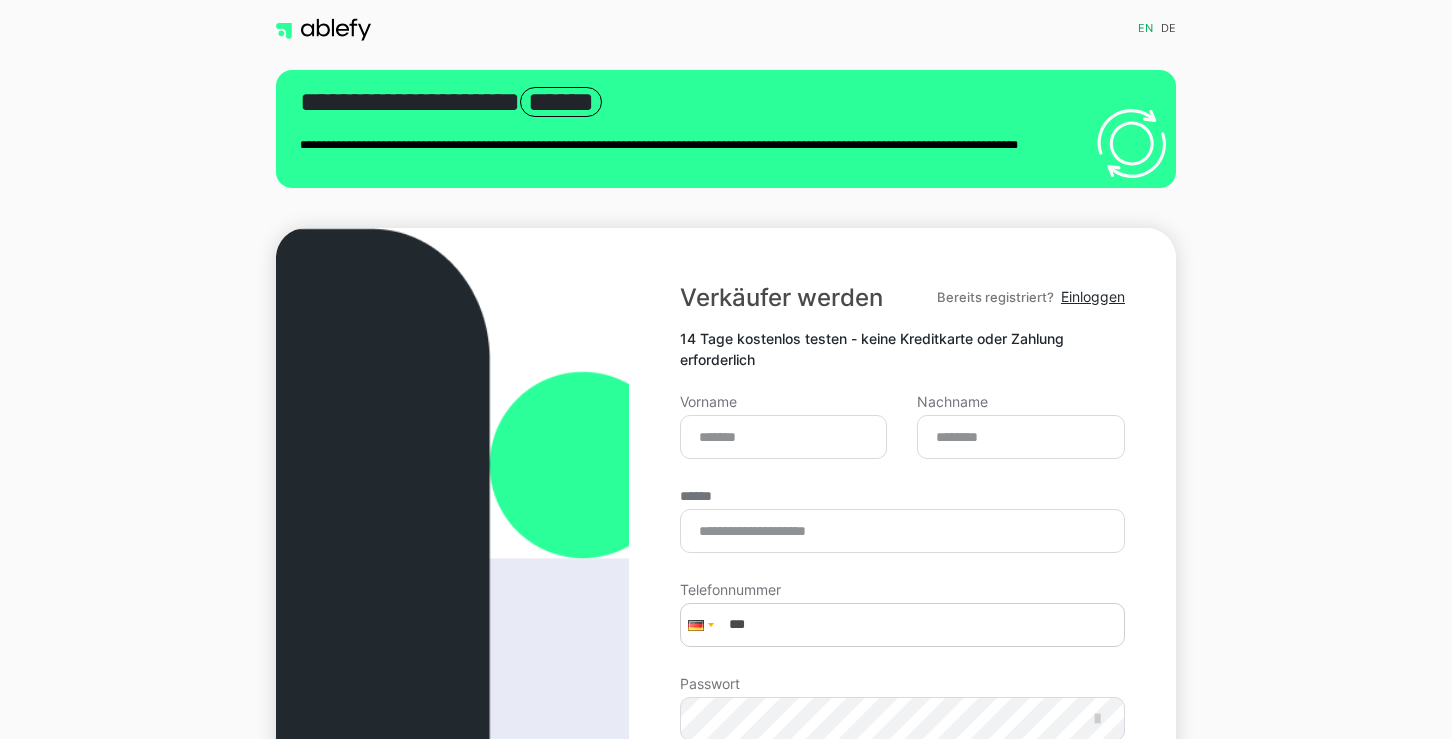 scroll, scrollTop: 0, scrollLeft: 0, axis: both 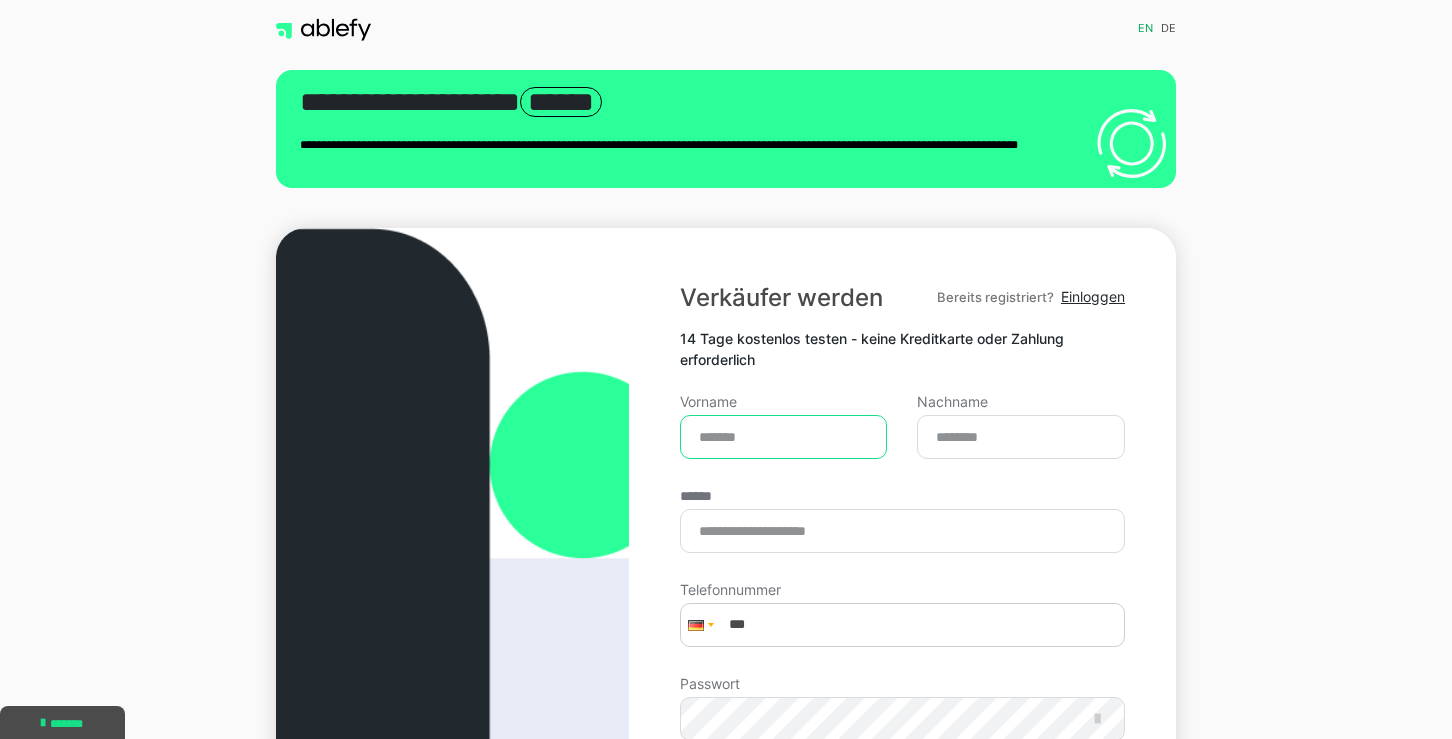 click on "Vorname" at bounding box center (784, 437) 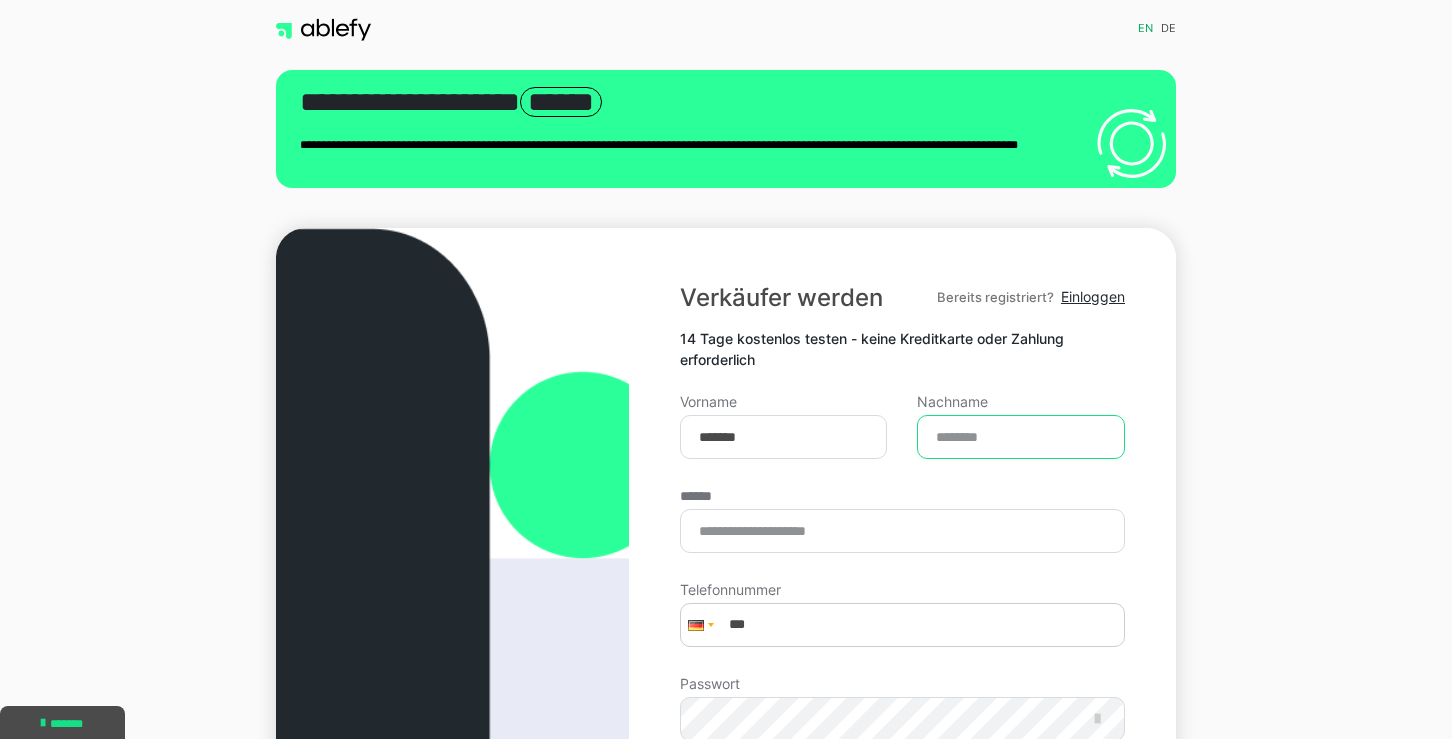 type on "**********" 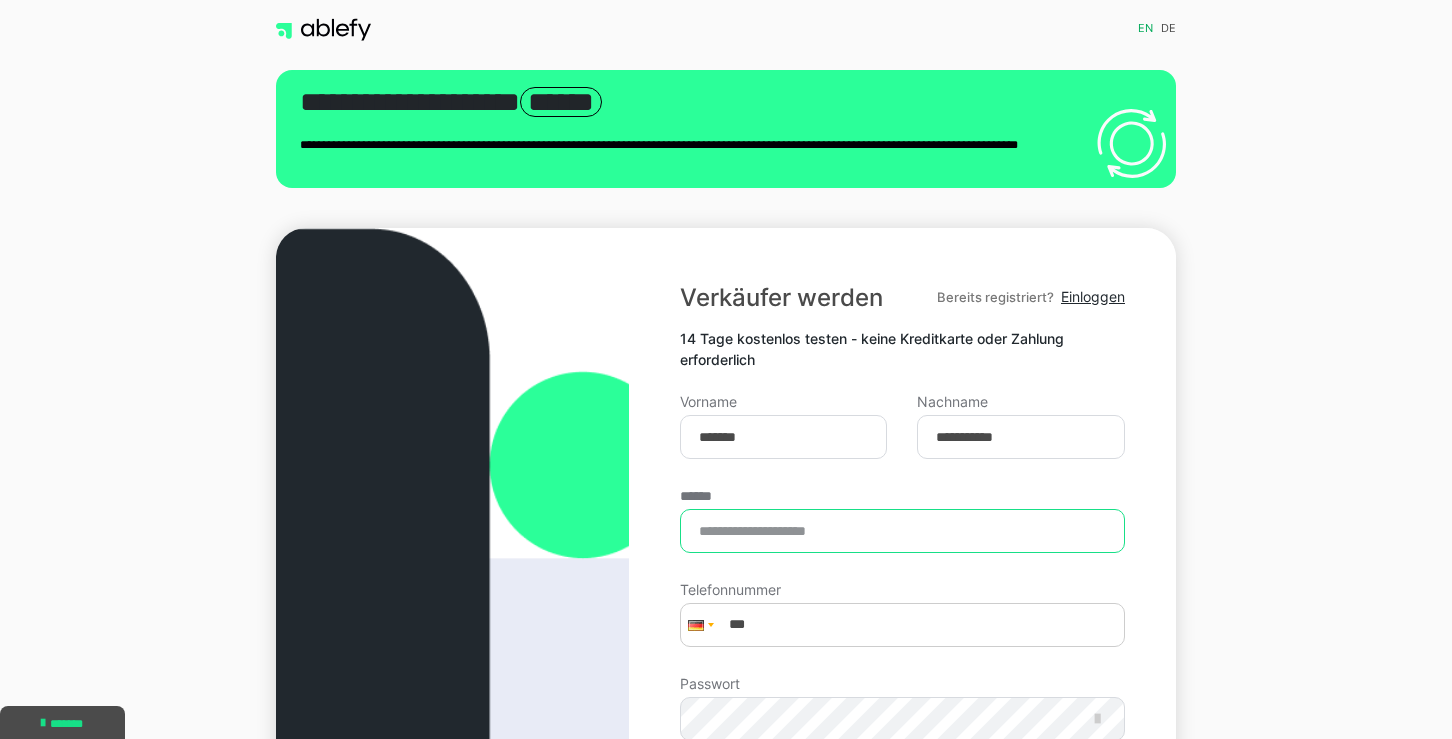 type on "**********" 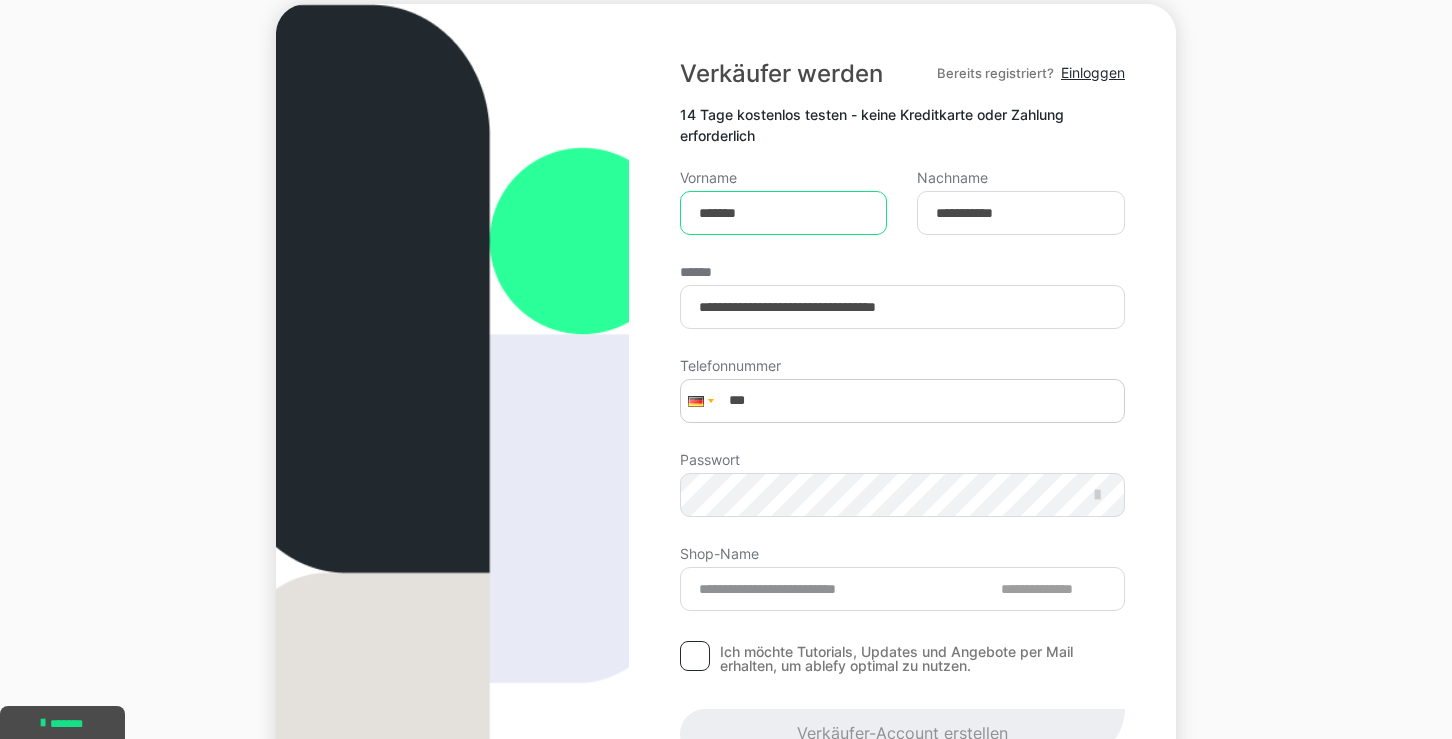 scroll, scrollTop: 226, scrollLeft: 0, axis: vertical 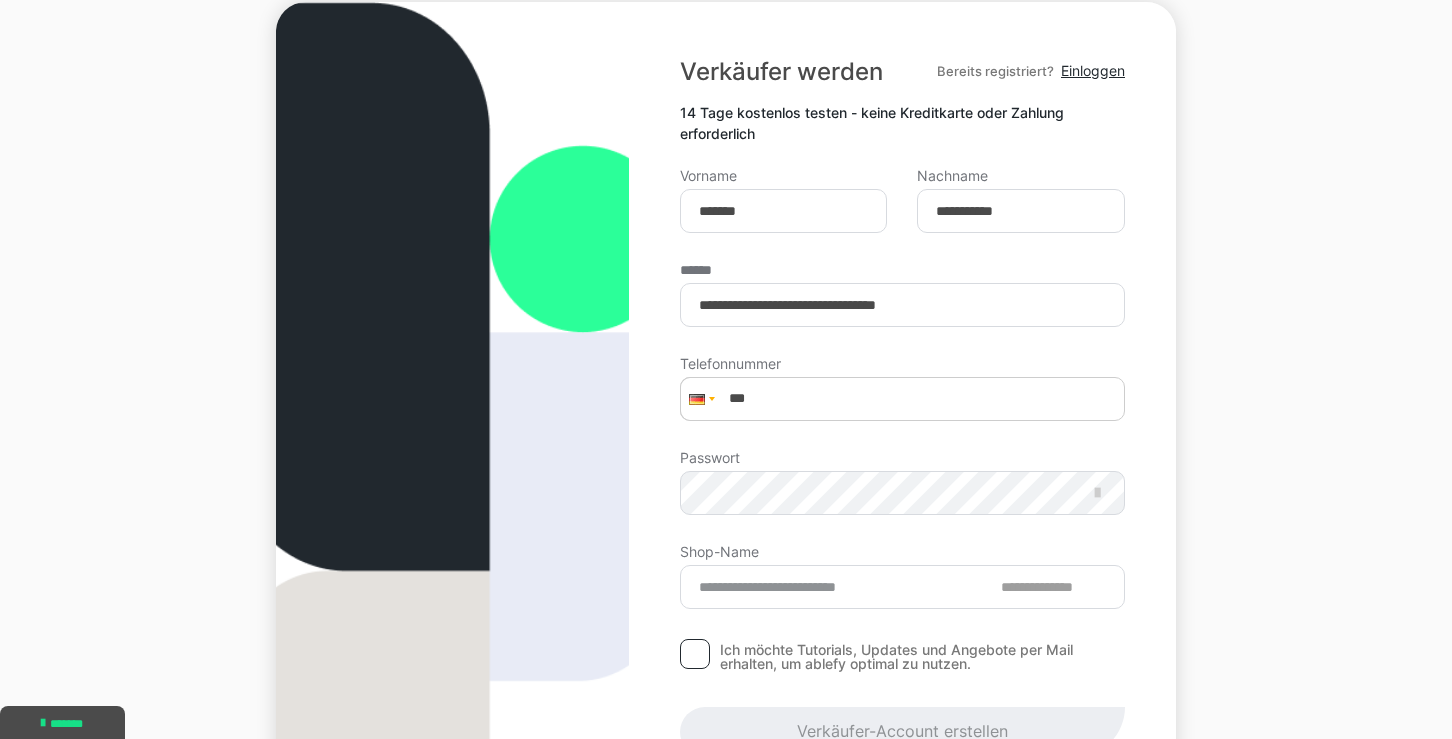 type on "**********" 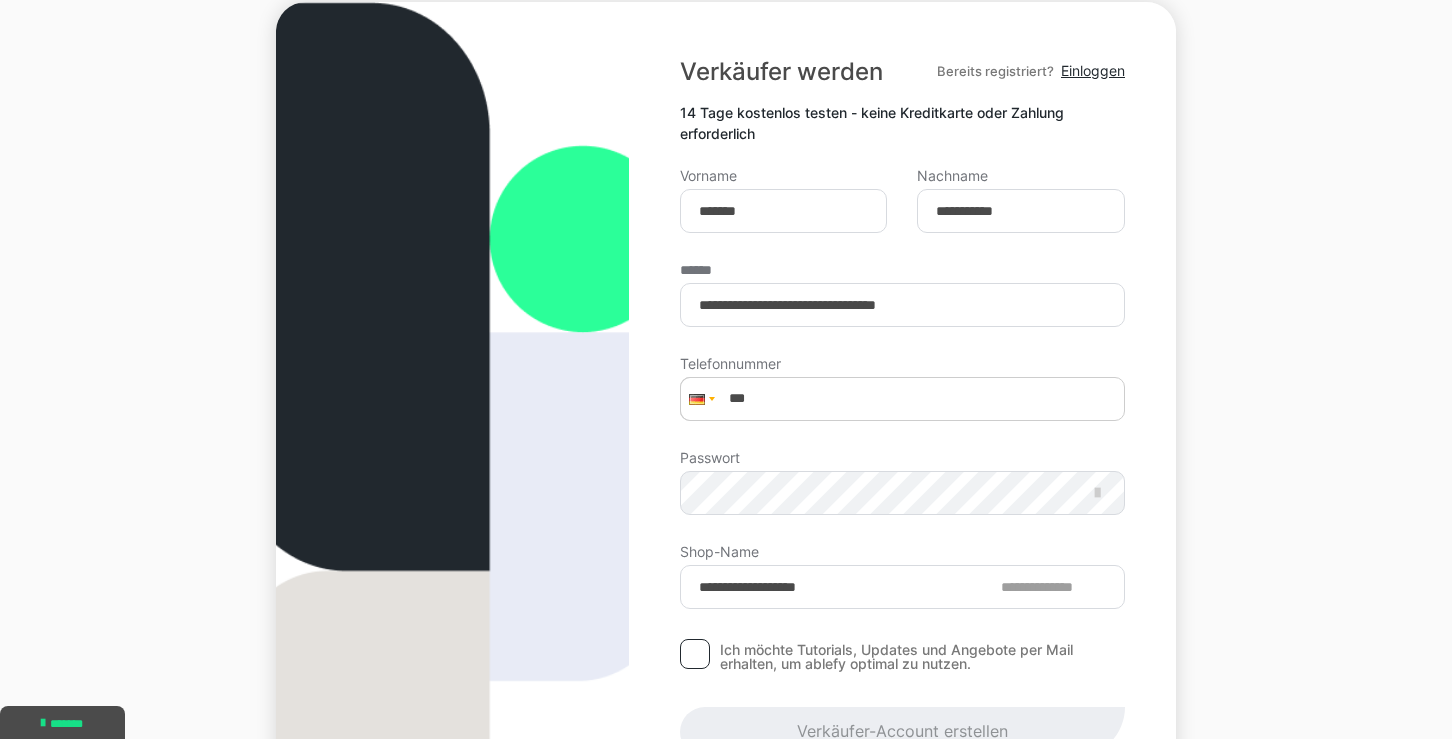 click at bounding box center [699, 399] 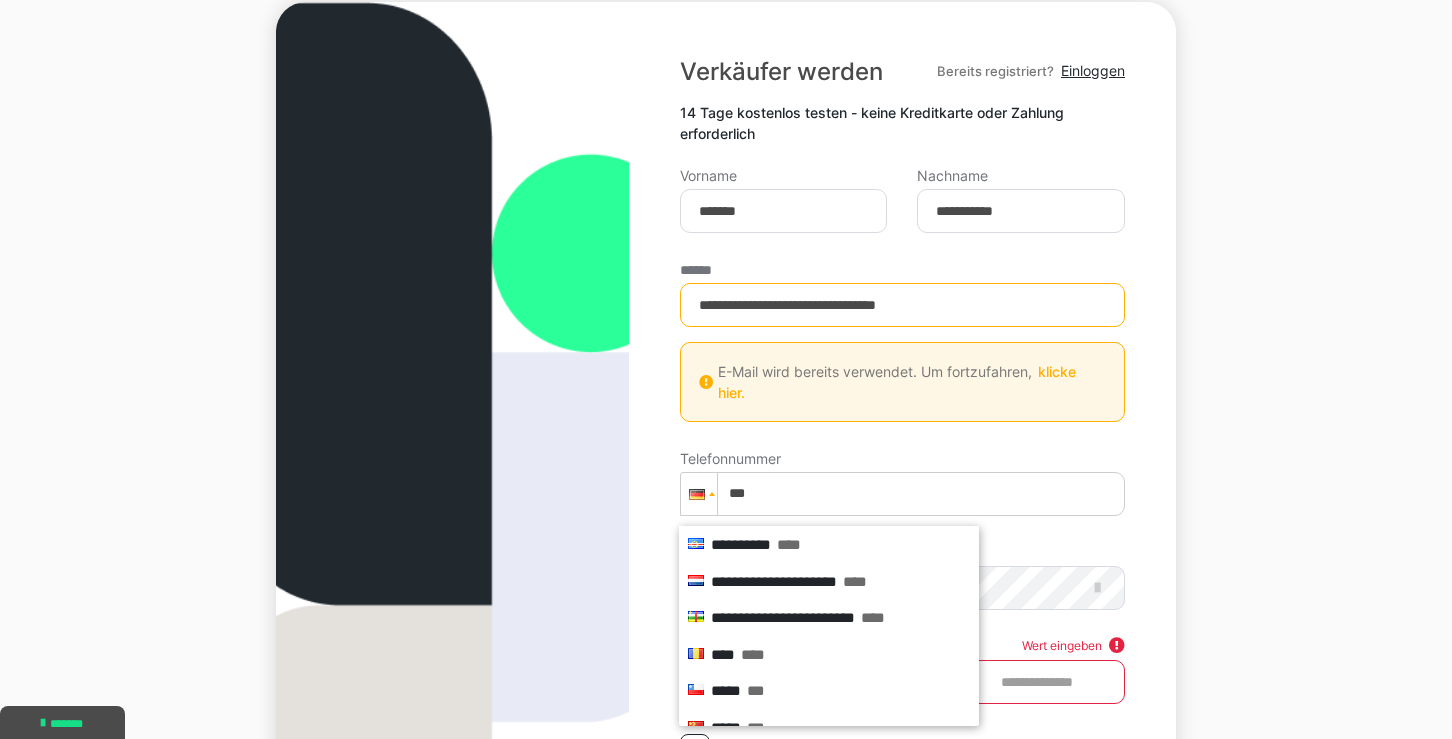 scroll, scrollTop: 1200, scrollLeft: 0, axis: vertical 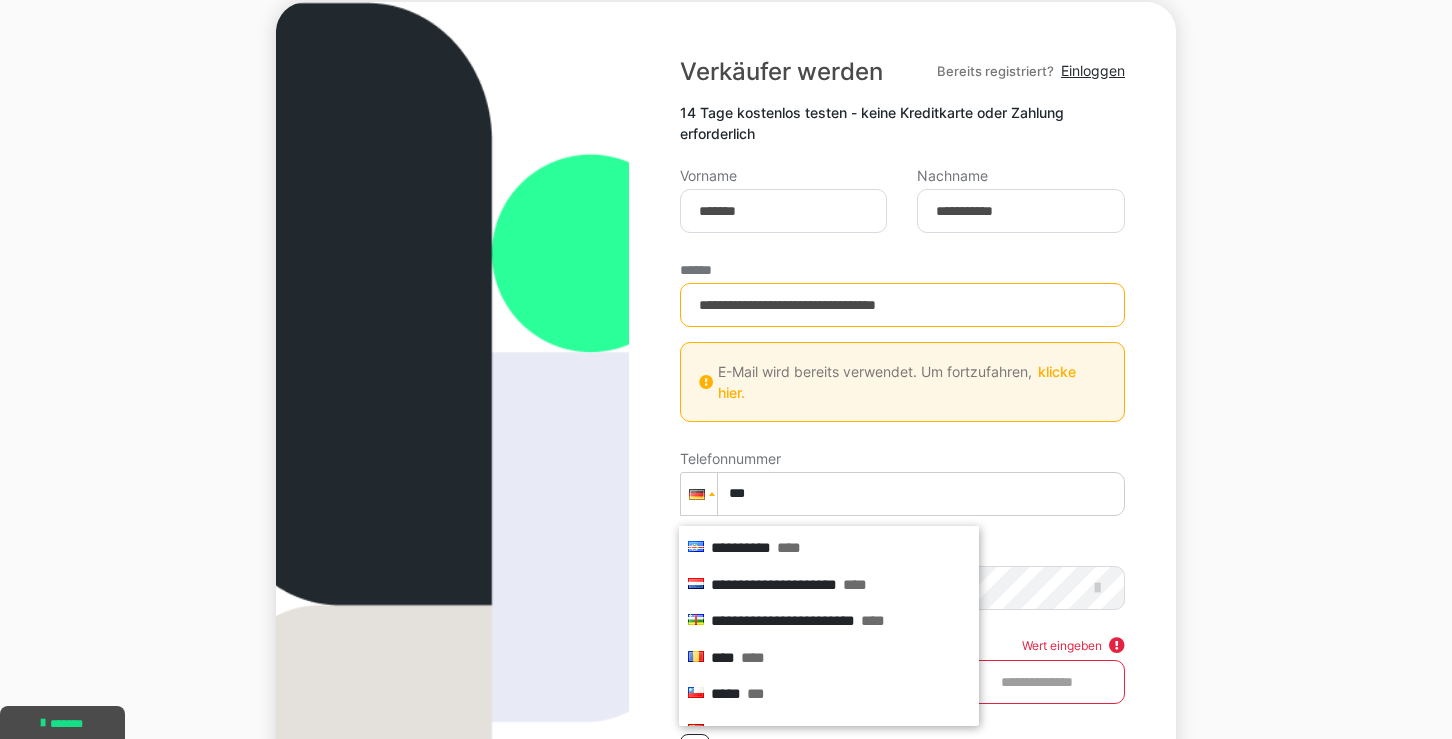 click on "***" at bounding box center [902, 494] 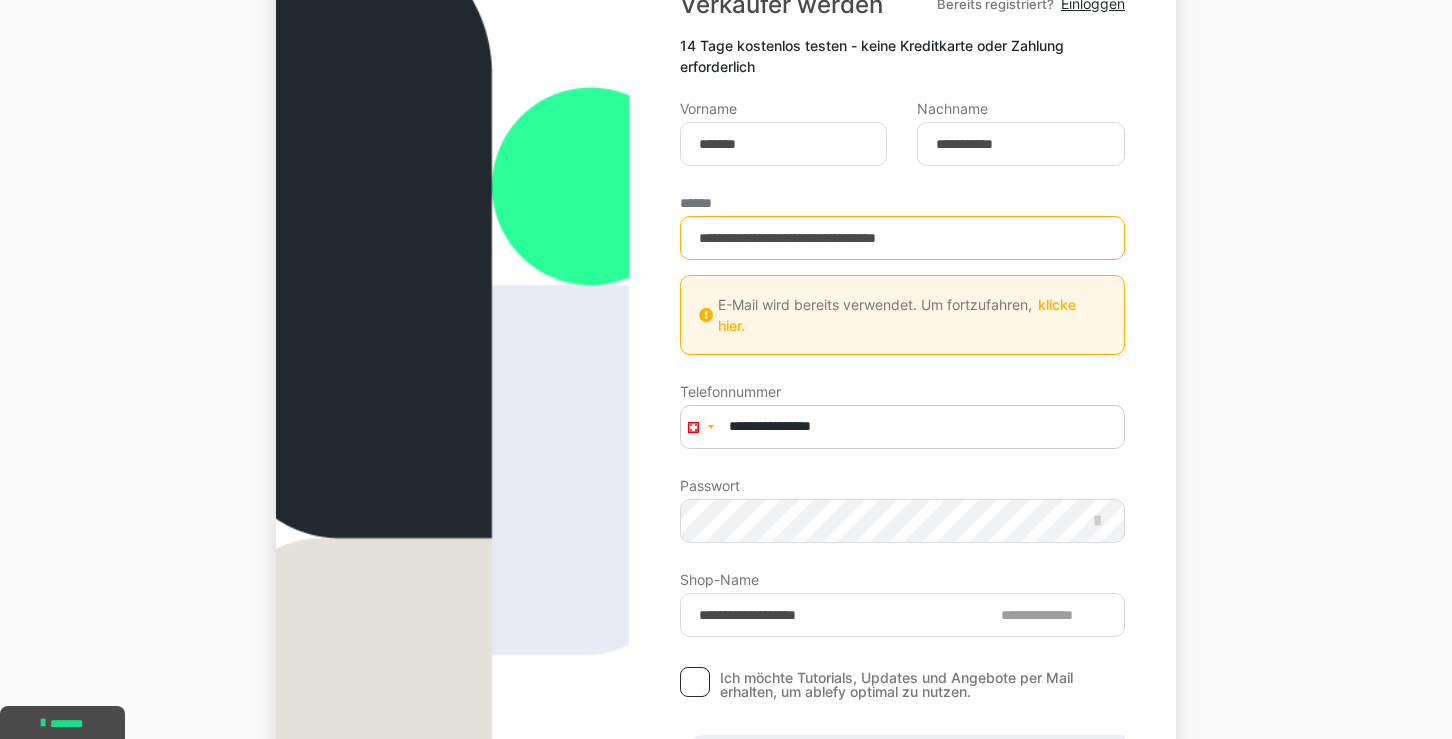 scroll, scrollTop: 314, scrollLeft: 0, axis: vertical 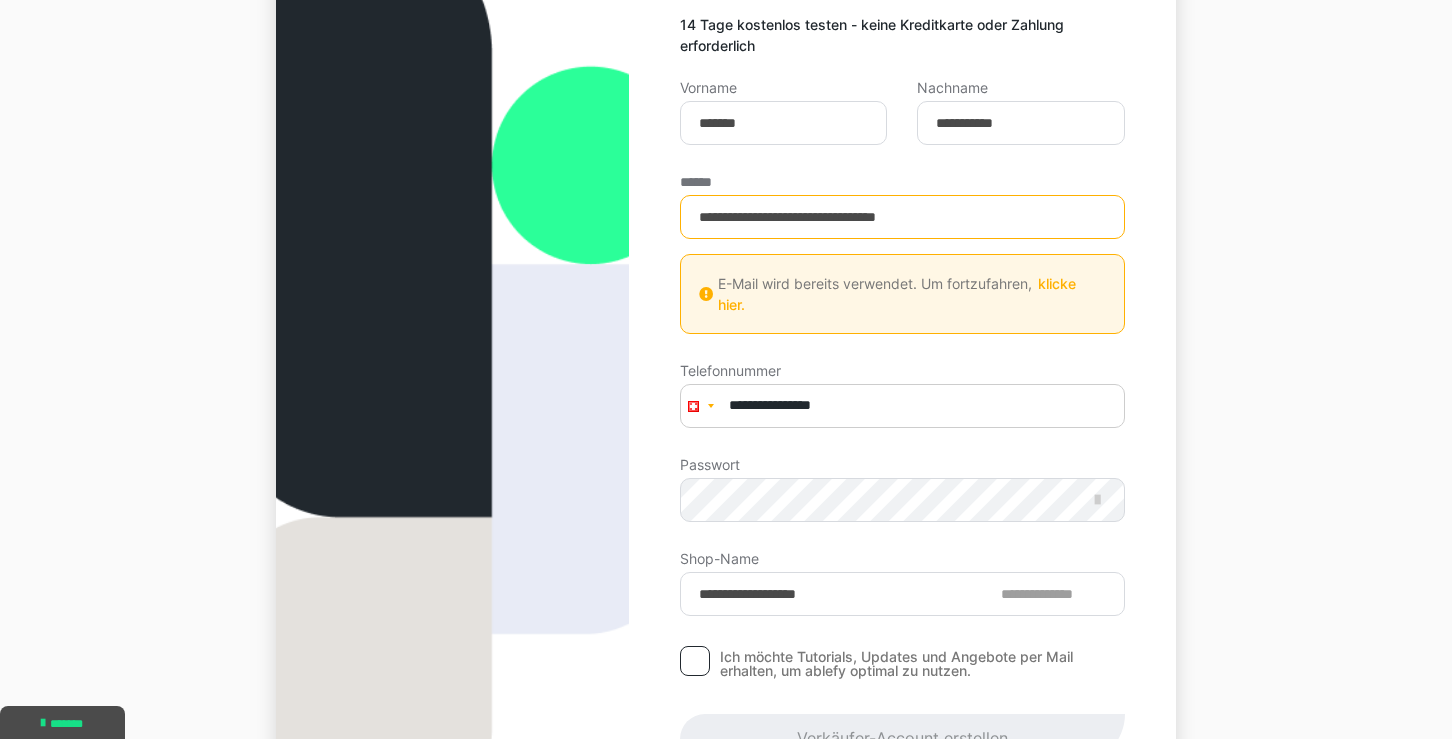 type on "**********" 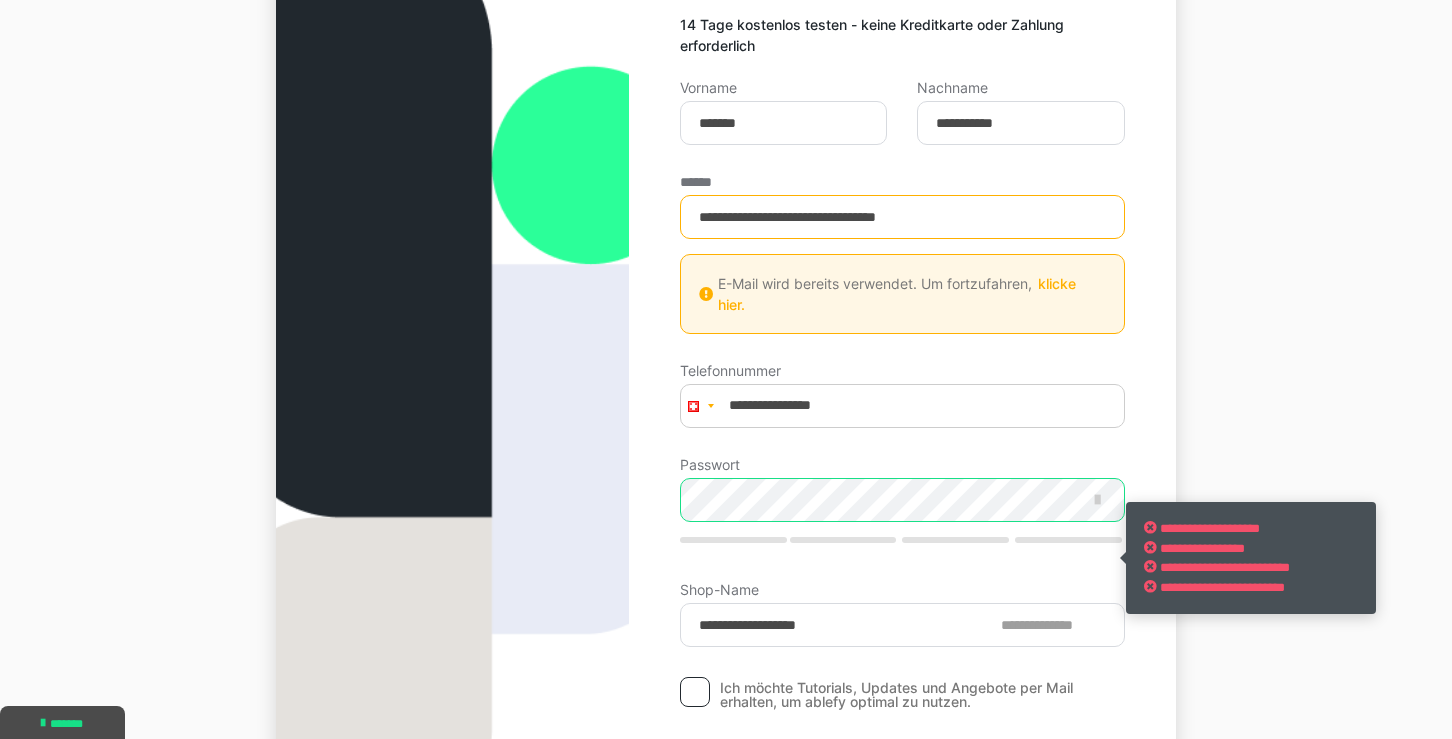 click on "**********" at bounding box center (902, 379) 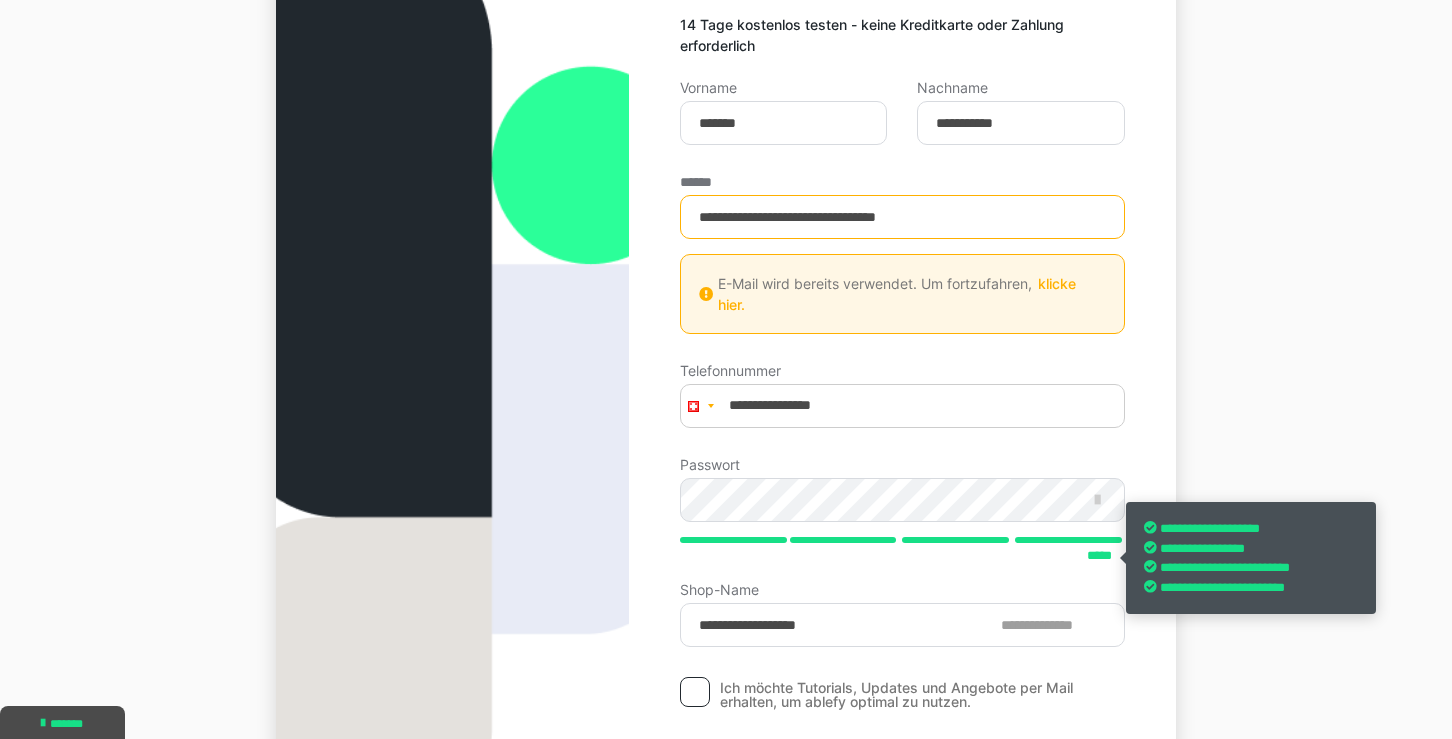 click on "**********" at bounding box center (726, 379) 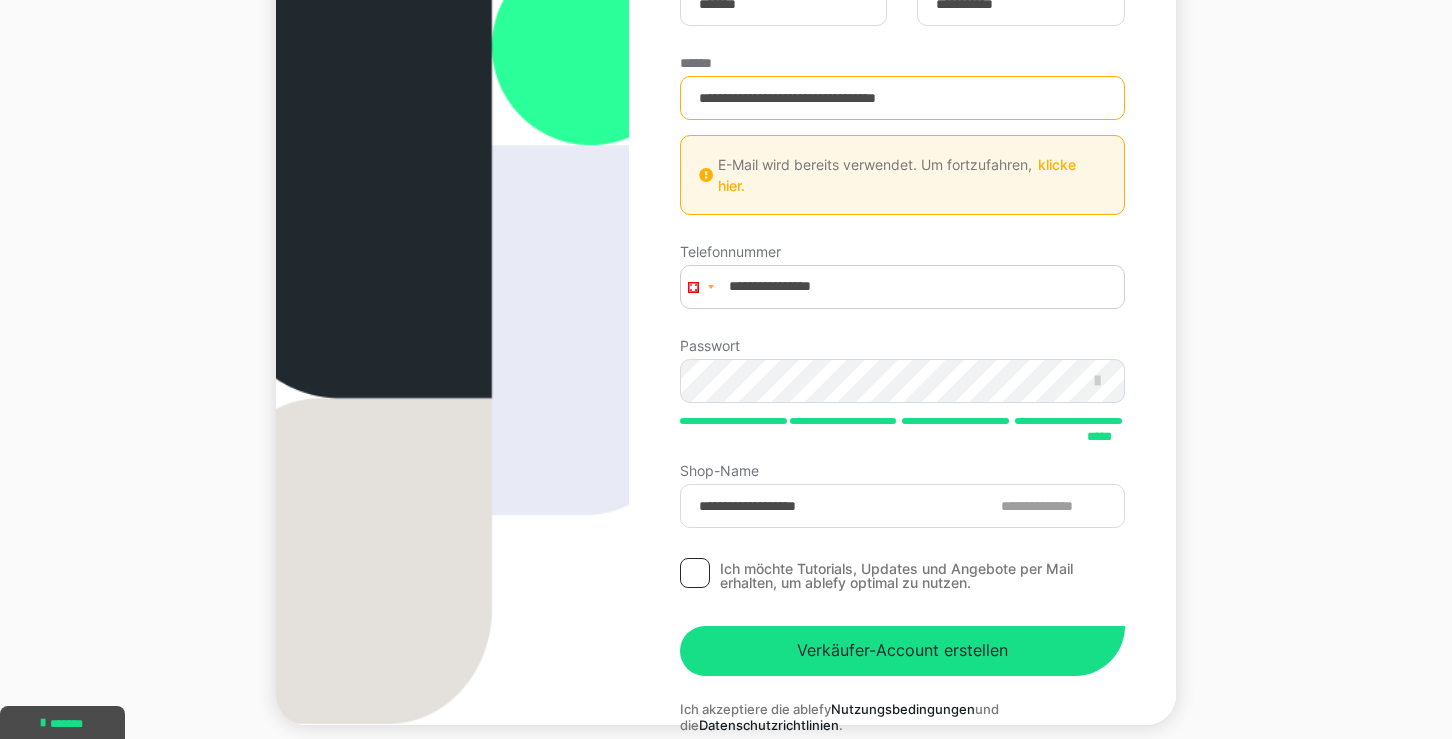 scroll, scrollTop: 469, scrollLeft: 0, axis: vertical 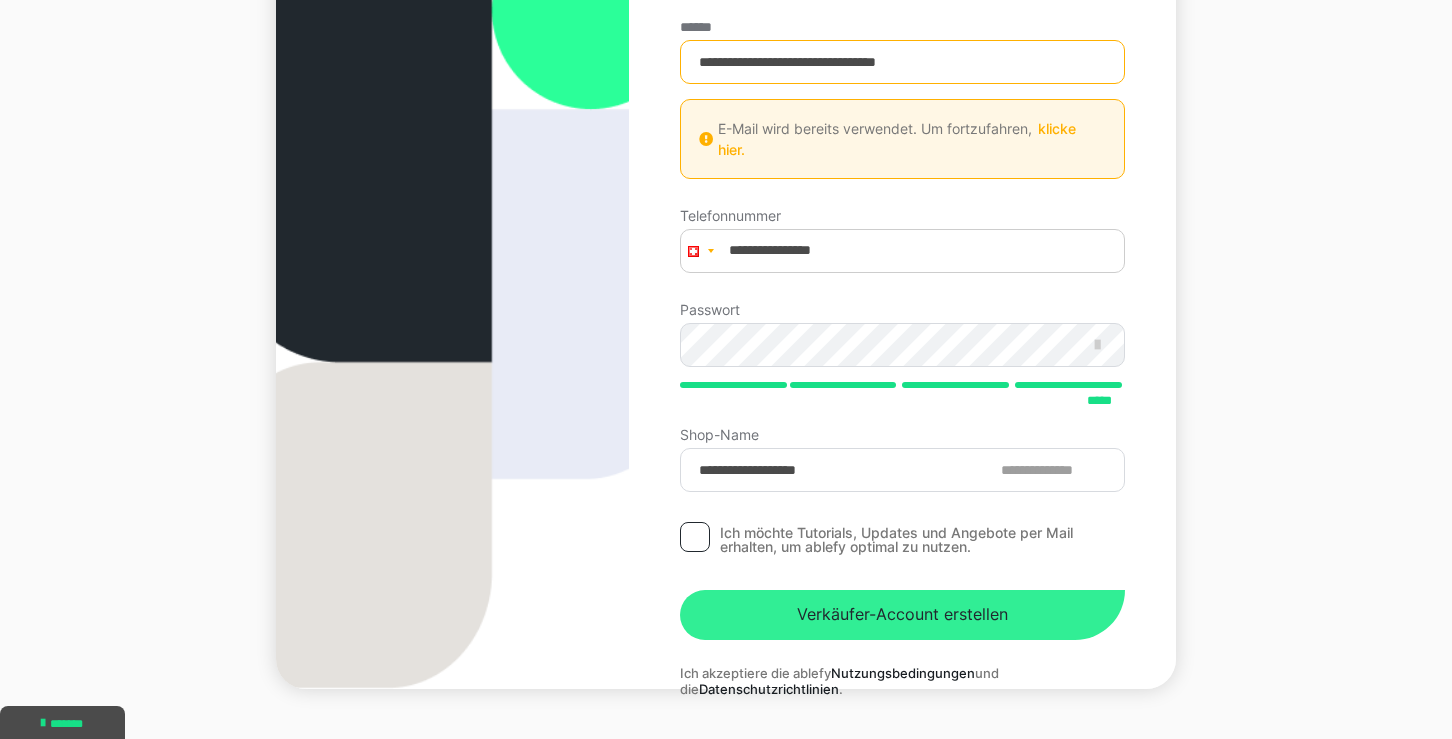 click on "Verkäufer-Account erstellen" at bounding box center [902, 615] 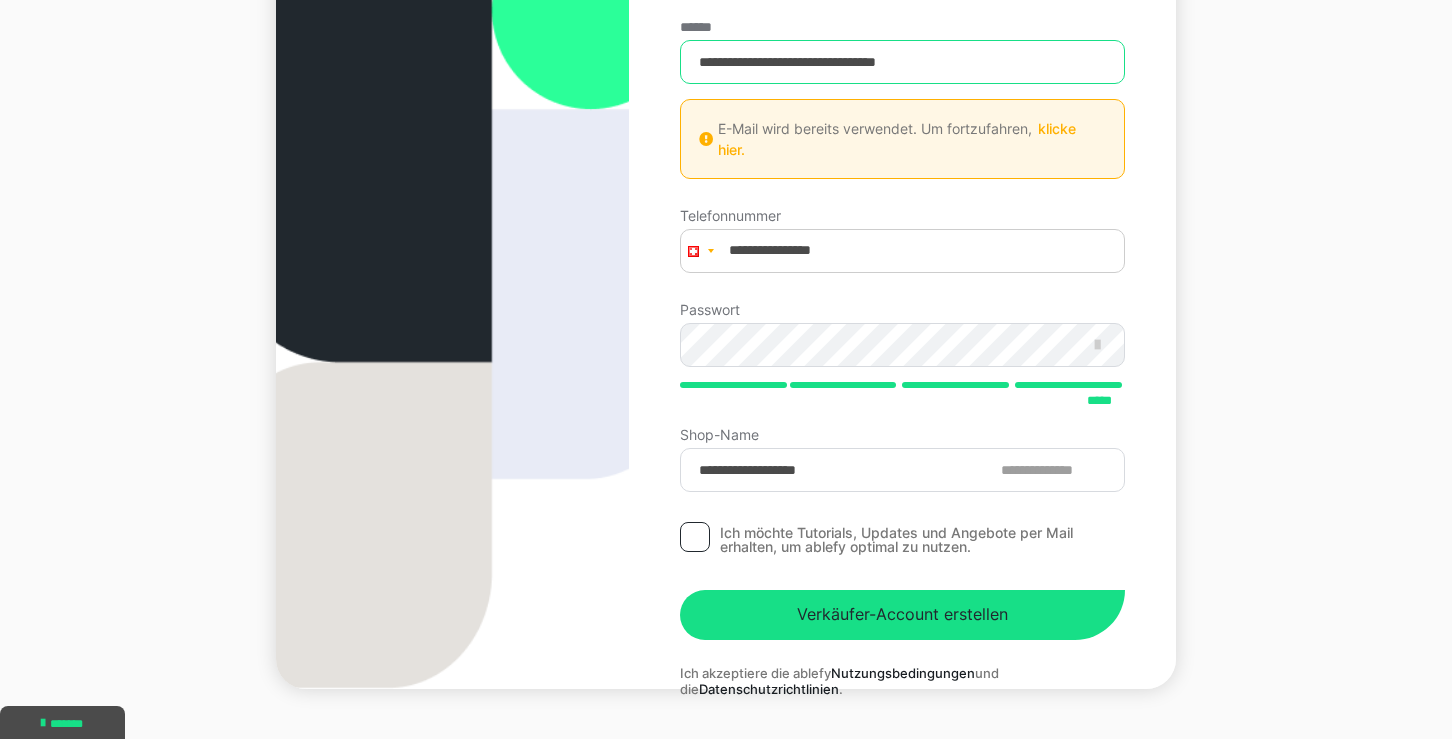 drag, startPoint x: 997, startPoint y: 70, endPoint x: 606, endPoint y: 91, distance: 391.56354 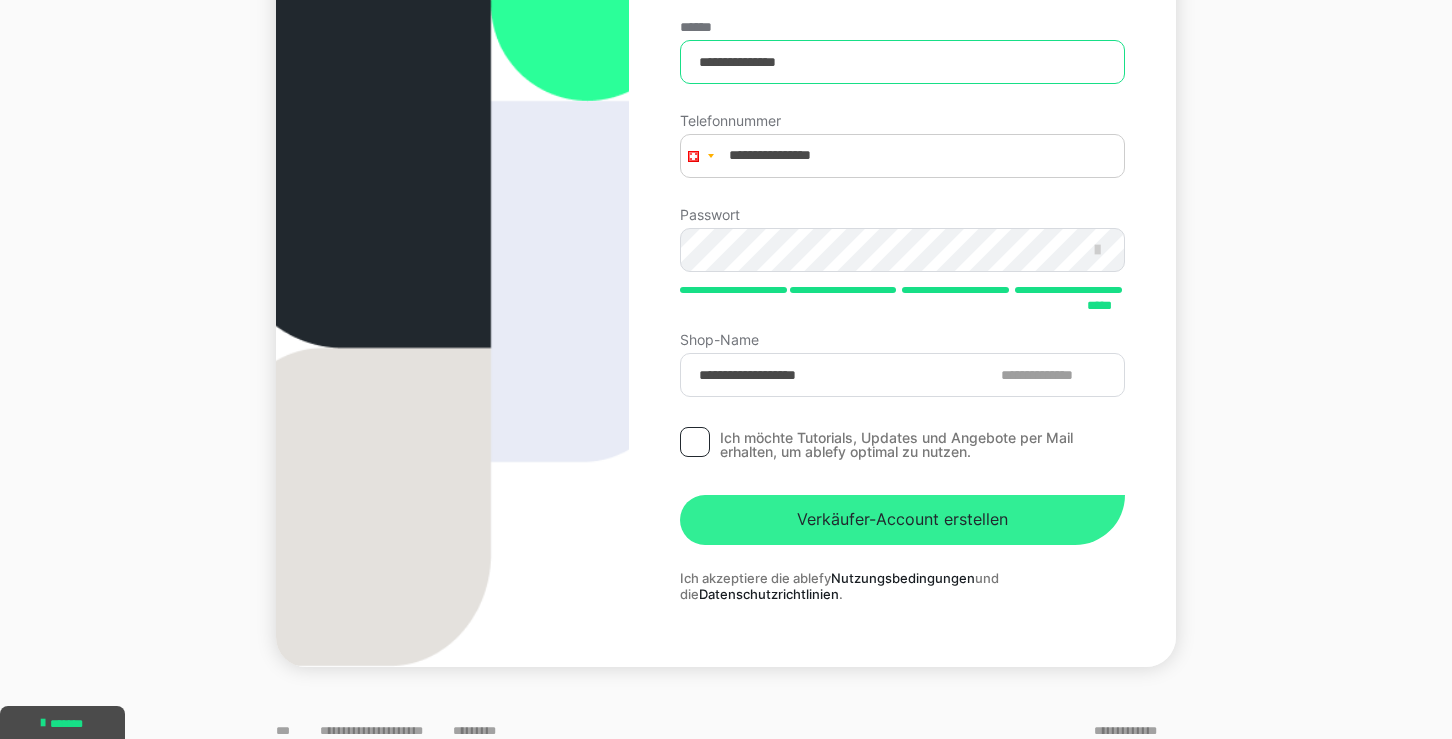 type on "**********" 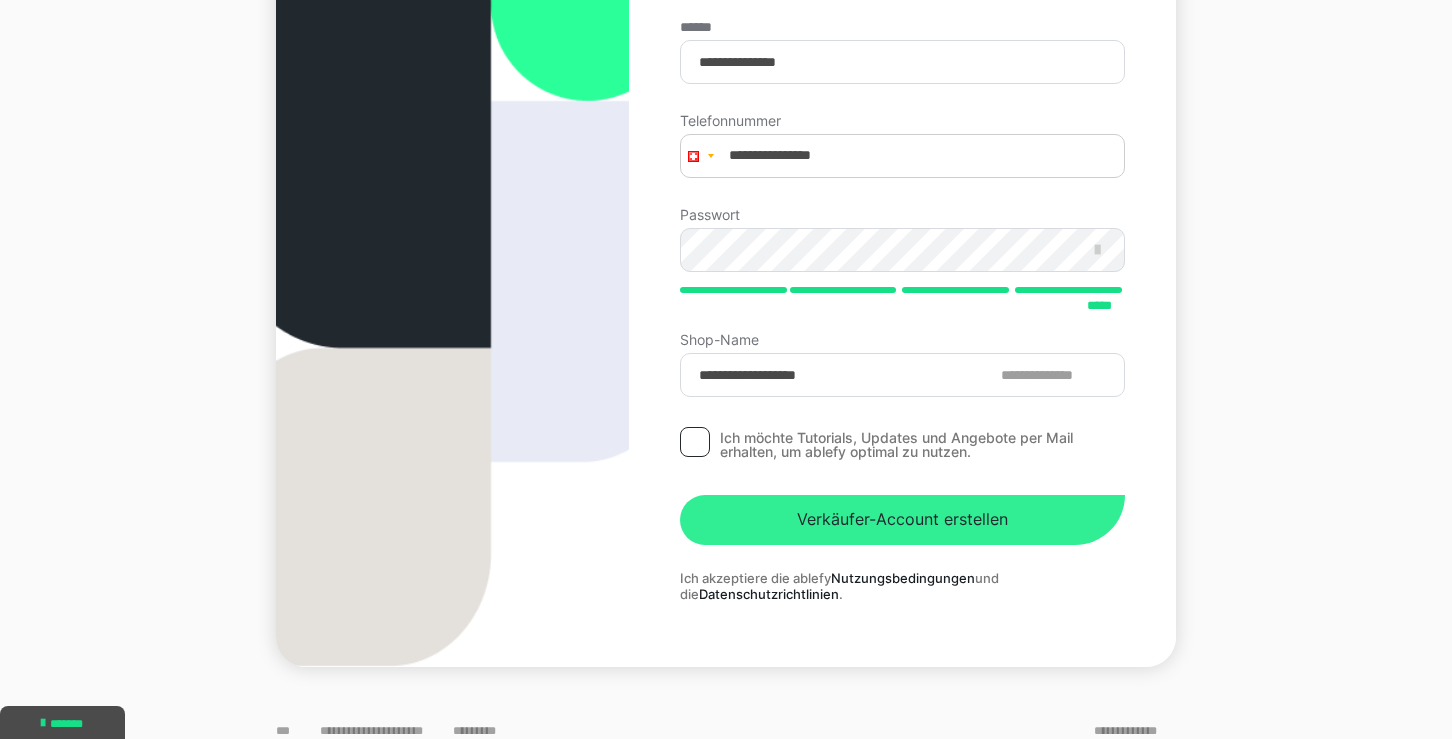 click on "Verkäufer-Account erstellen" at bounding box center [902, 520] 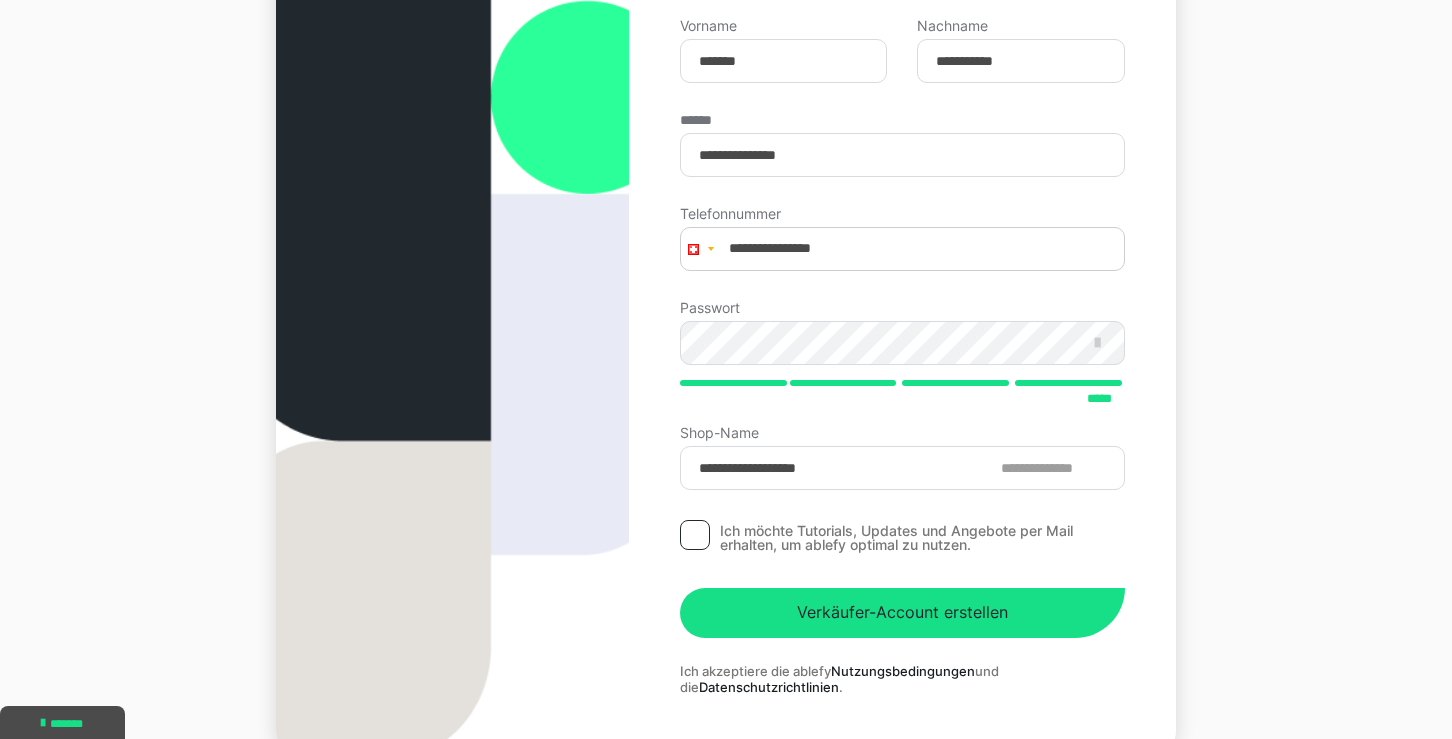 scroll, scrollTop: 389, scrollLeft: 0, axis: vertical 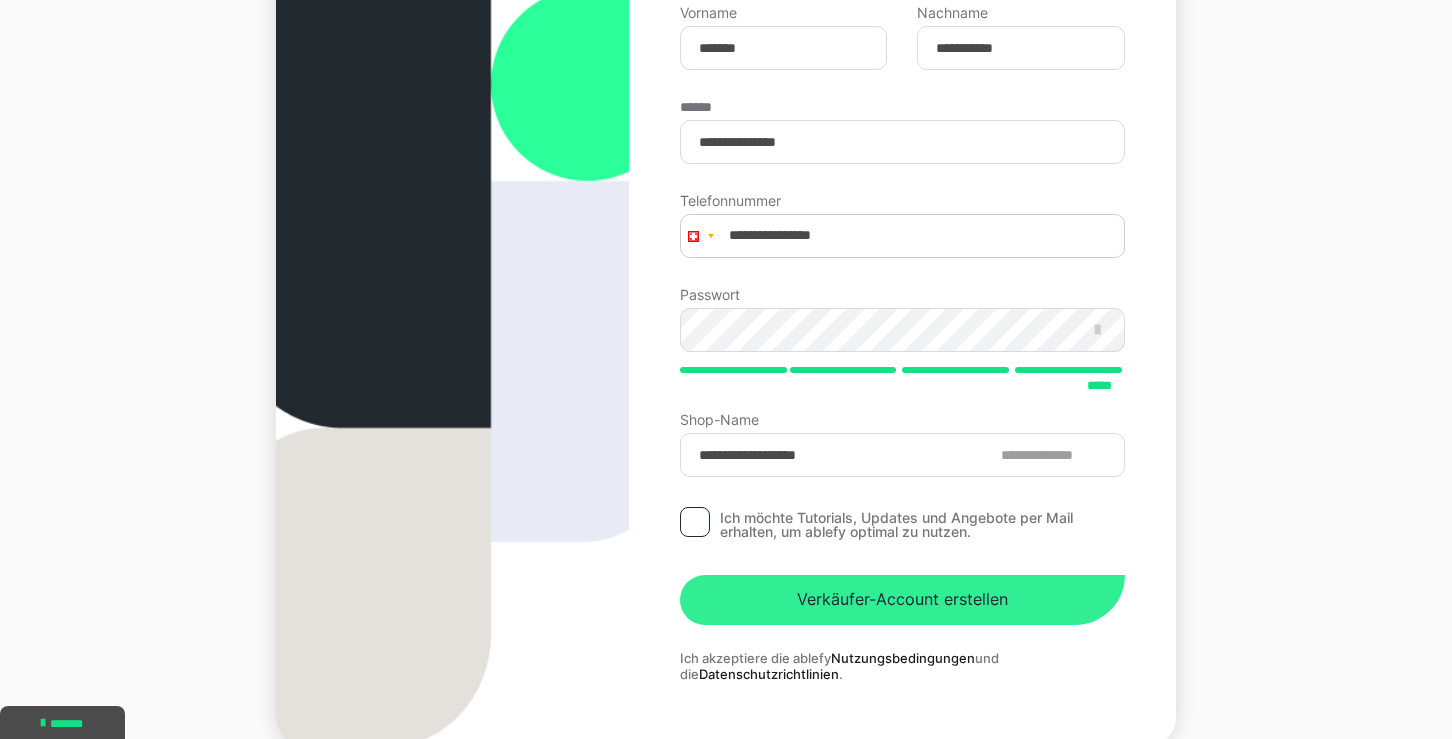 click on "Verkäufer-Account erstellen" at bounding box center (902, 600) 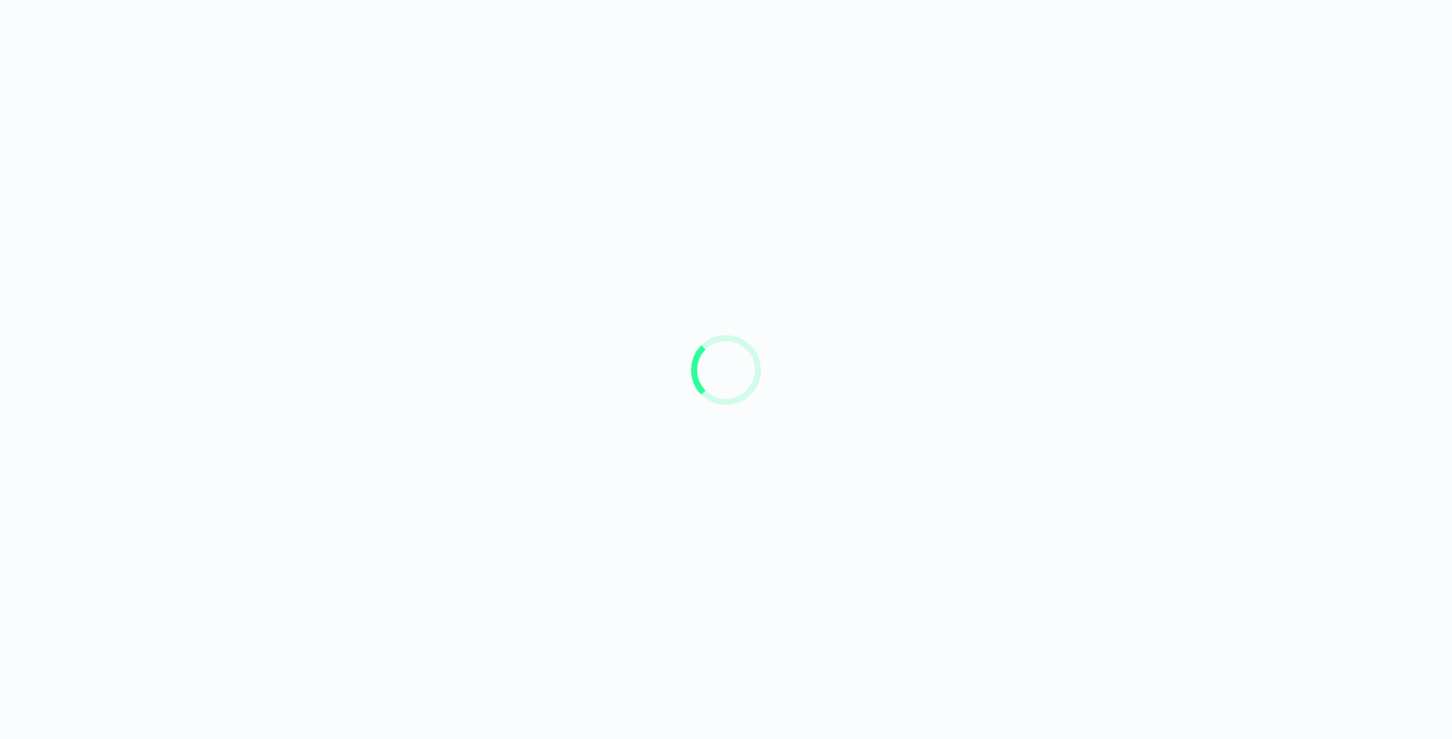 scroll, scrollTop: 0, scrollLeft: 0, axis: both 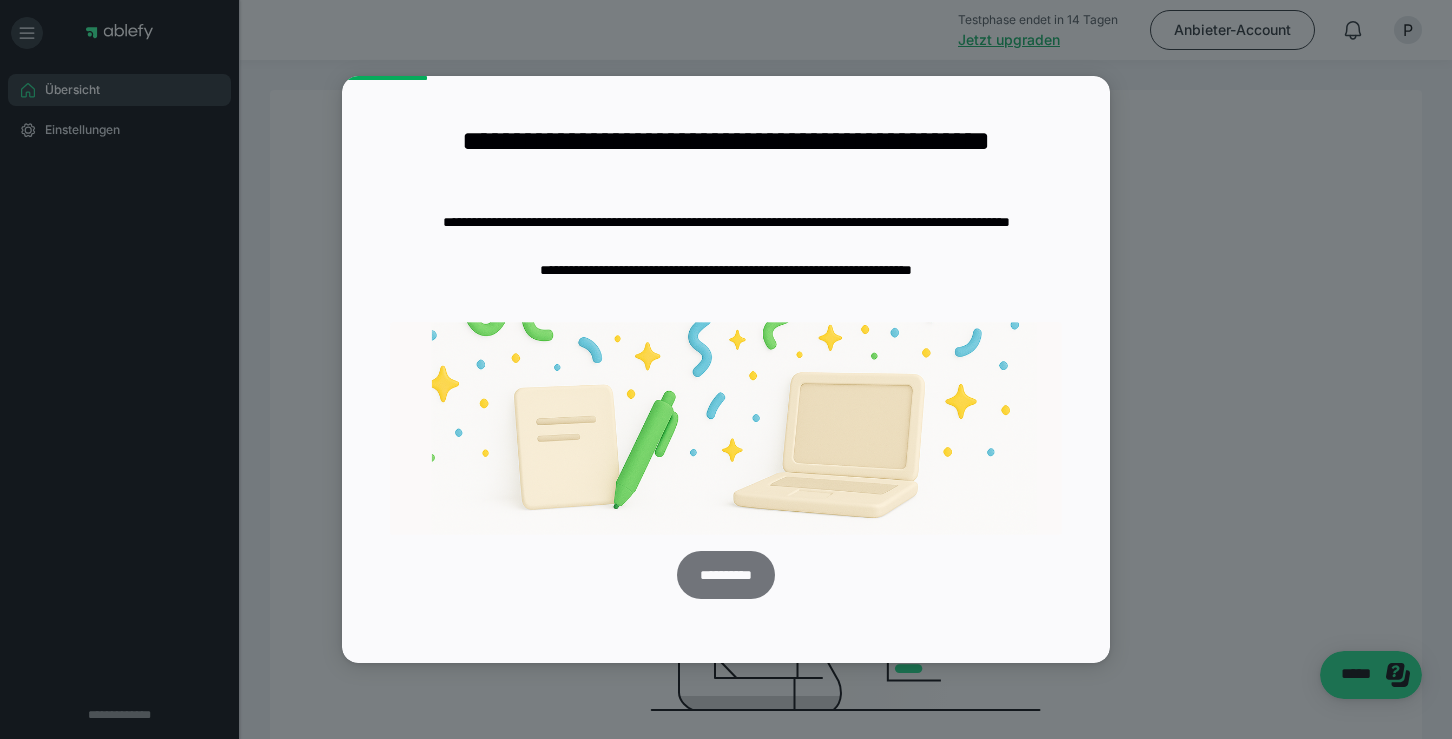 click on "**********" at bounding box center [725, 575] 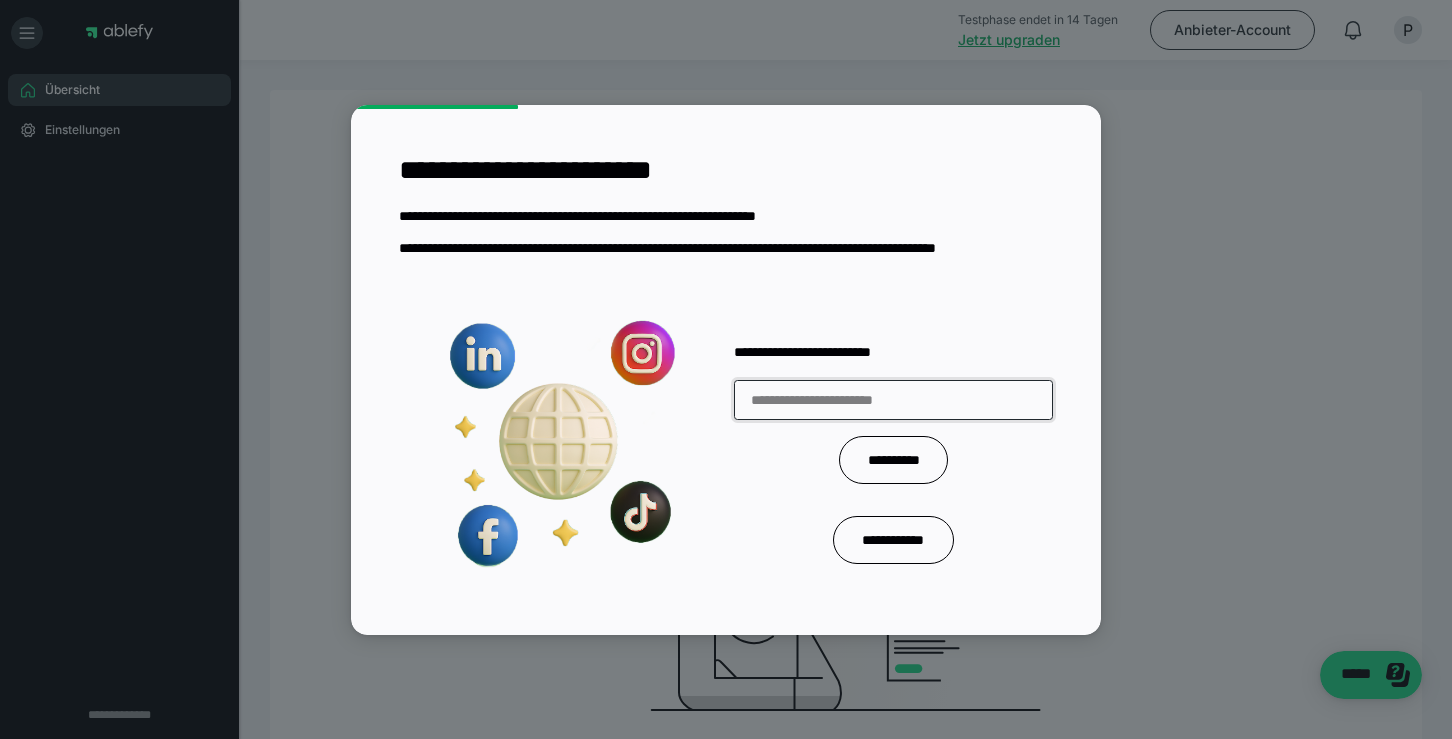 paste on "**********" 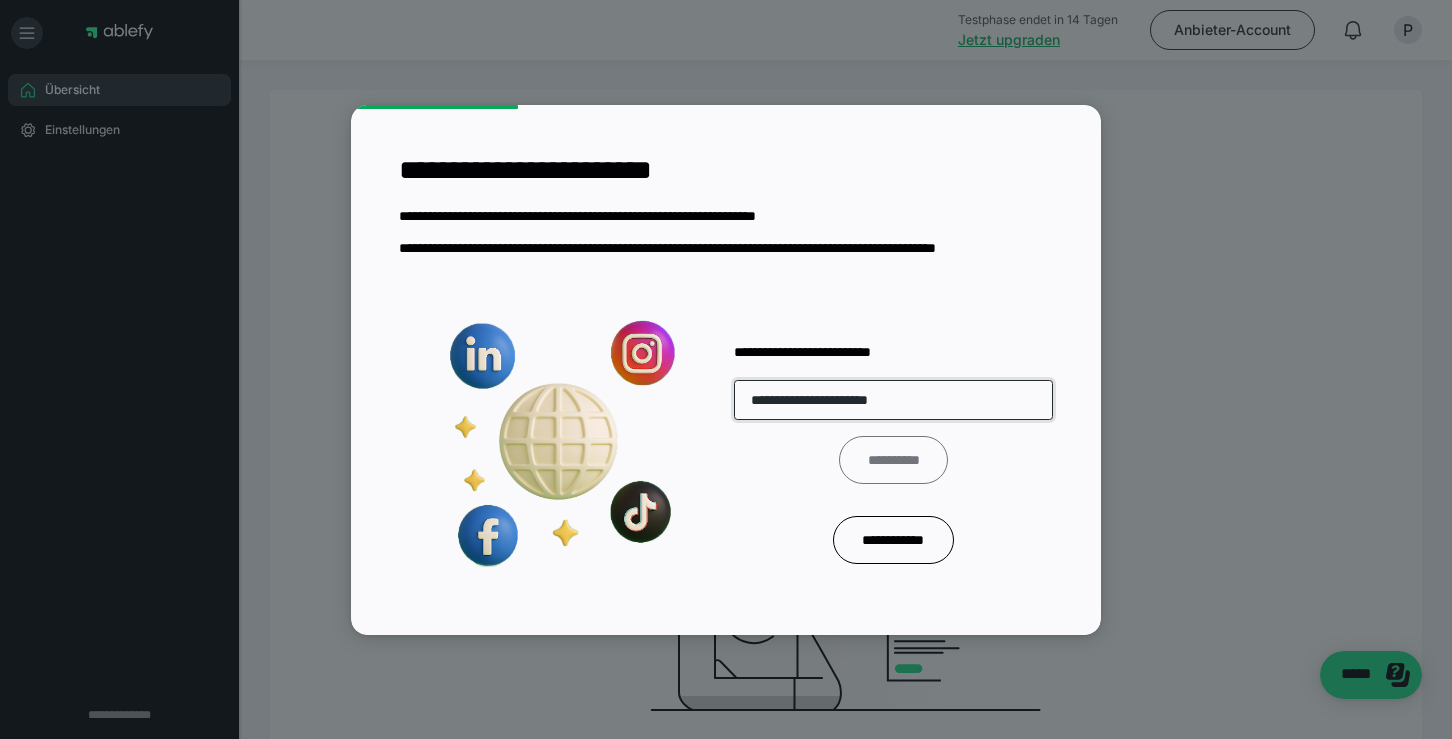 type on "**********" 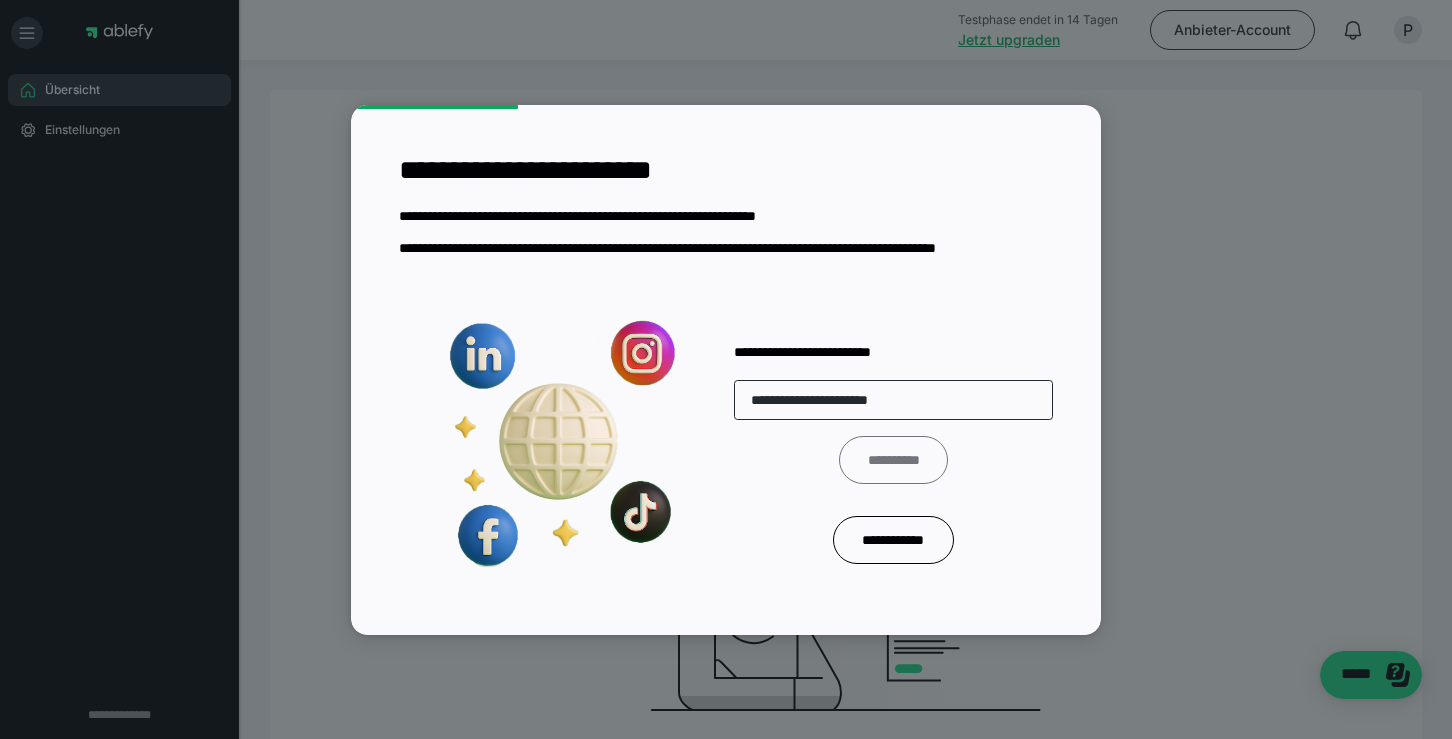 click on "**********" at bounding box center [893, 460] 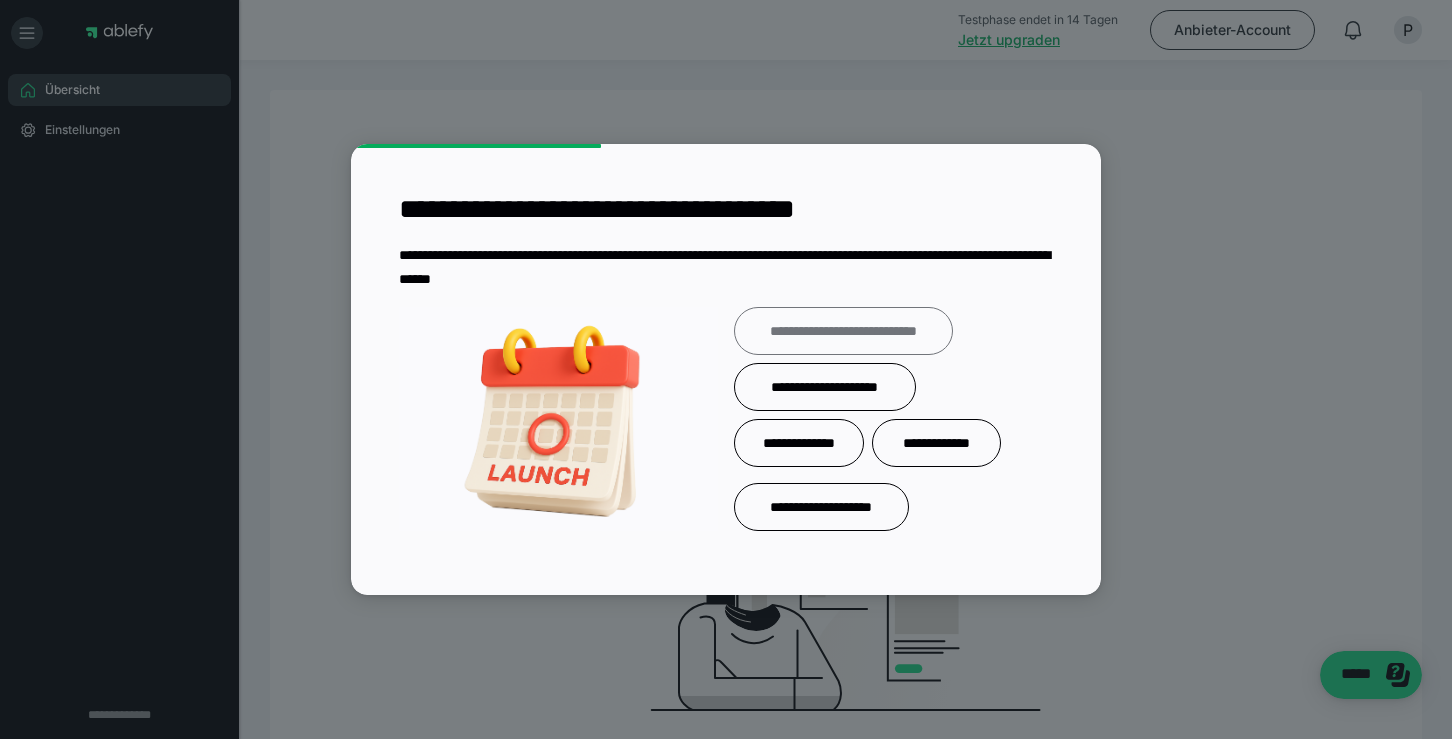 click on "**********" at bounding box center [843, 331] 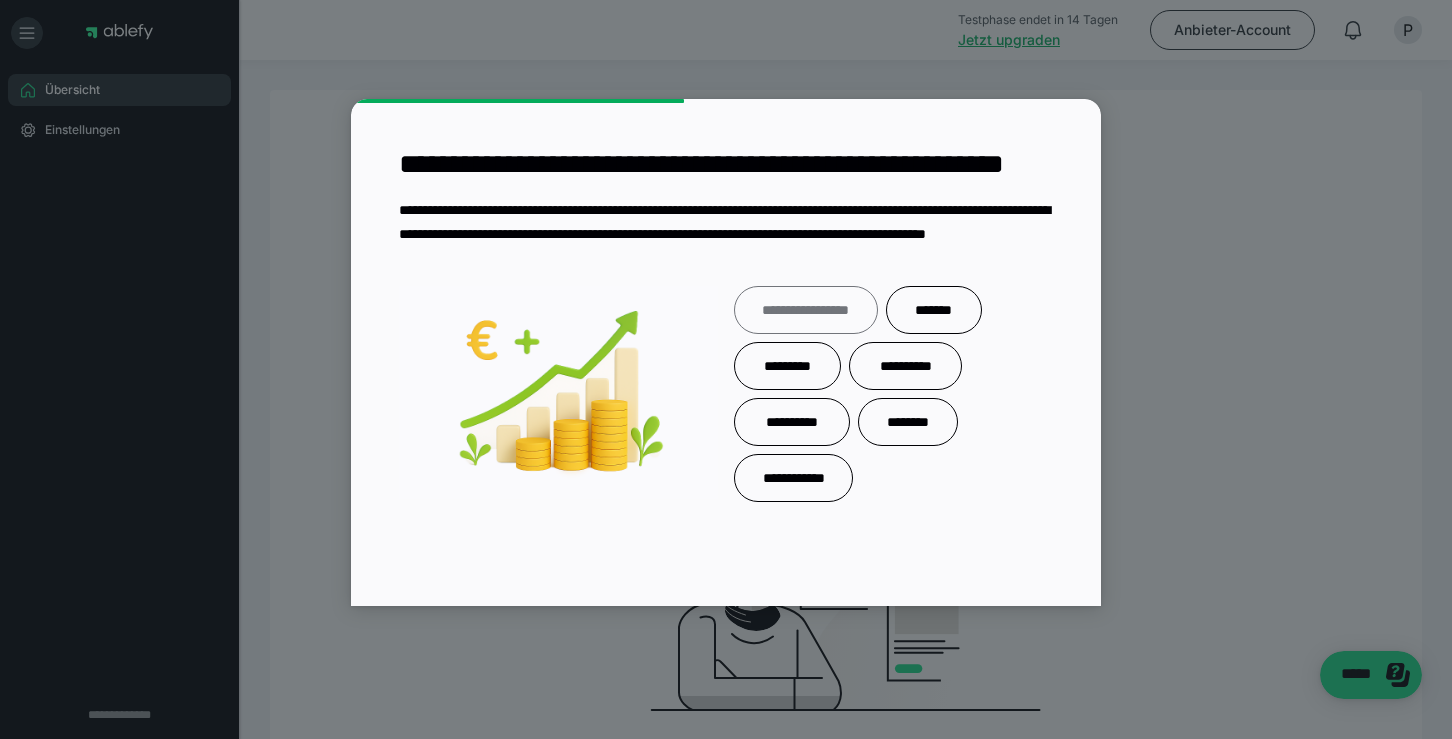 click on "**********" at bounding box center (806, 310) 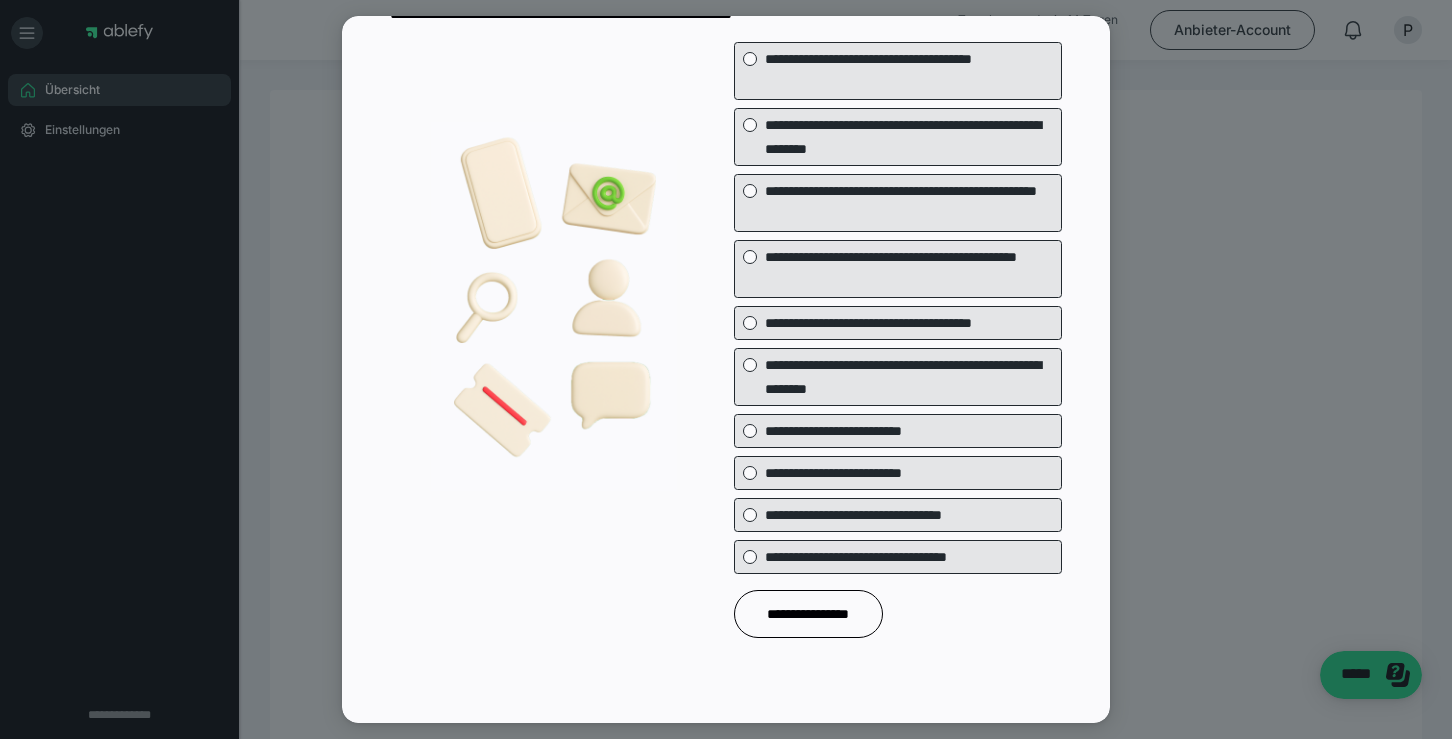 scroll, scrollTop: 132, scrollLeft: 0, axis: vertical 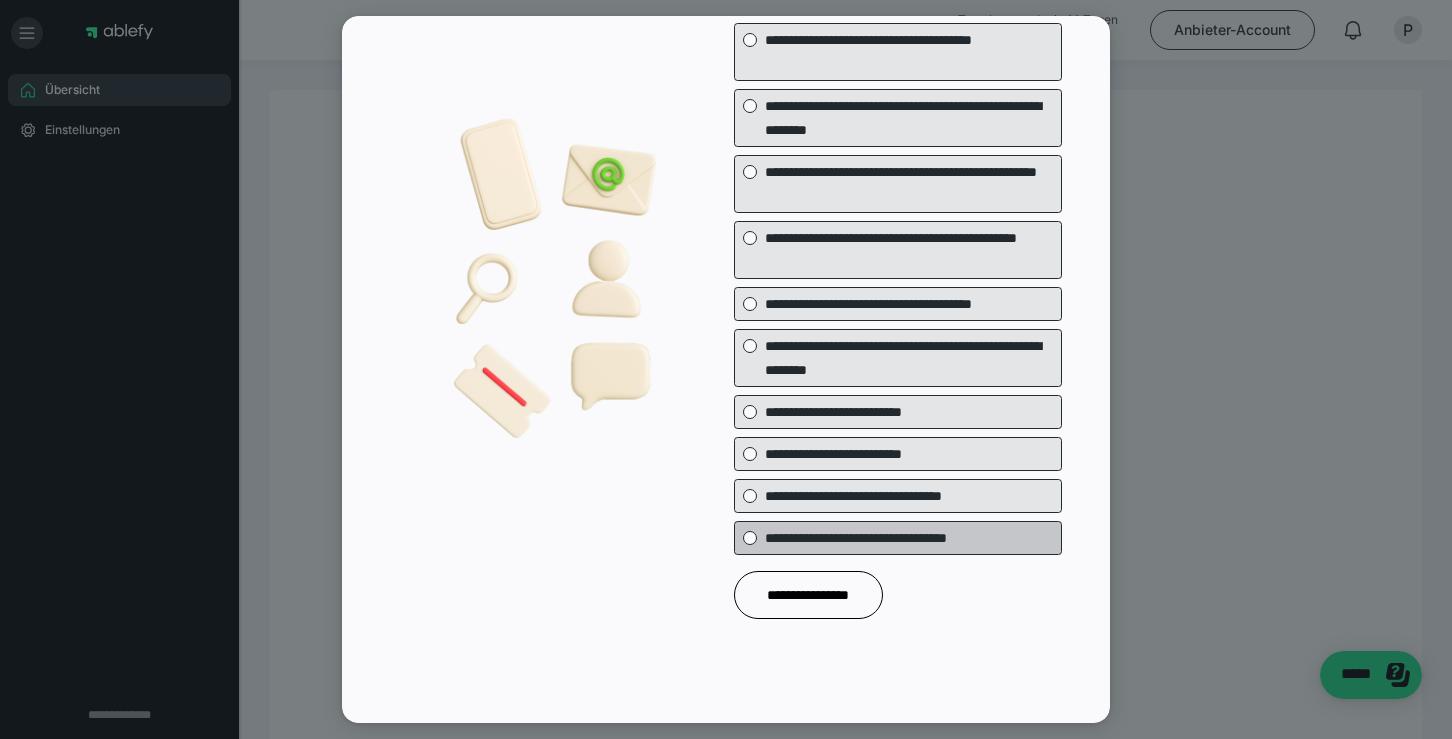 click on "**********" at bounding box center (898, 538) 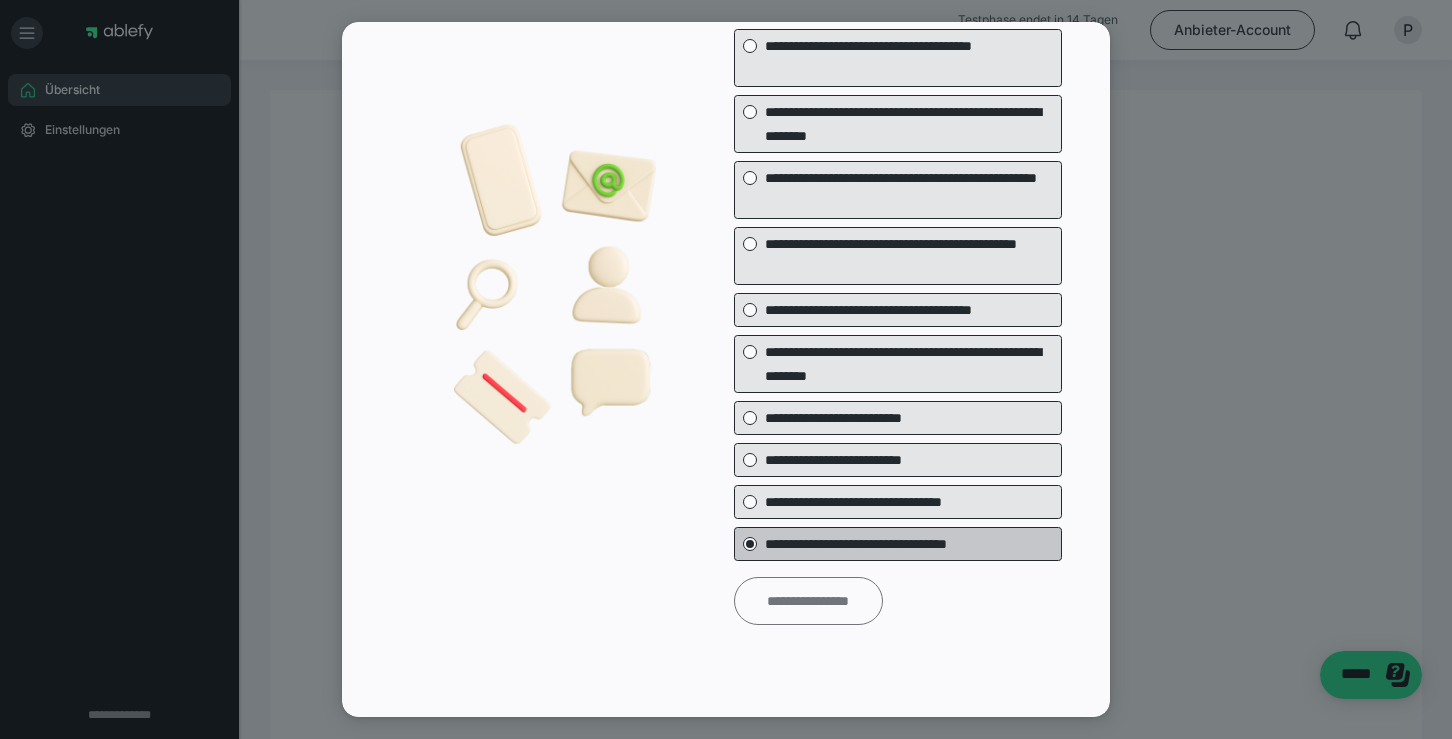 scroll, scrollTop: 0, scrollLeft: 0, axis: both 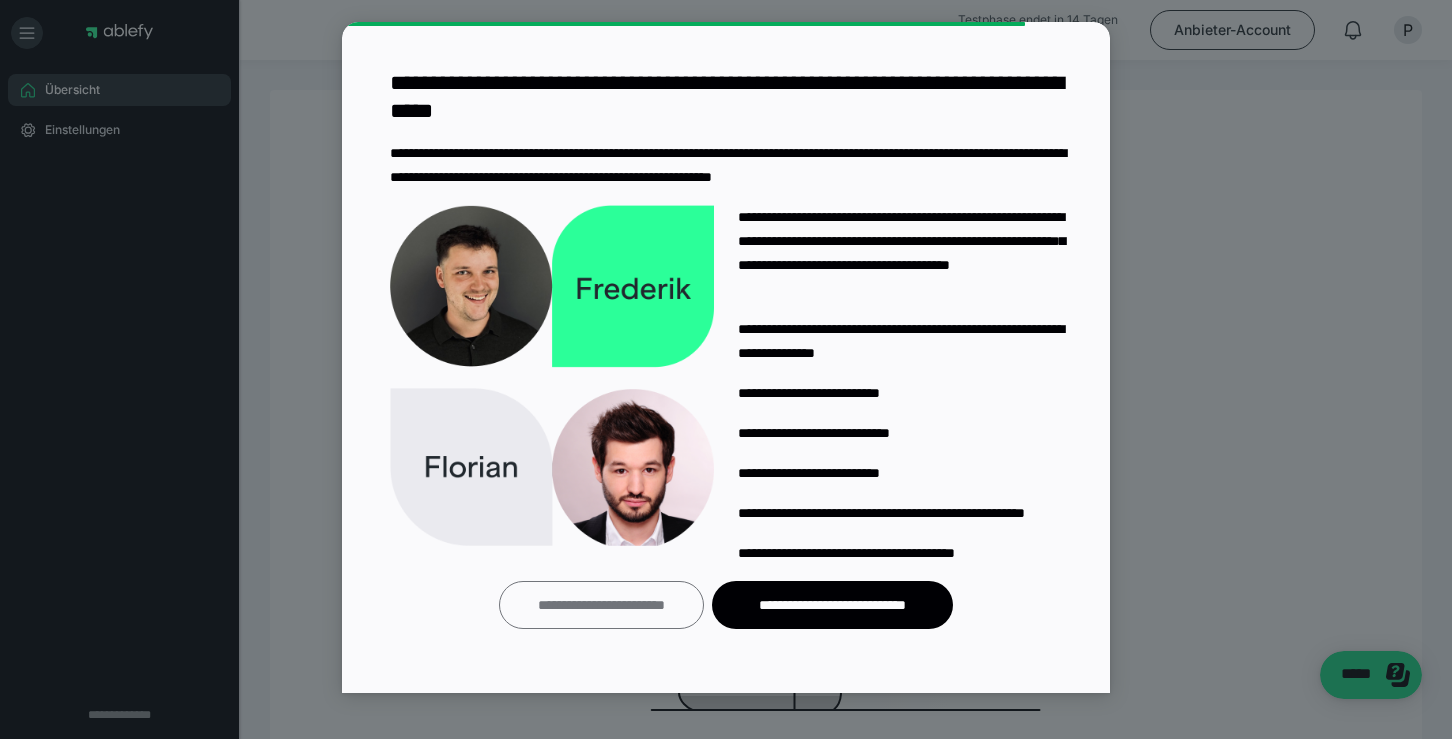 click on "**********" at bounding box center [601, 605] 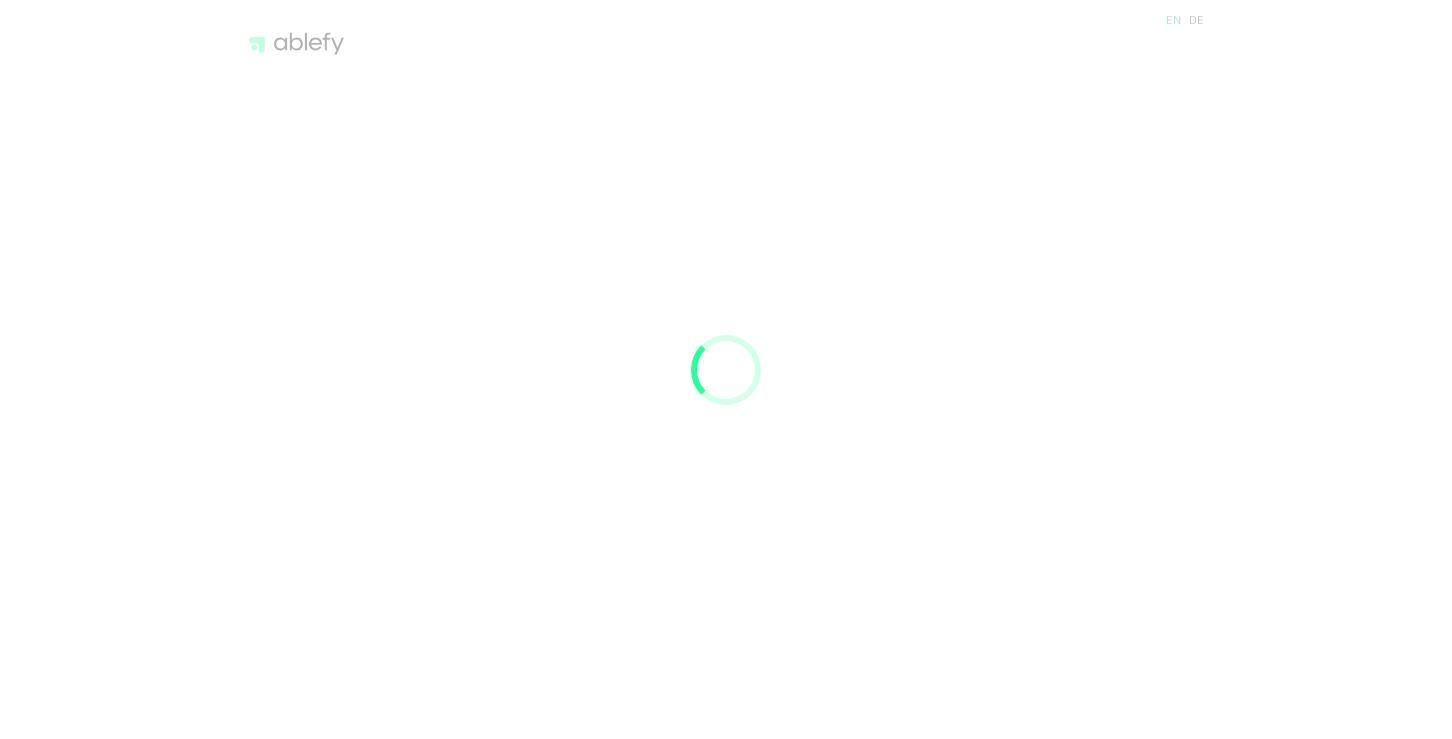scroll, scrollTop: 0, scrollLeft: 0, axis: both 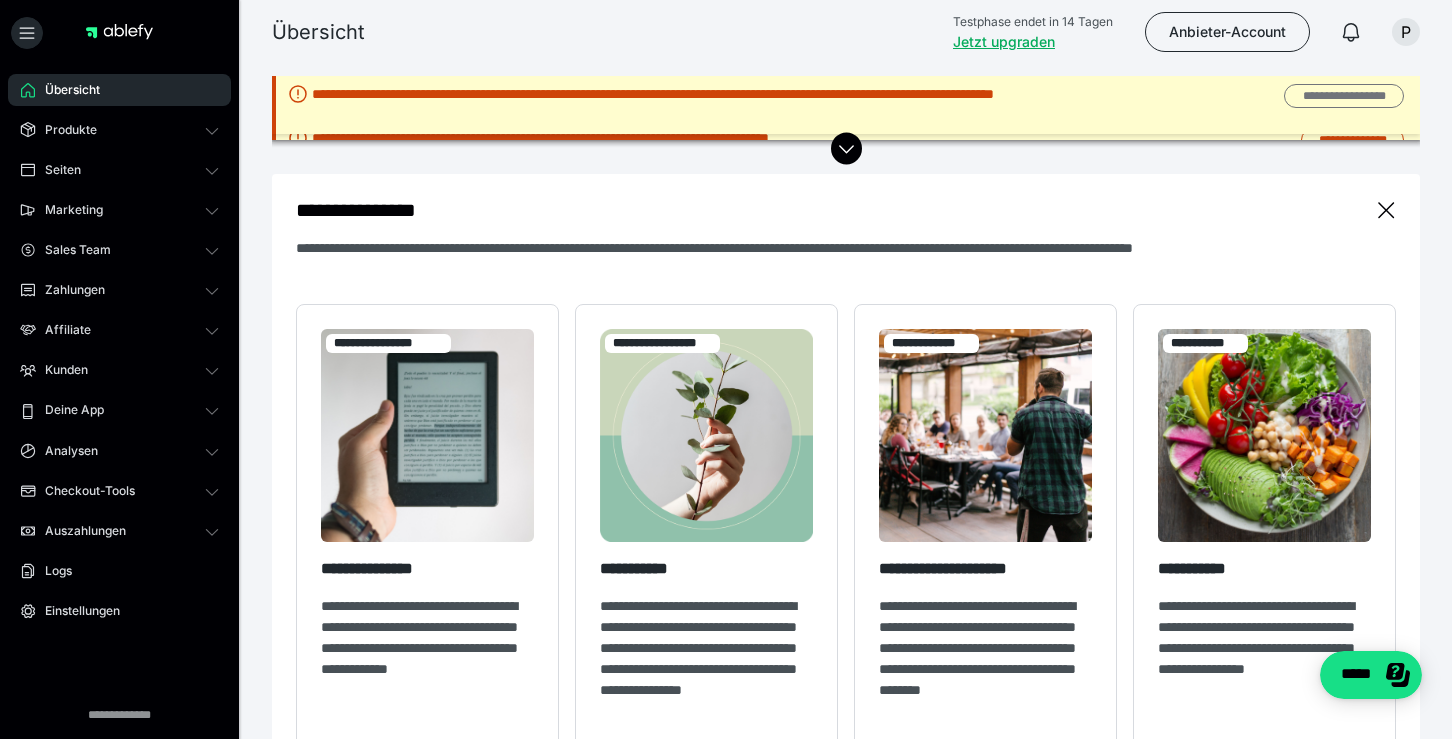 click on "**********" at bounding box center [1344, 96] 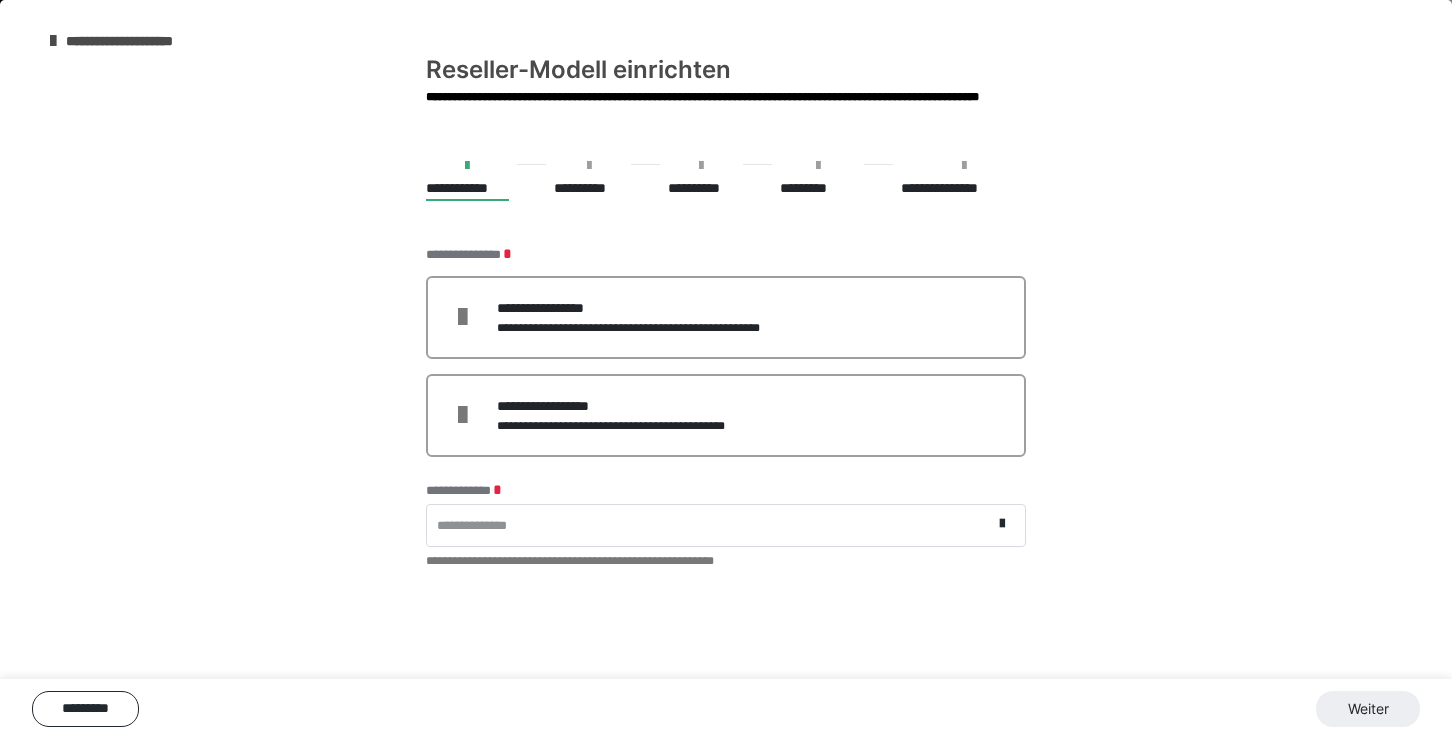 scroll, scrollTop: 0, scrollLeft: 0, axis: both 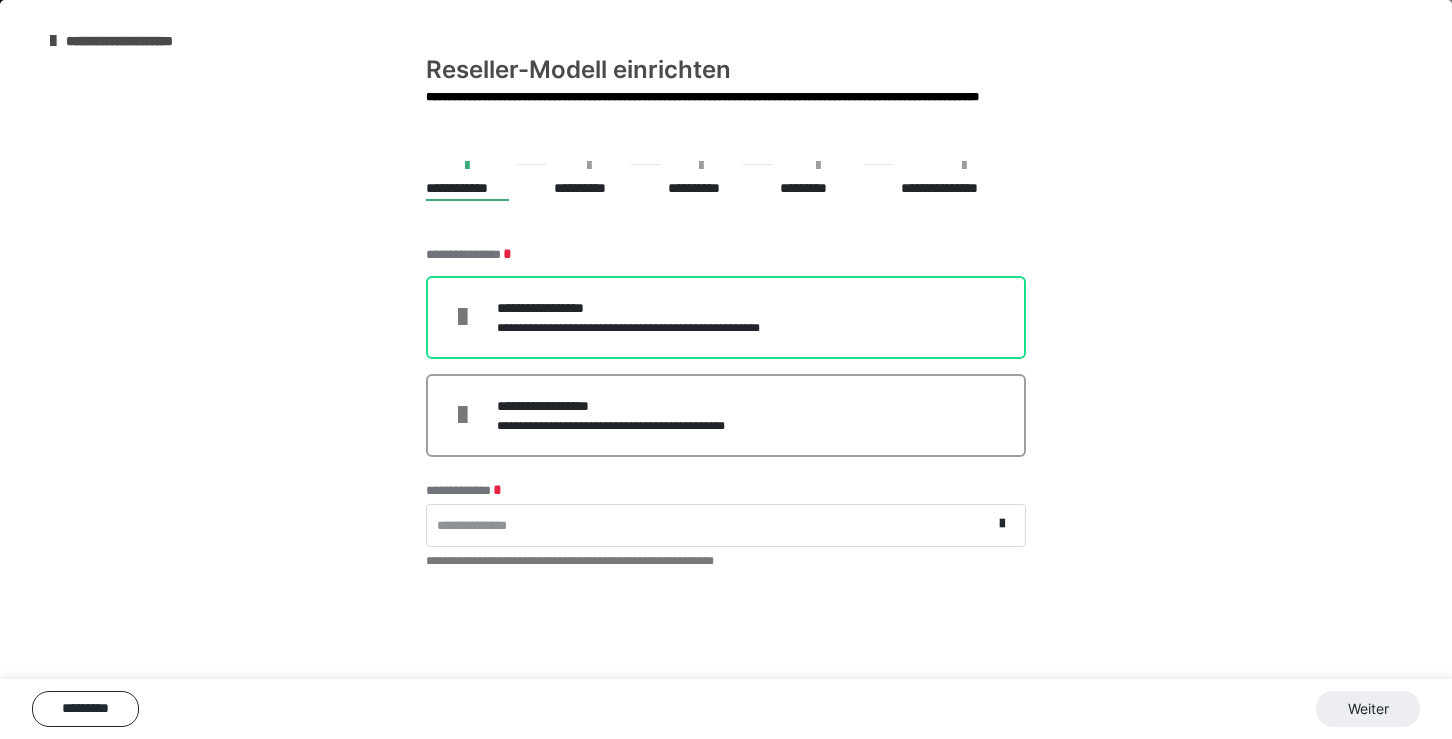 click on "**********" at bounding box center (726, 317) 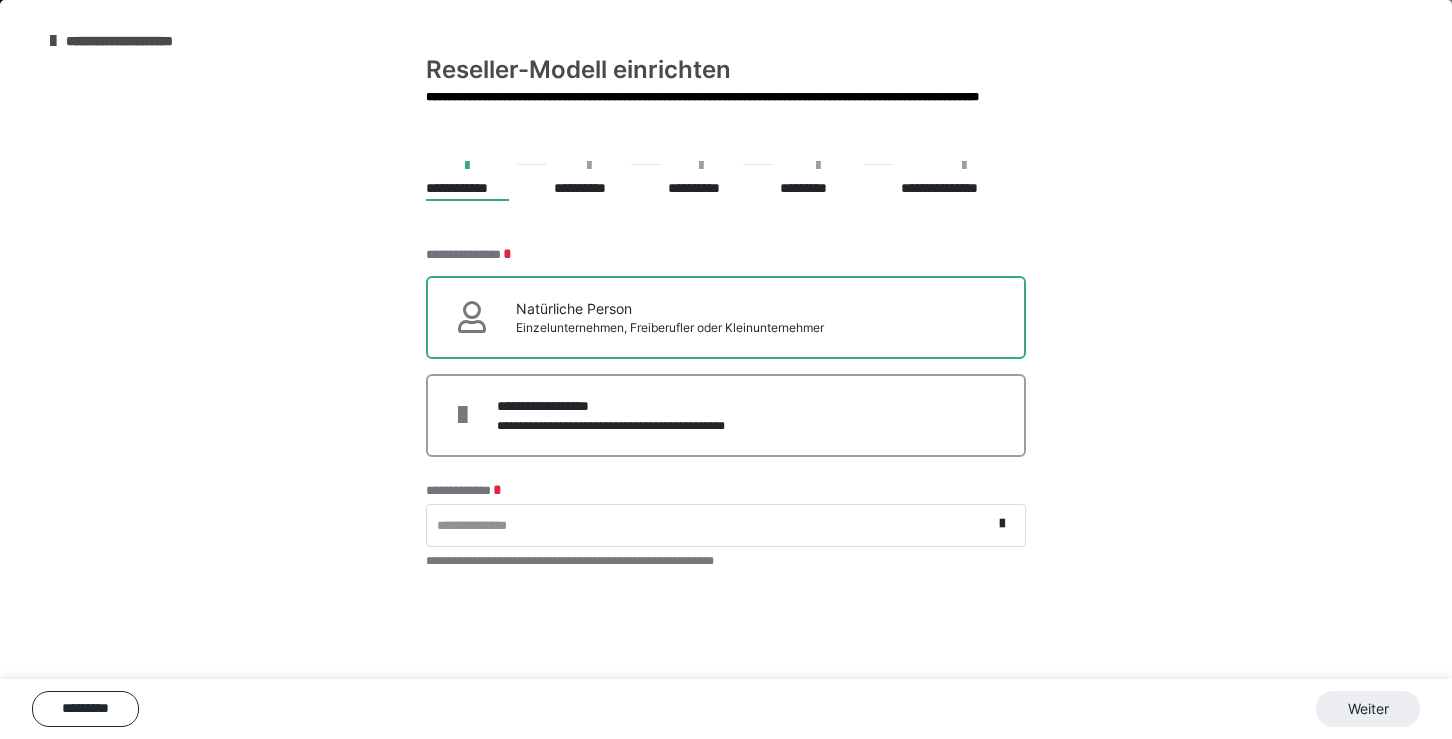 click on "**********" at bounding box center (709, 525) 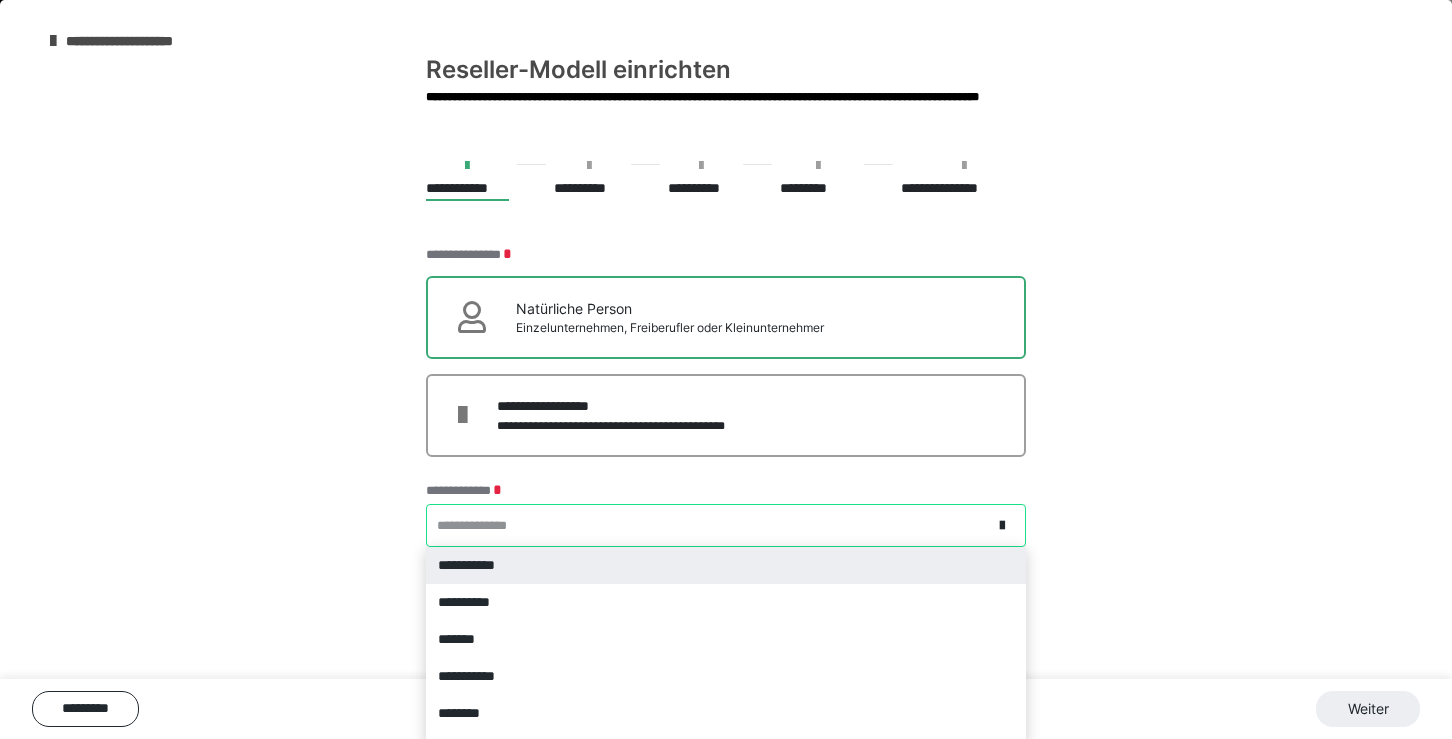 scroll, scrollTop: 8, scrollLeft: 0, axis: vertical 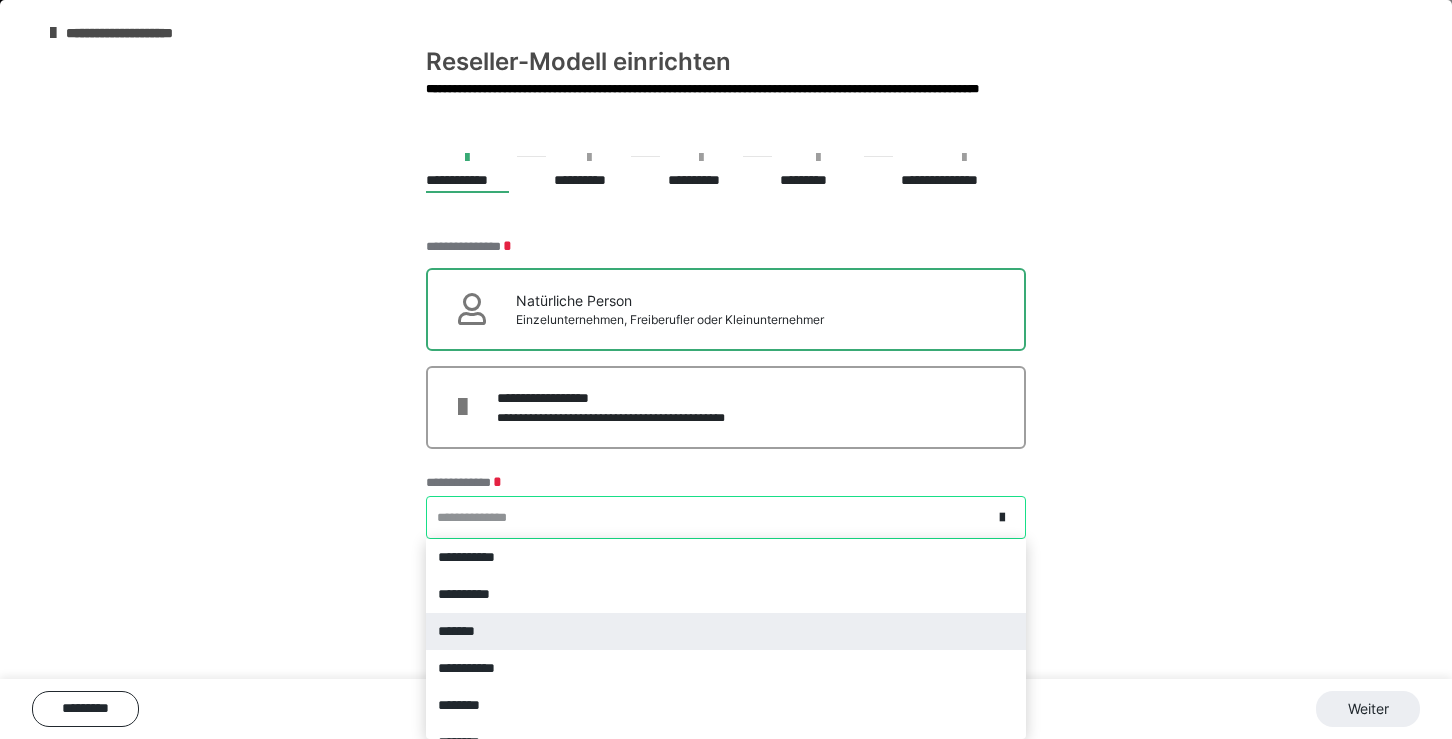 click on "*******" at bounding box center [726, 631] 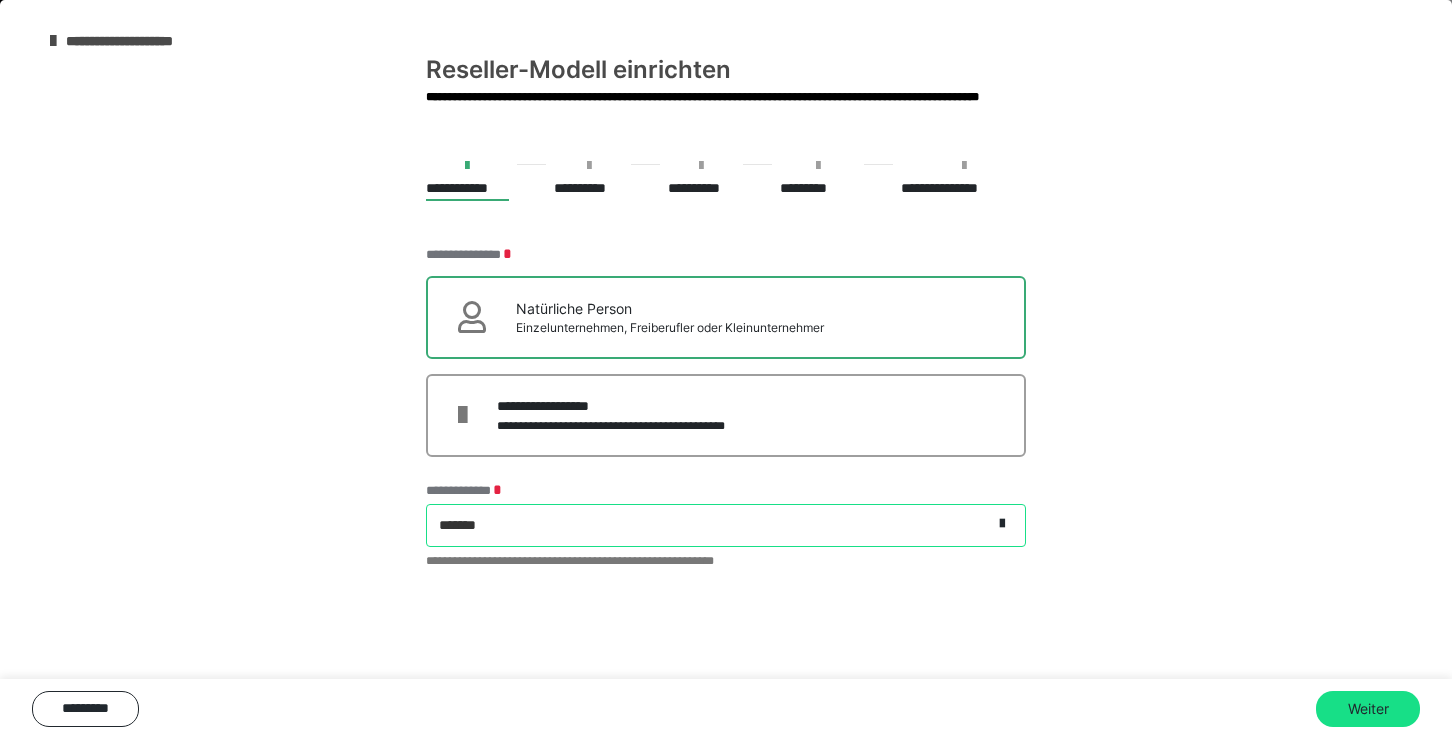scroll, scrollTop: 0, scrollLeft: 0, axis: both 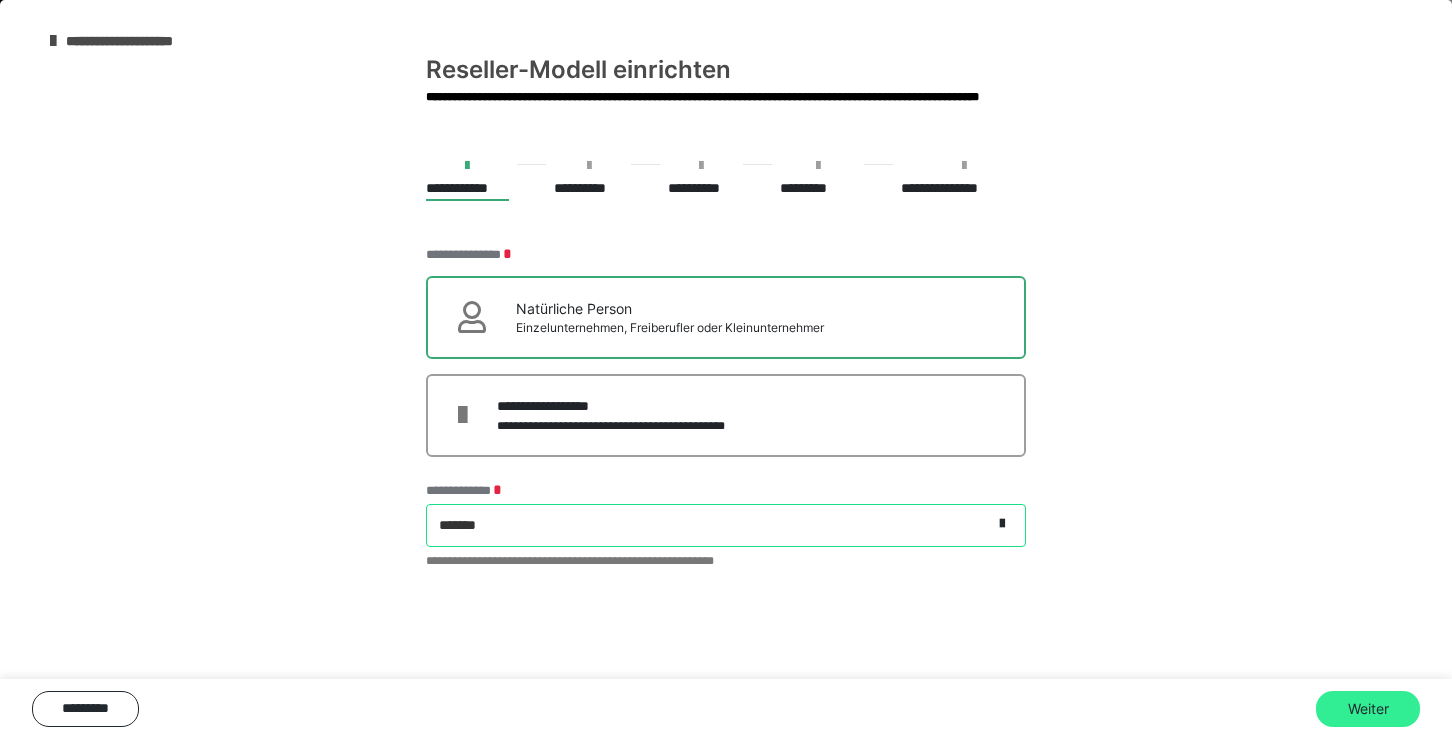 click on "Weiter" at bounding box center (1368, 709) 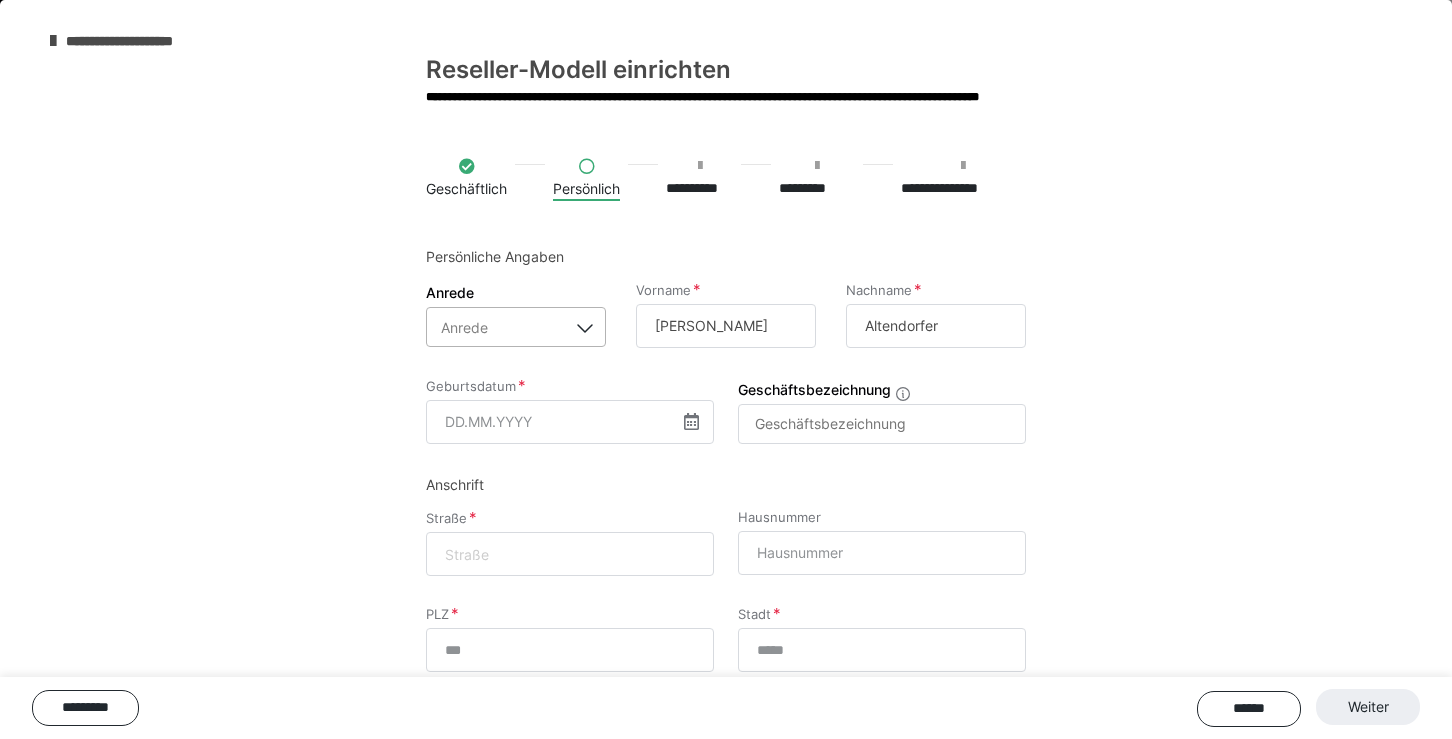 click on "Anrede" at bounding box center (497, 327) 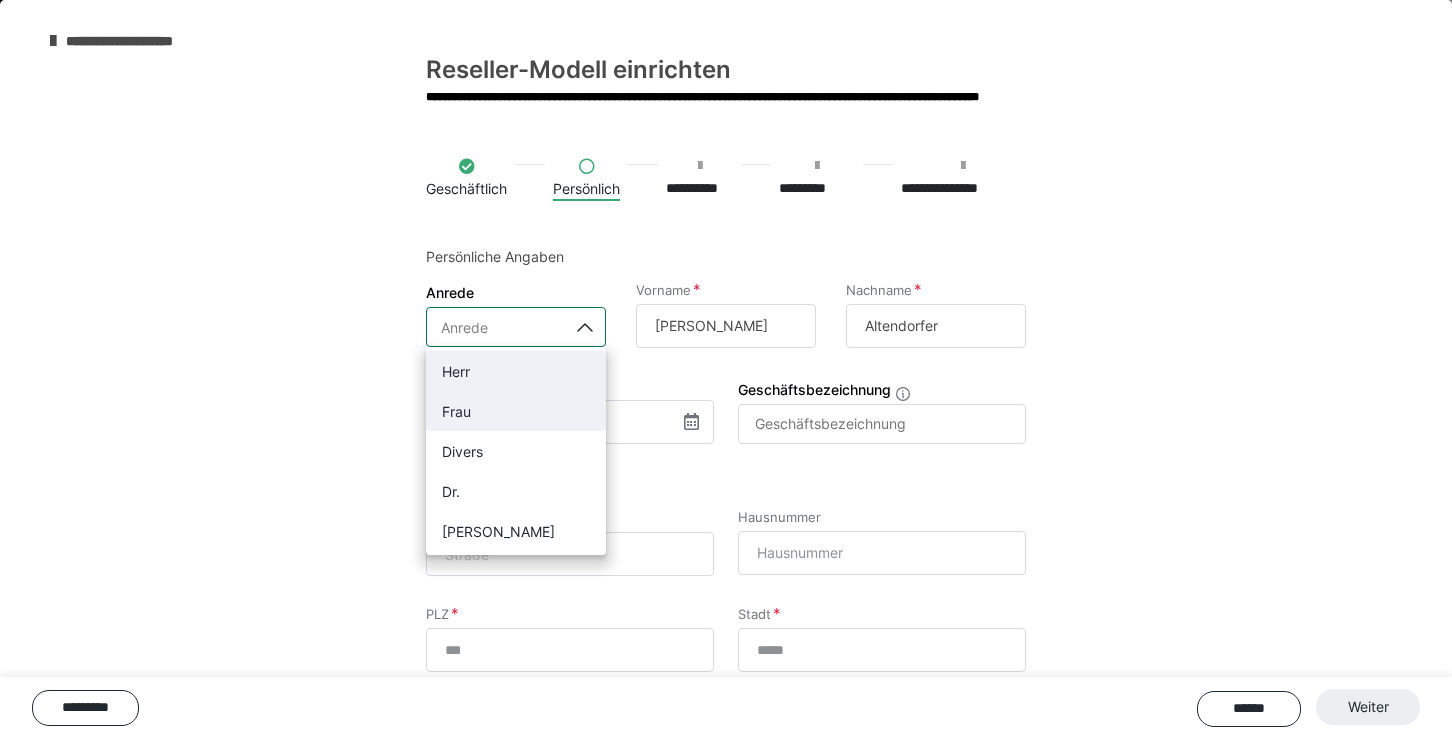 drag, startPoint x: 544, startPoint y: 405, endPoint x: 538, endPoint y: 369, distance: 36.496574 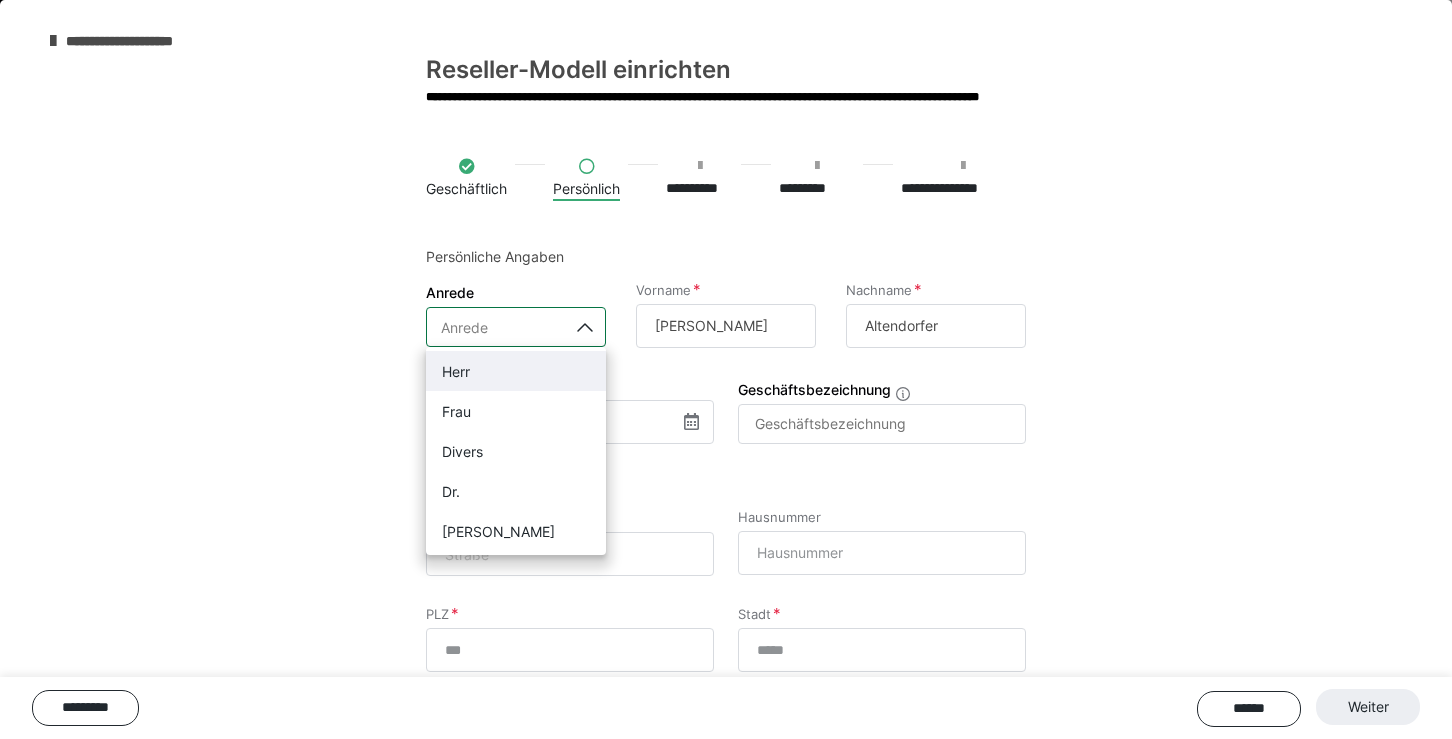 click on "Herr" at bounding box center (516, 371) 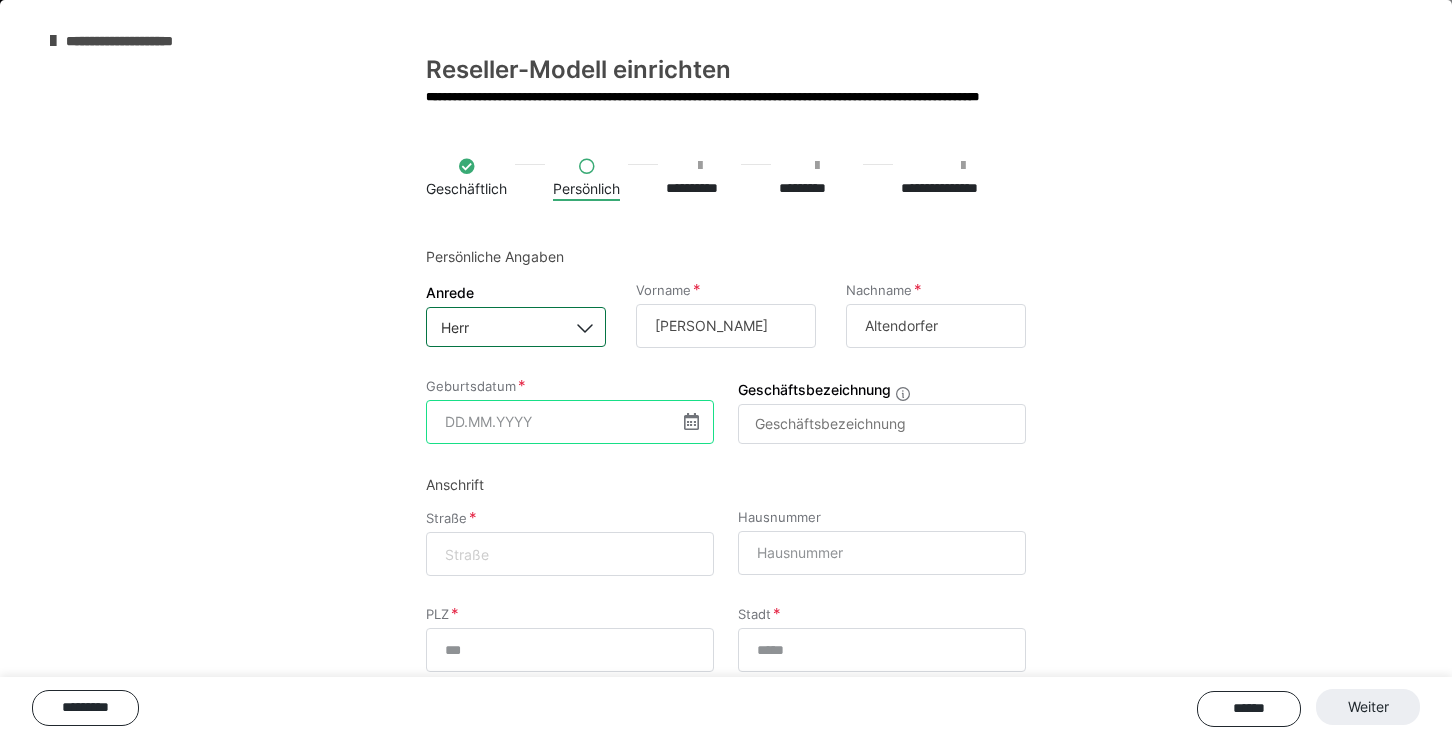 click at bounding box center [570, 422] 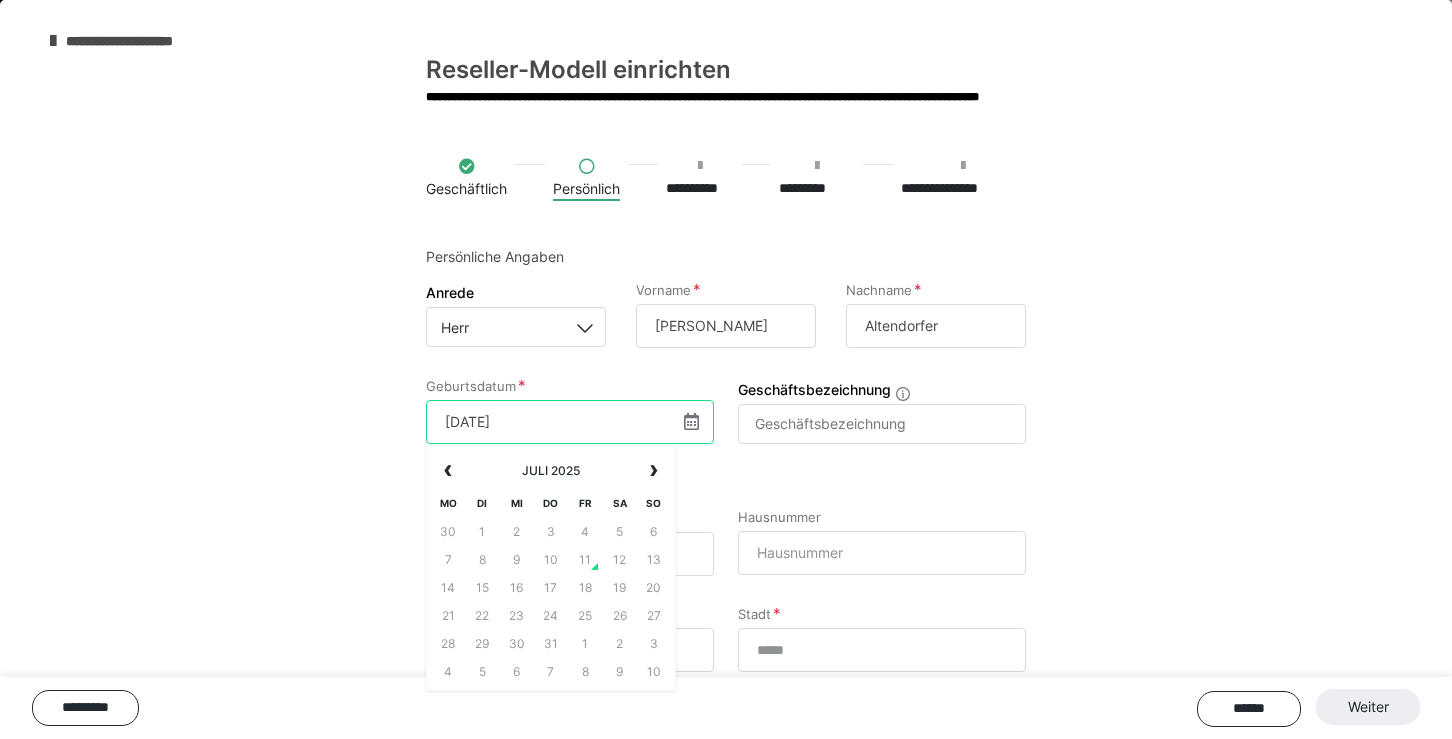 type on "25.08.1990" 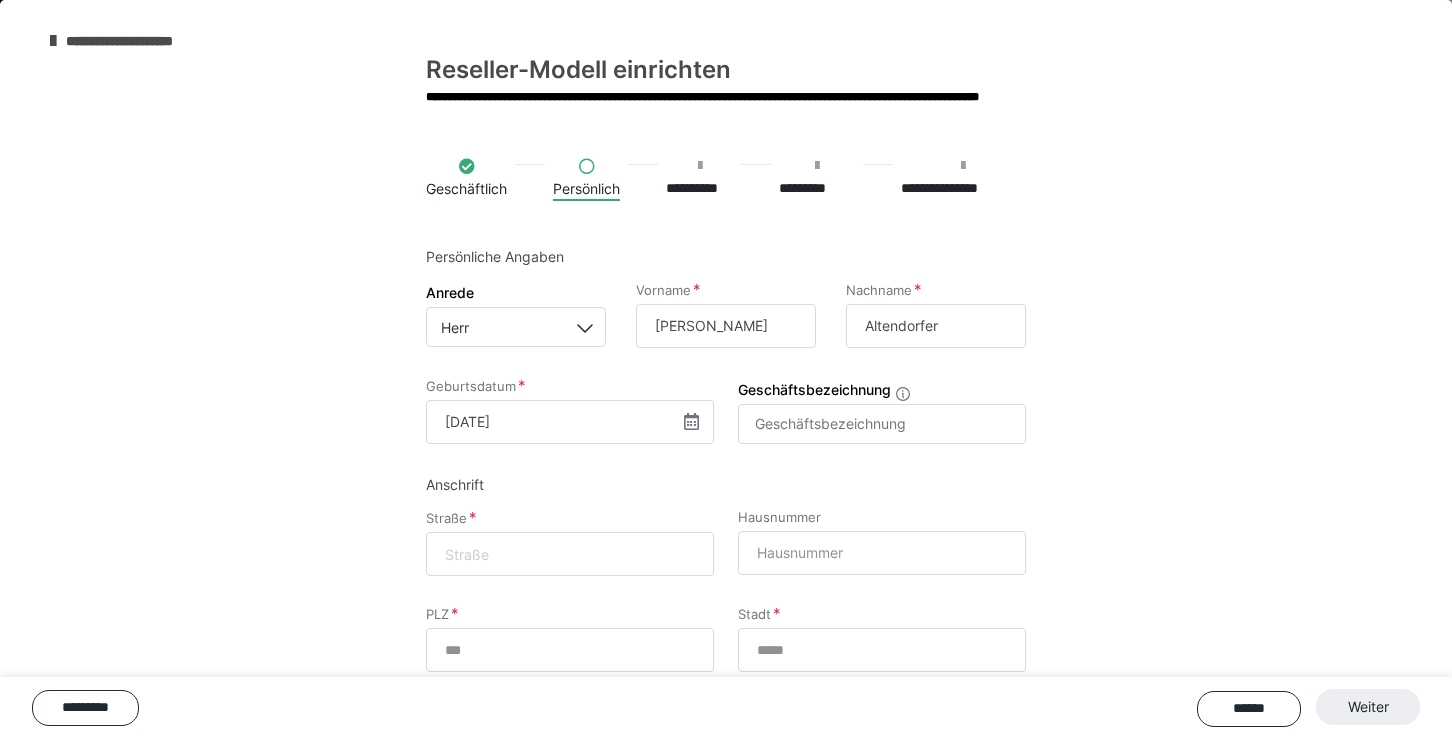 click 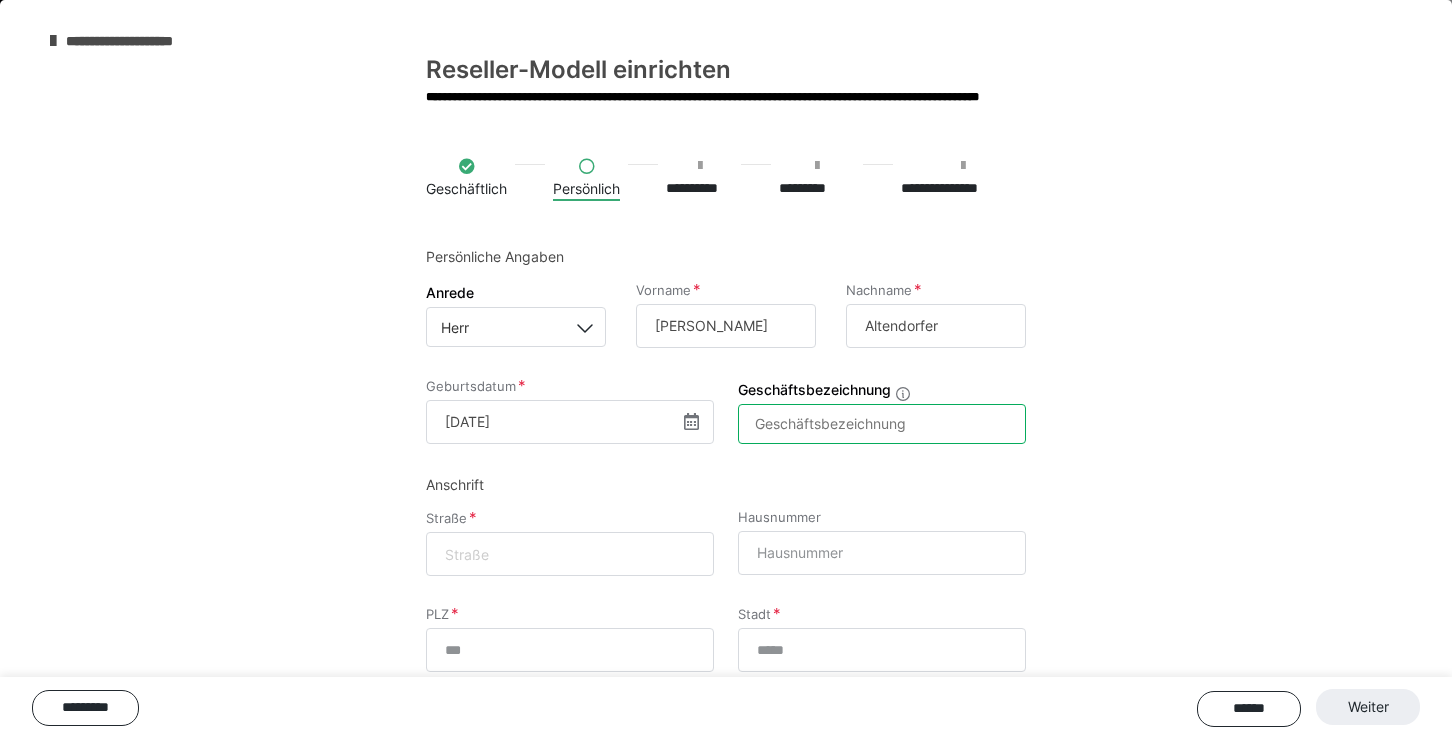 click on "Geschäftsbezeichnung" at bounding box center (882, 424) 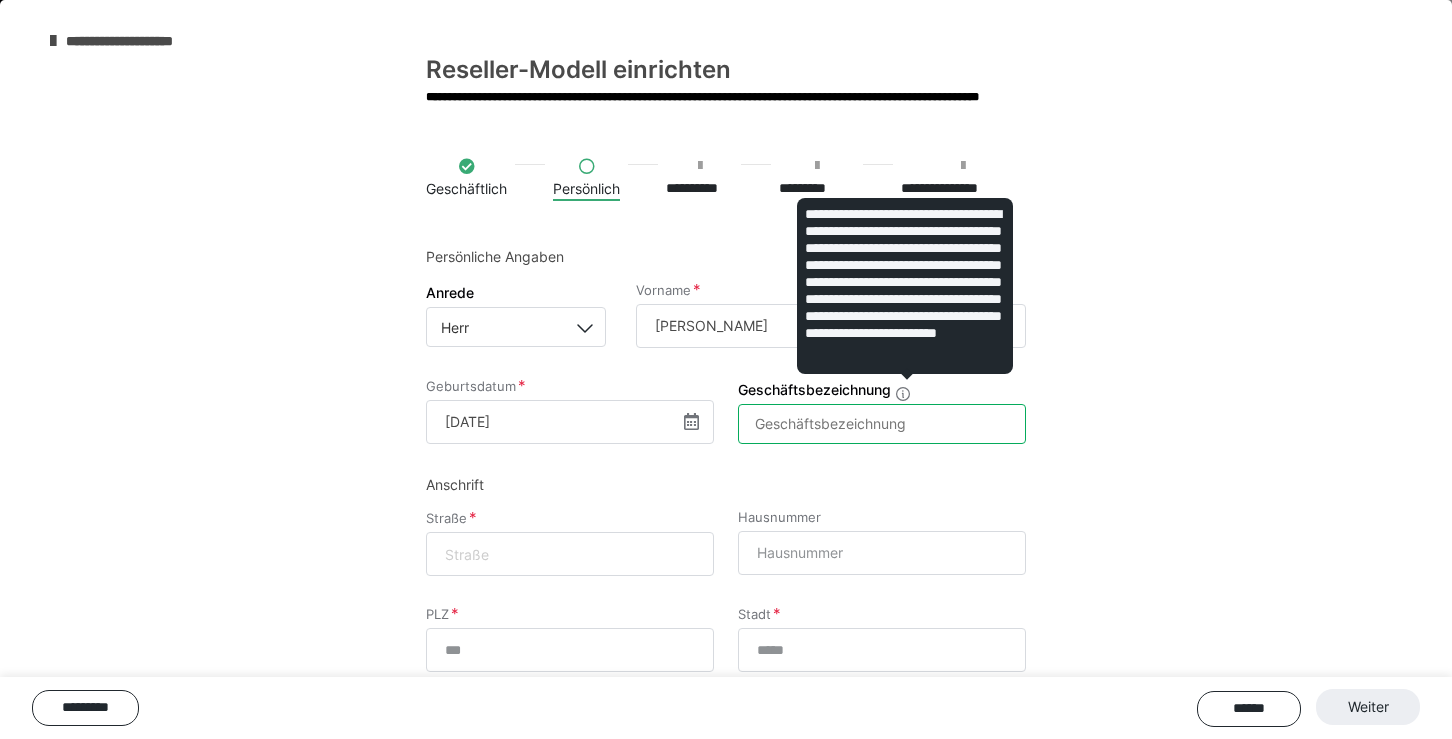 click on "Geschäftsbezeichnung" at bounding box center (882, 424) 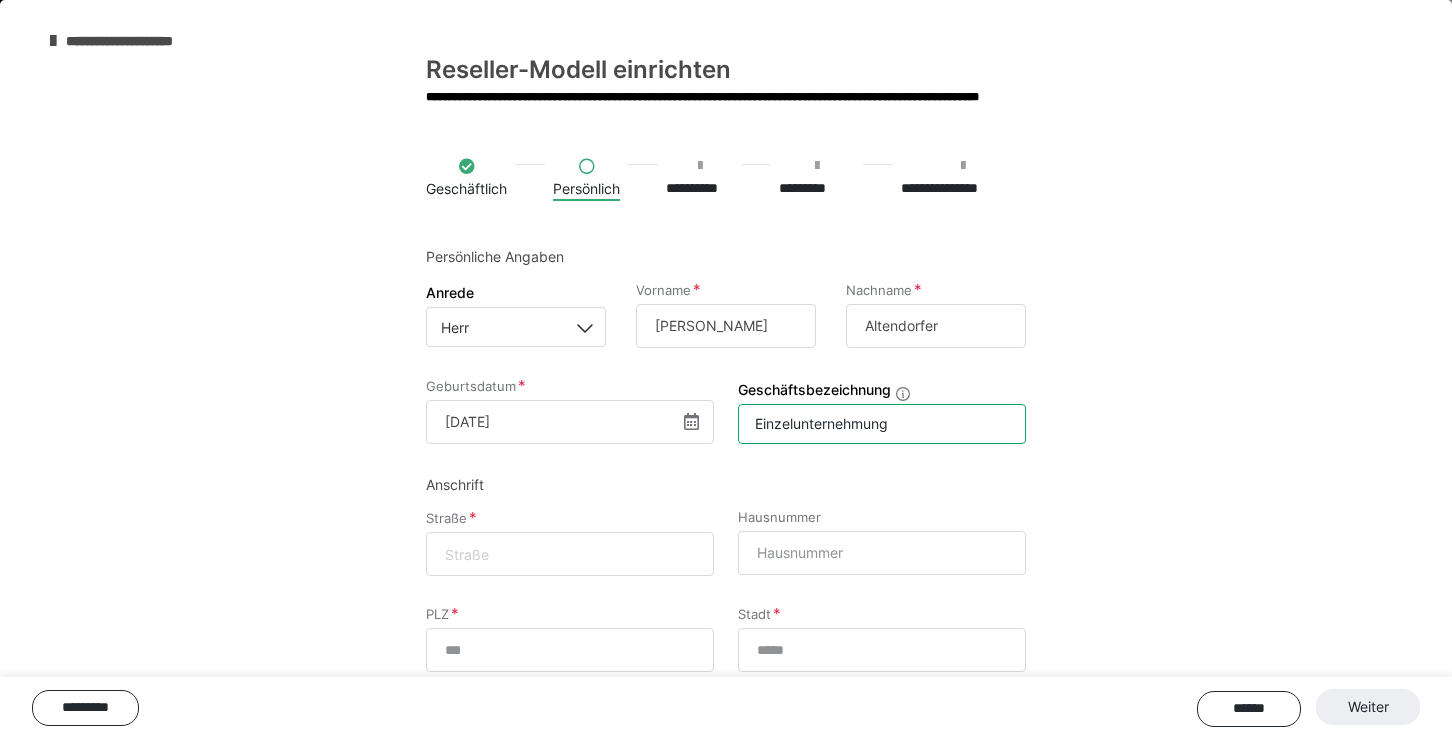 type on "Einzelunternehmung" 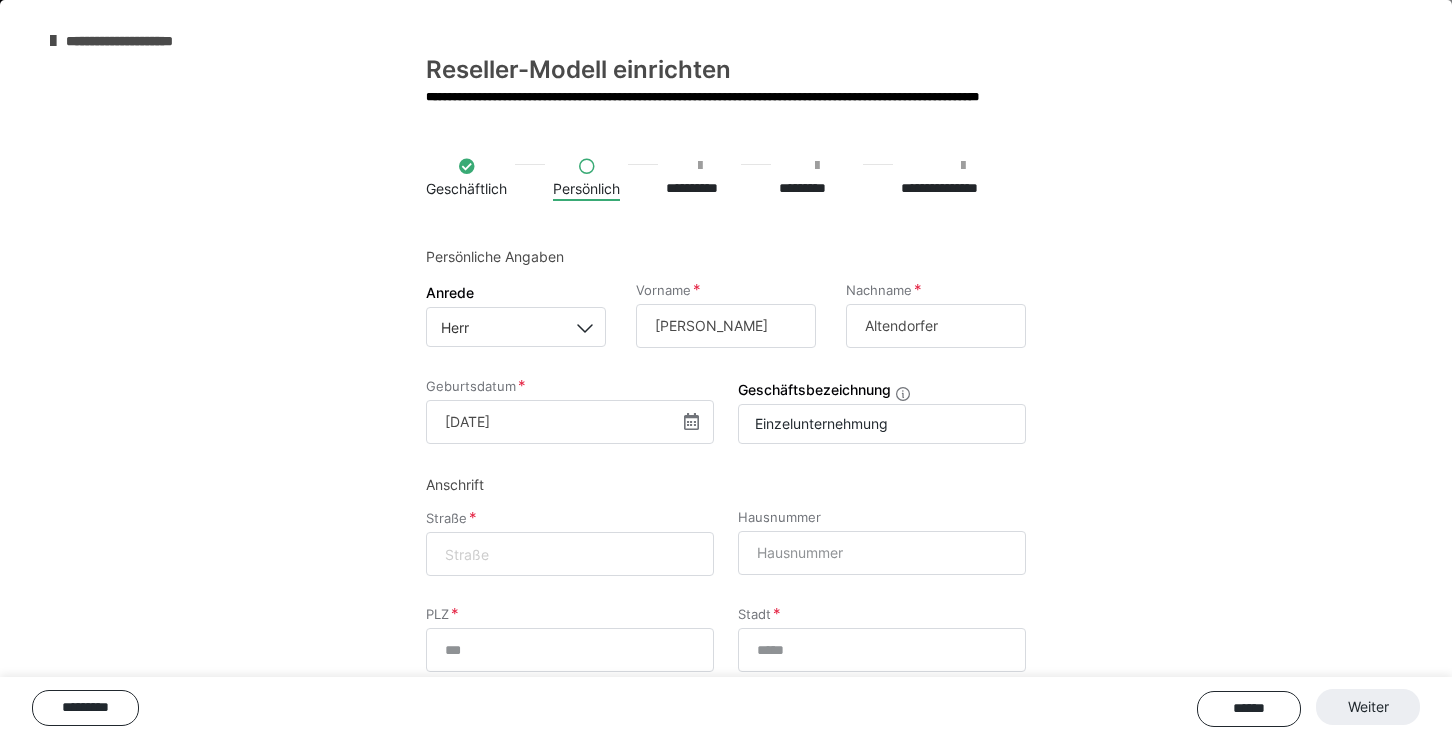 click at bounding box center (570, 554) 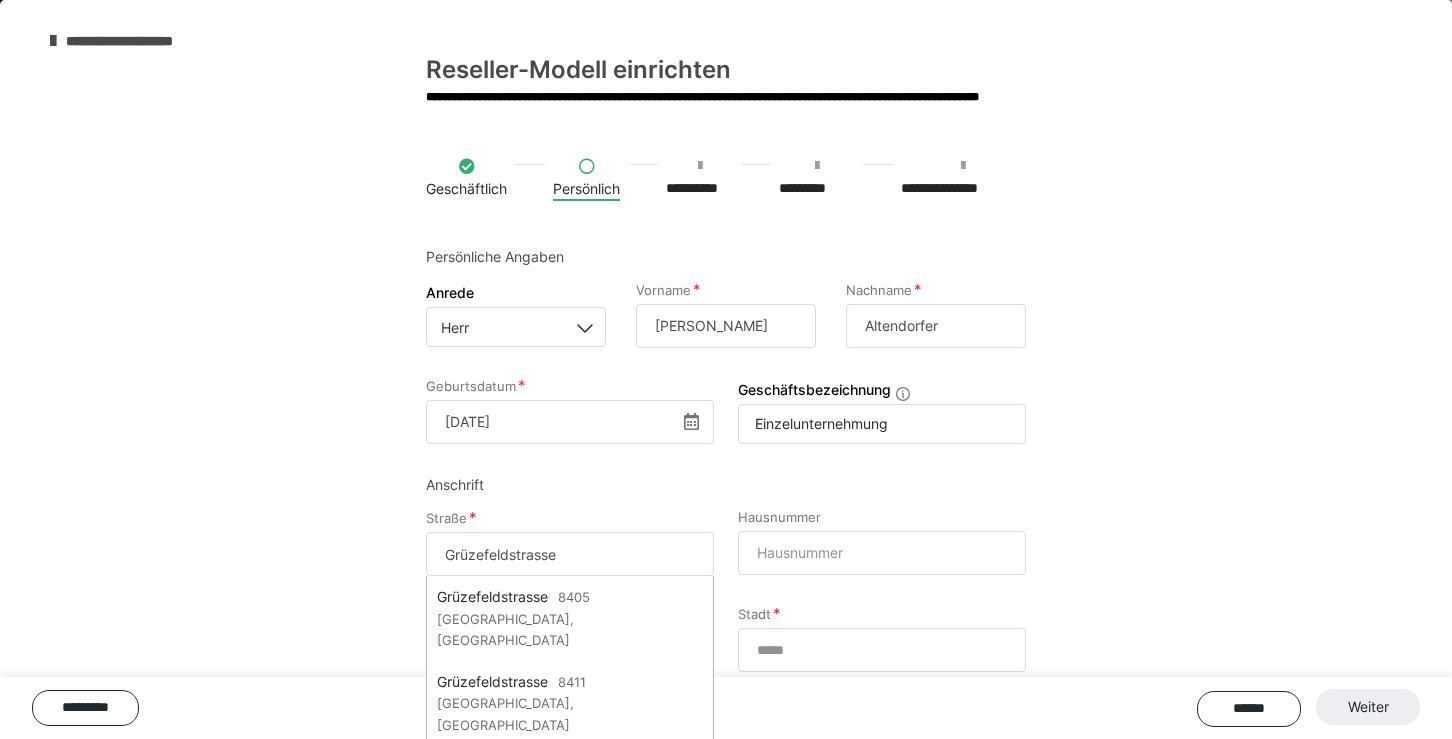 type on "Grüzefeldstrasse" 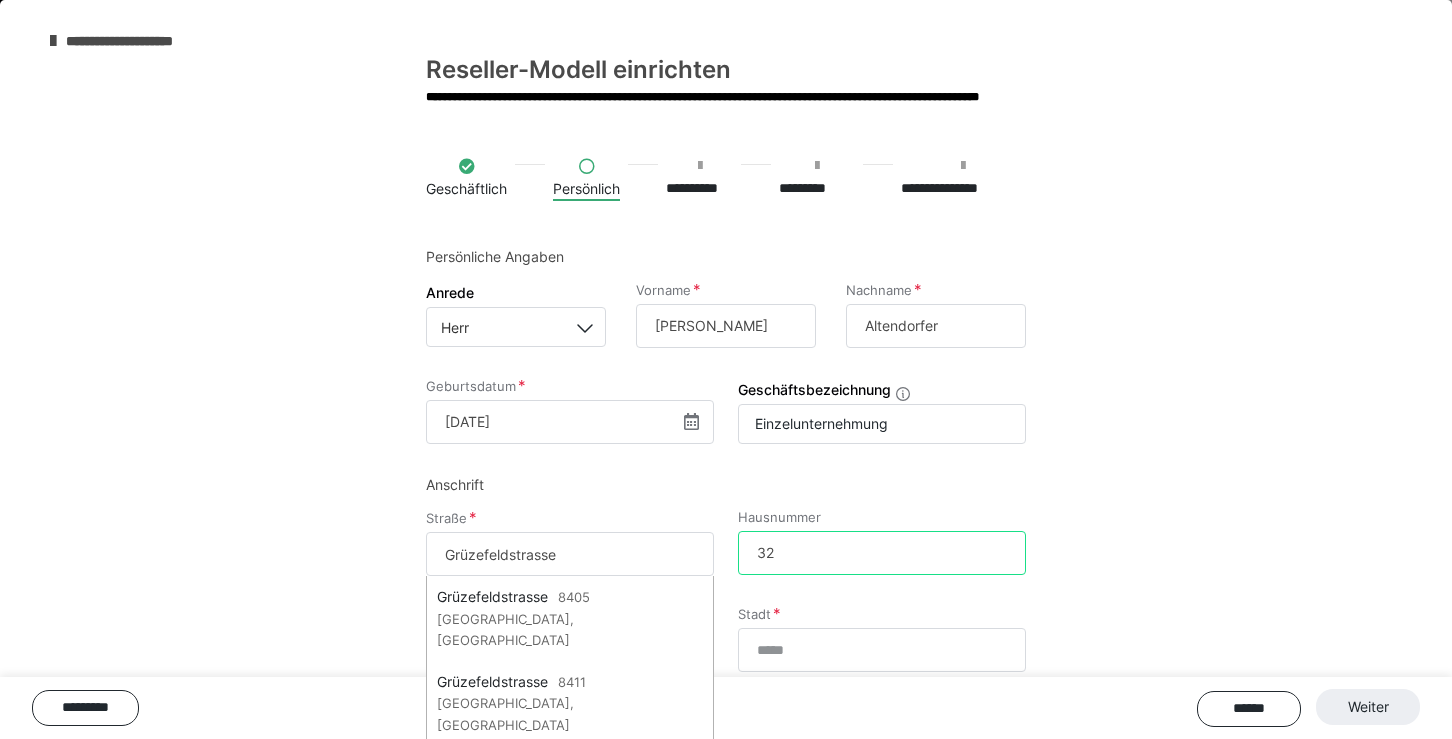 type on "32" 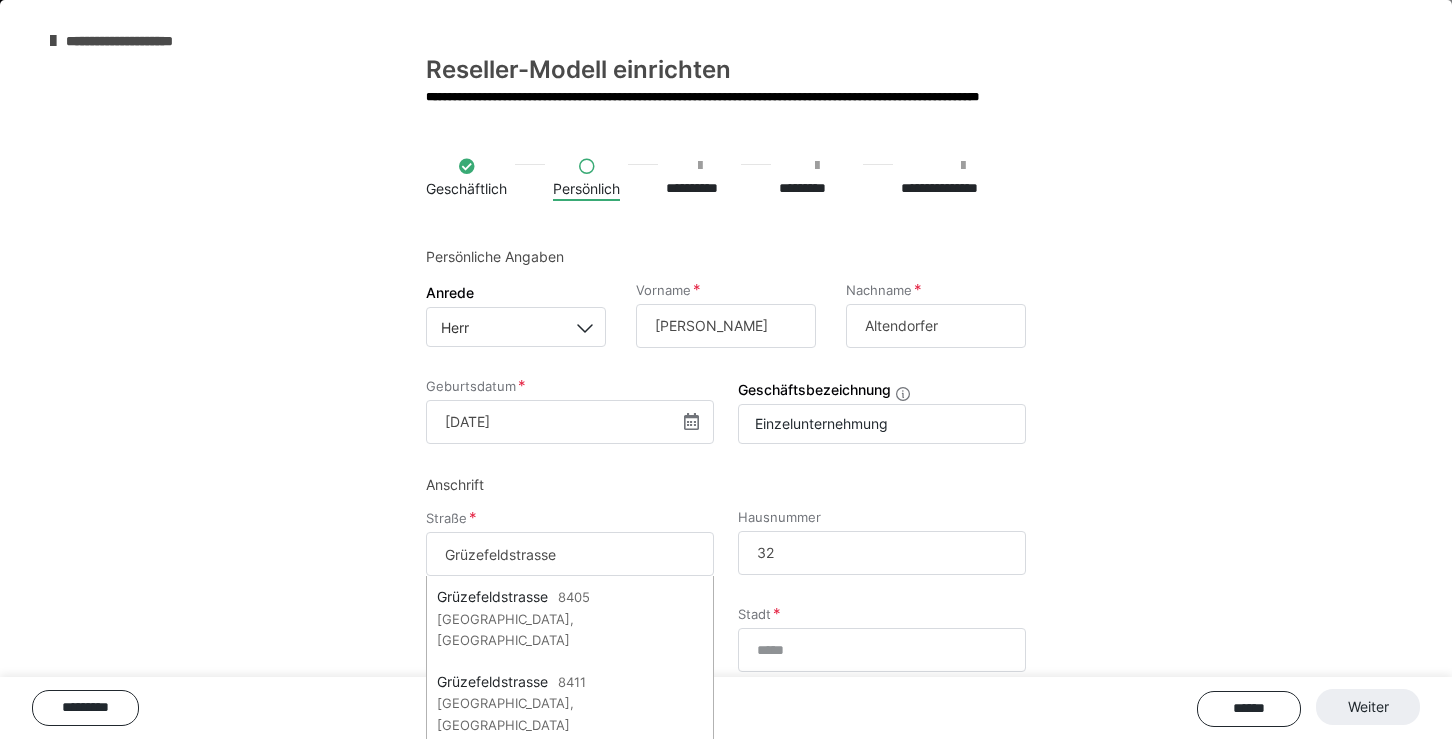 click on "**********" at bounding box center (726, 493) 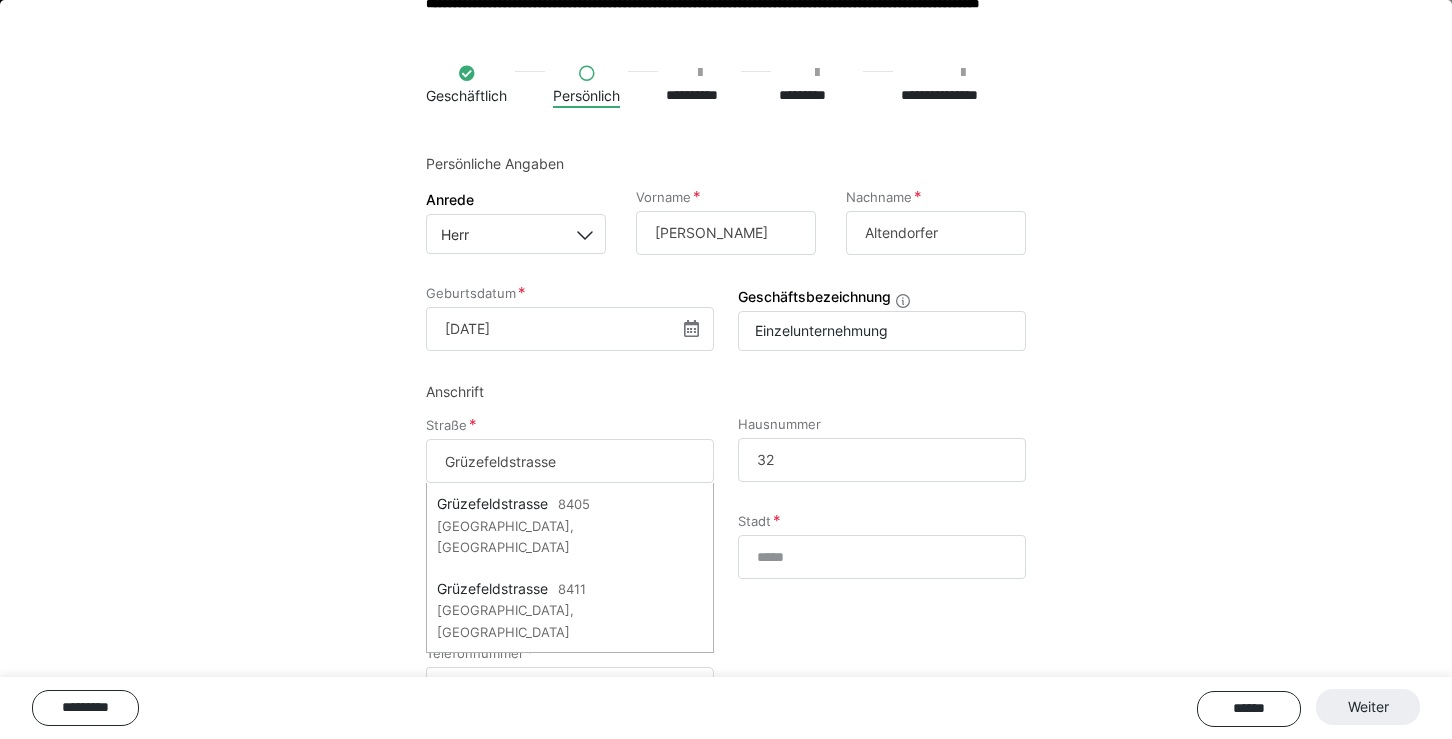 scroll, scrollTop: 102, scrollLeft: 0, axis: vertical 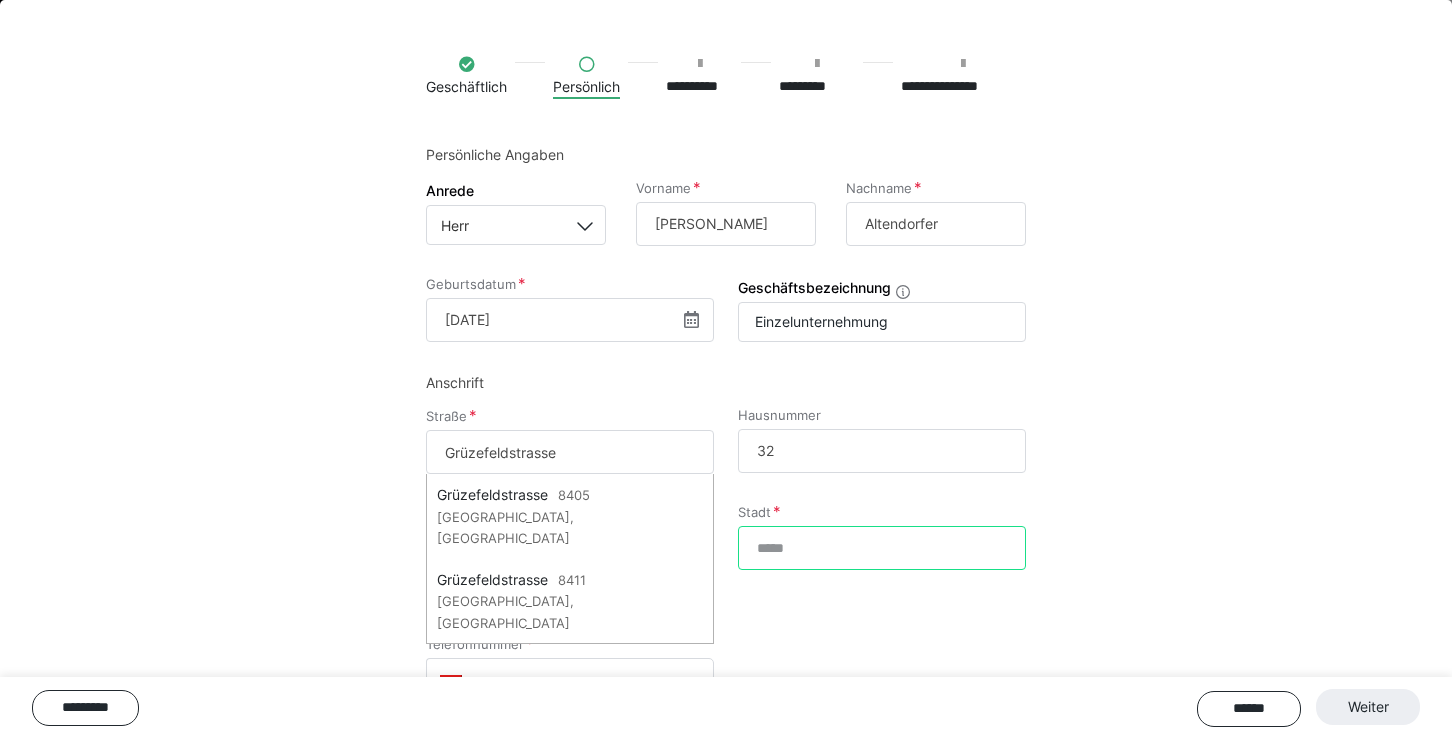 click on "Stadt" at bounding box center [882, 548] 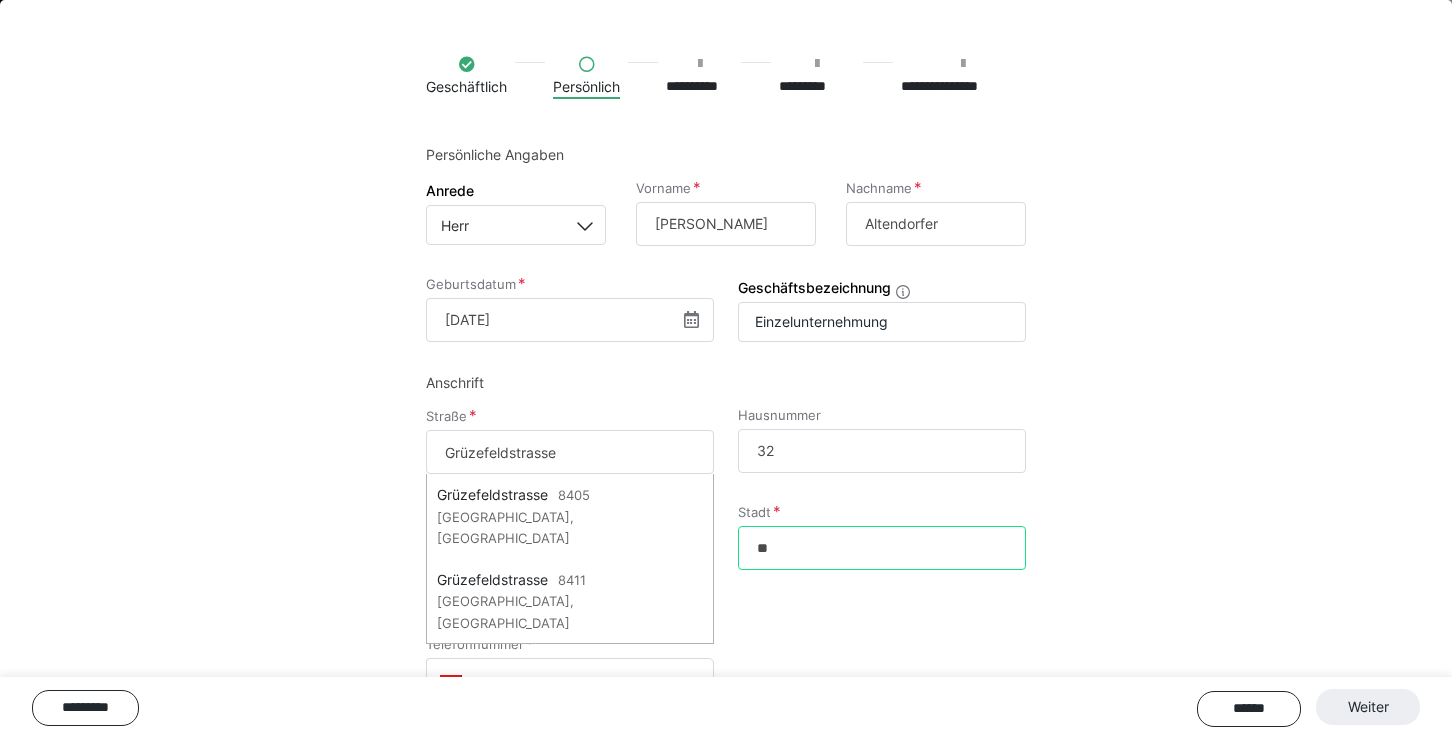 type on "**********" 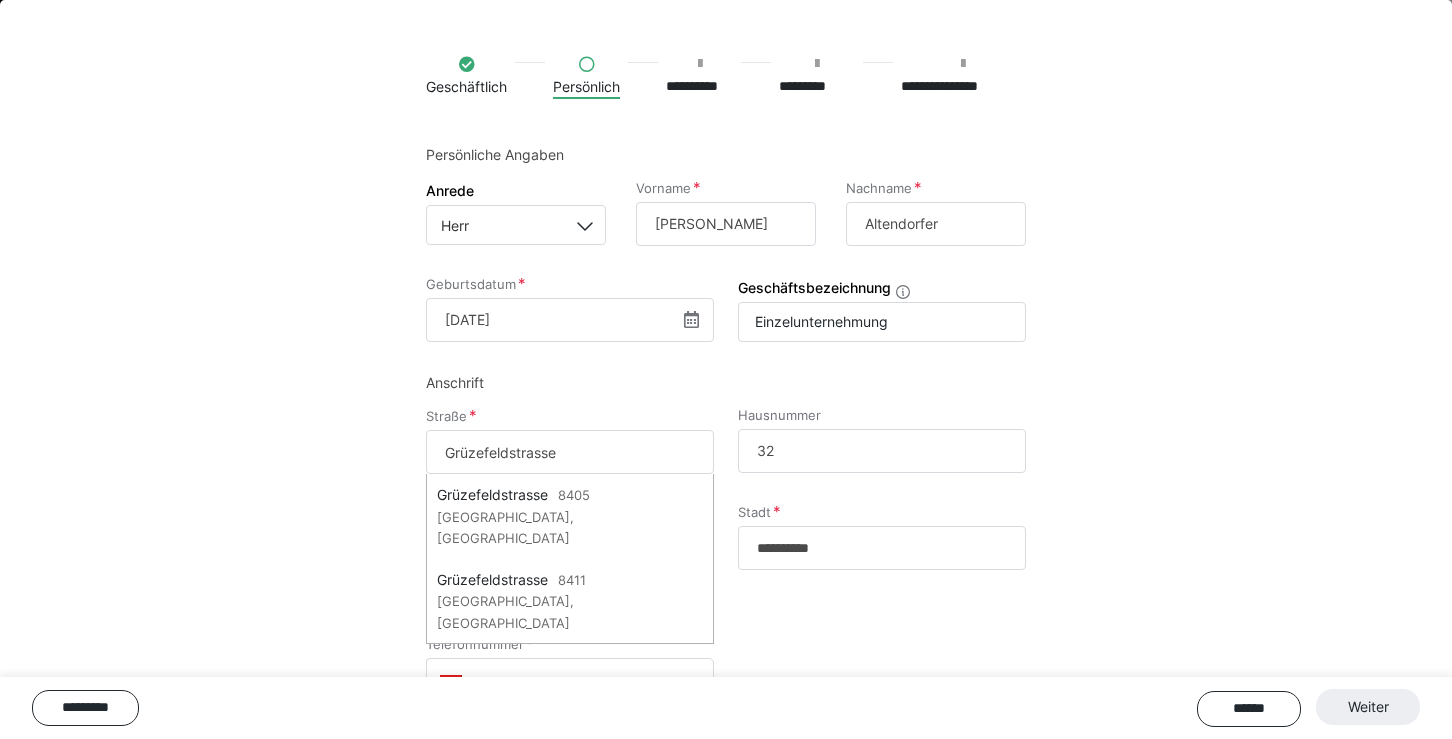 type on "*******" 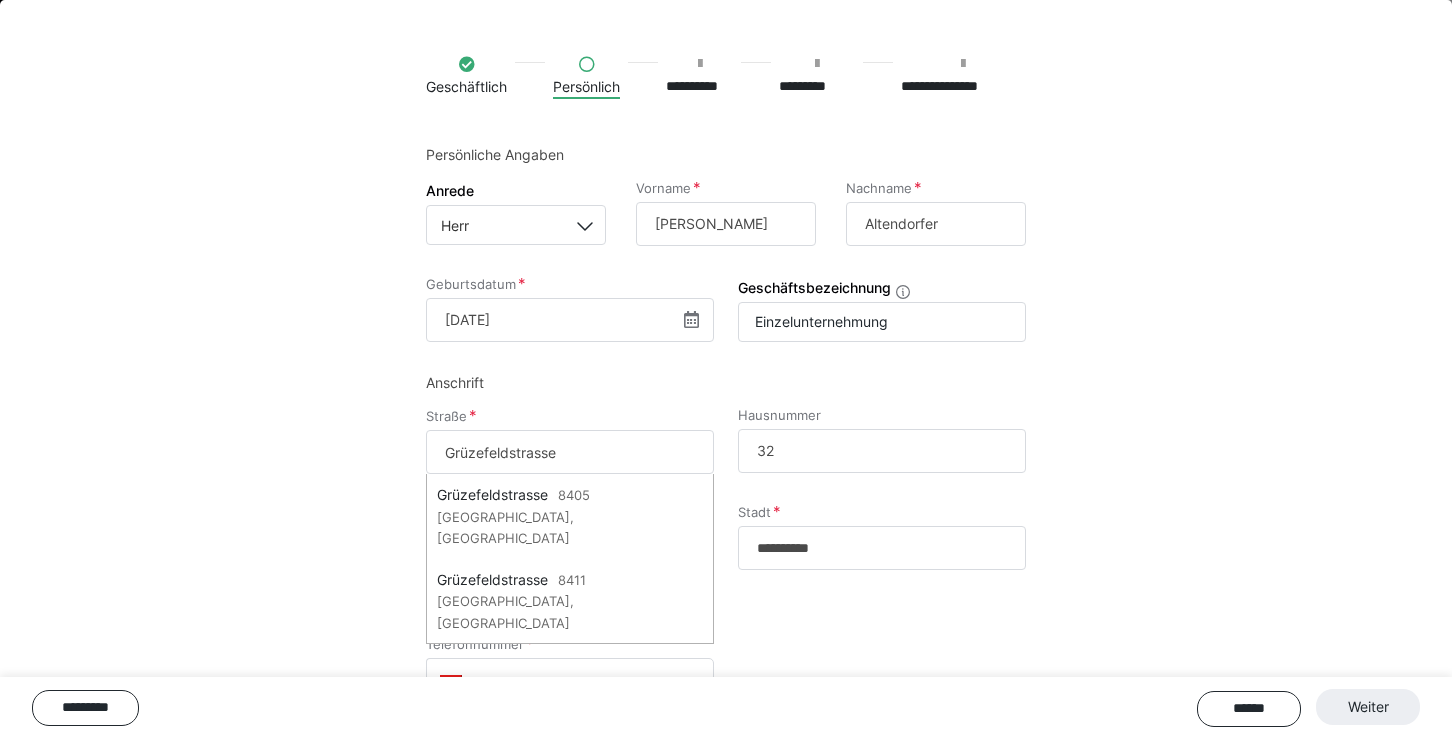 type on "****" 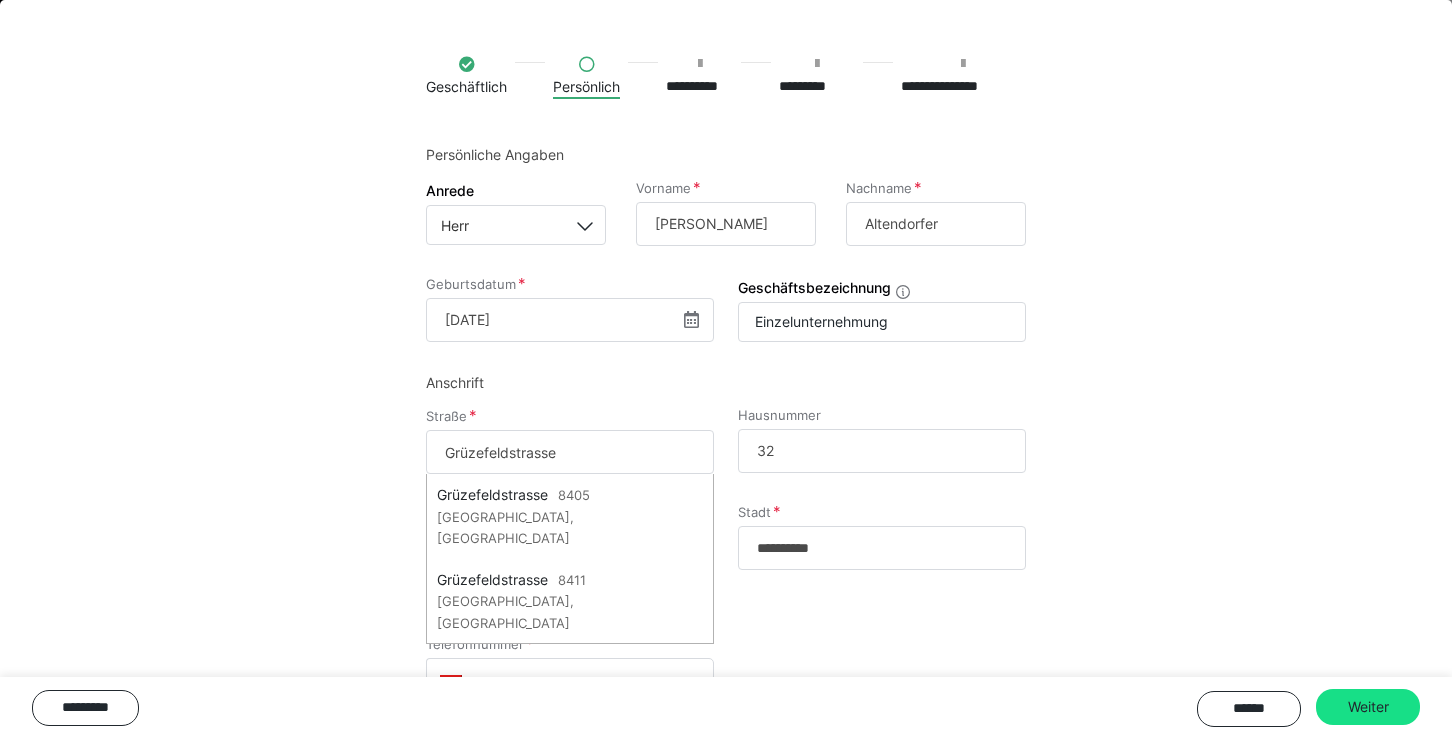click on "**********" at bounding box center [726, 391] 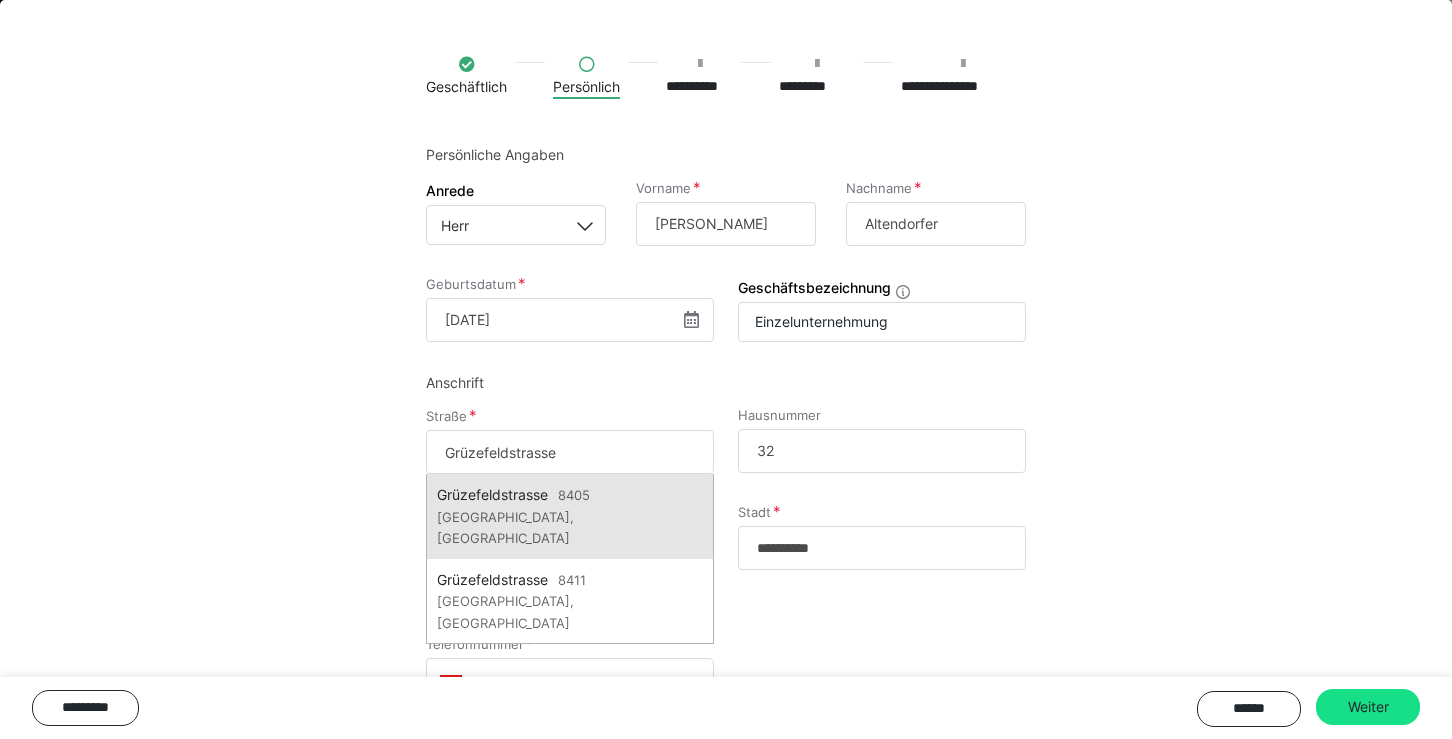 click on "Grüzefeldstrasse" at bounding box center [492, 494] 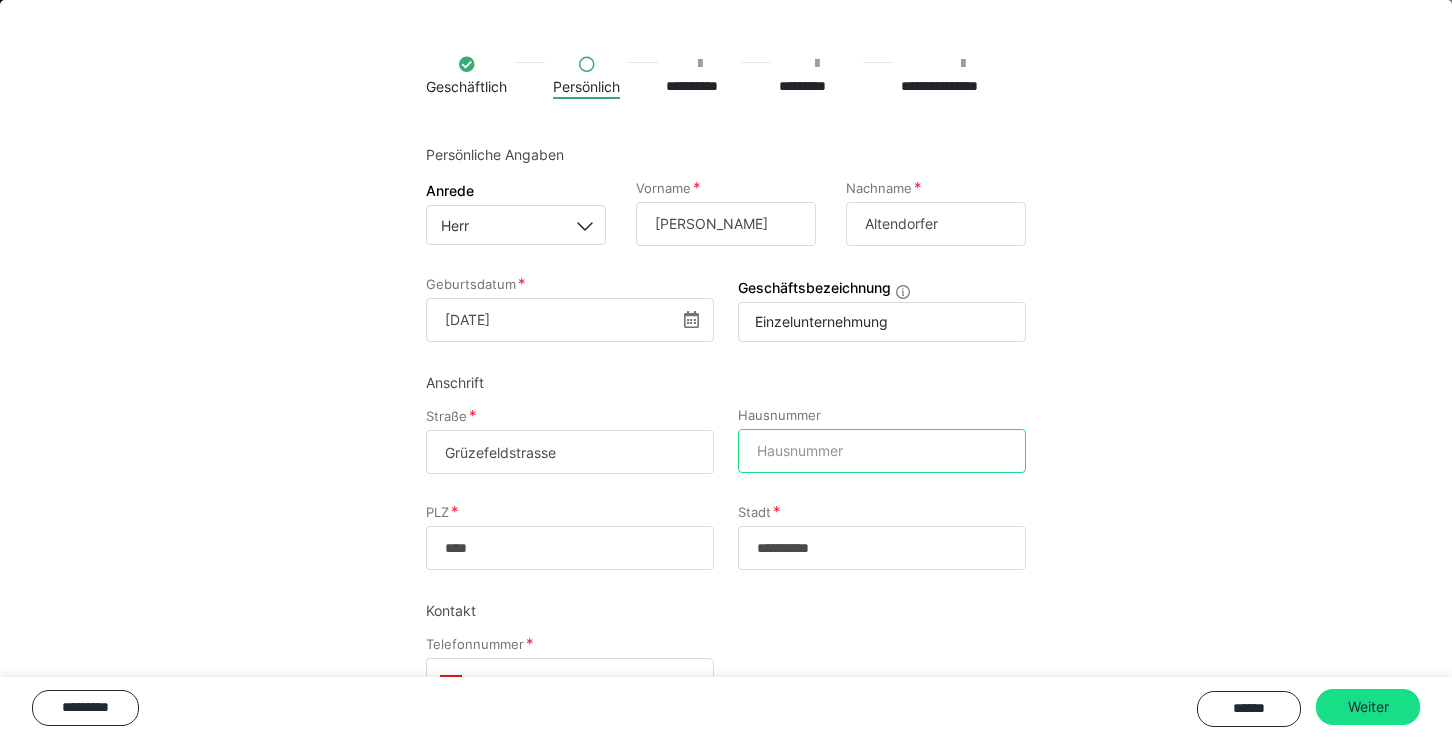 click on "Hausnummer" at bounding box center [882, 451] 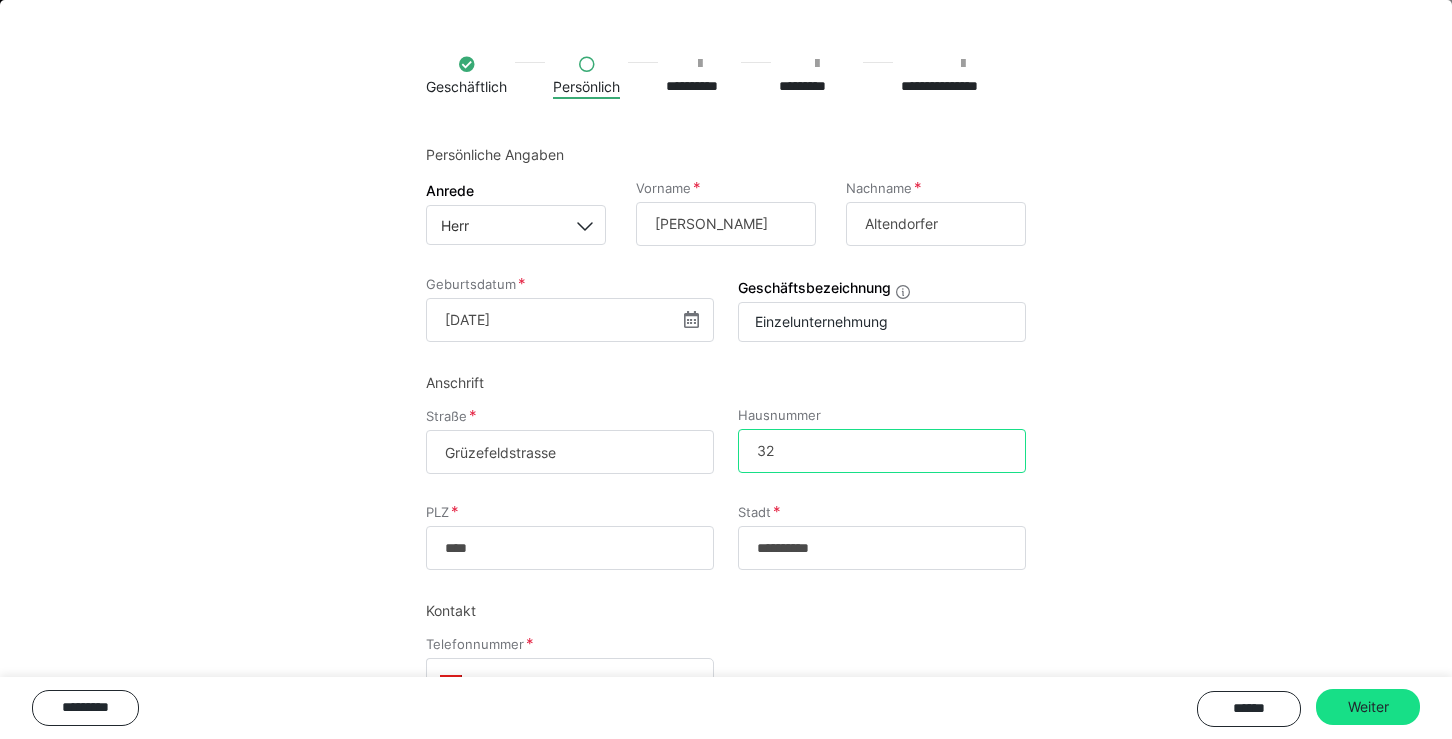 type on "32" 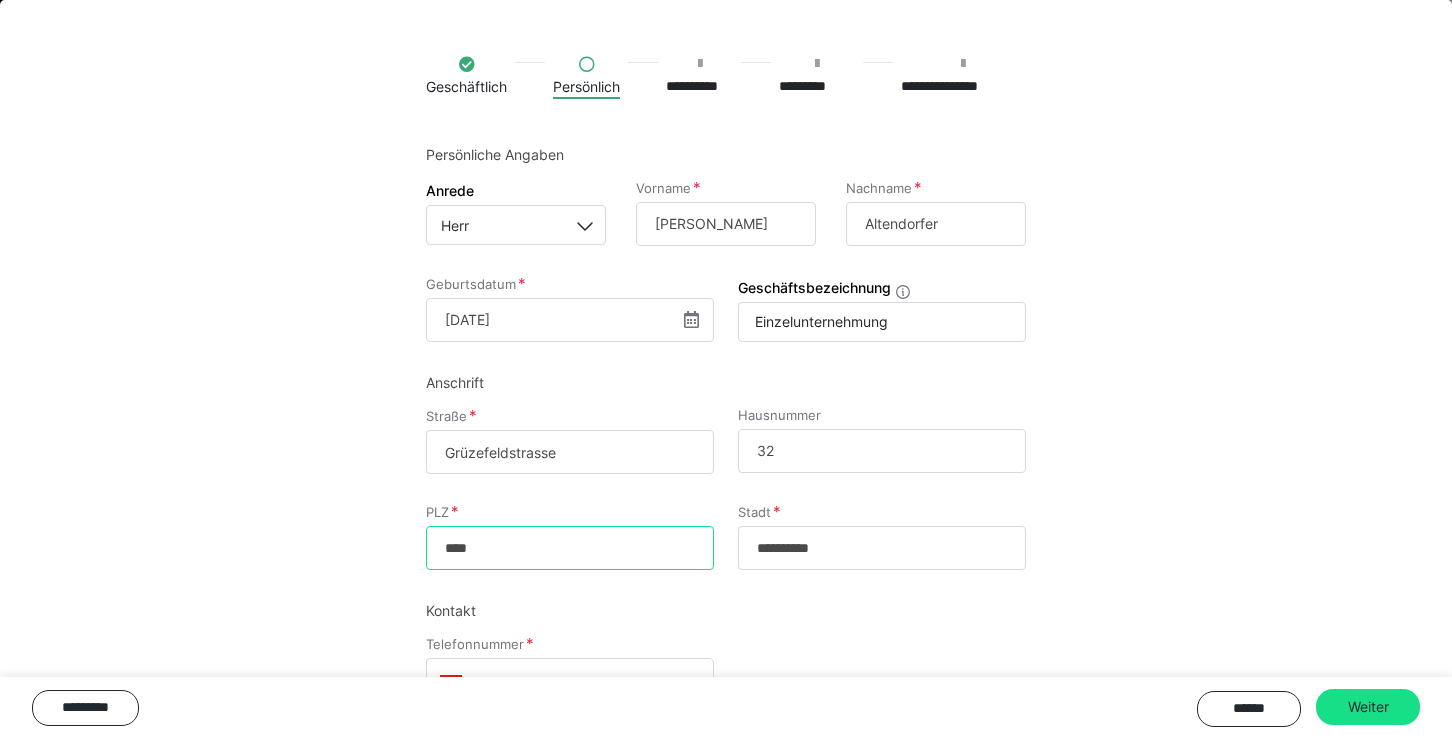 click on "****" at bounding box center [570, 548] 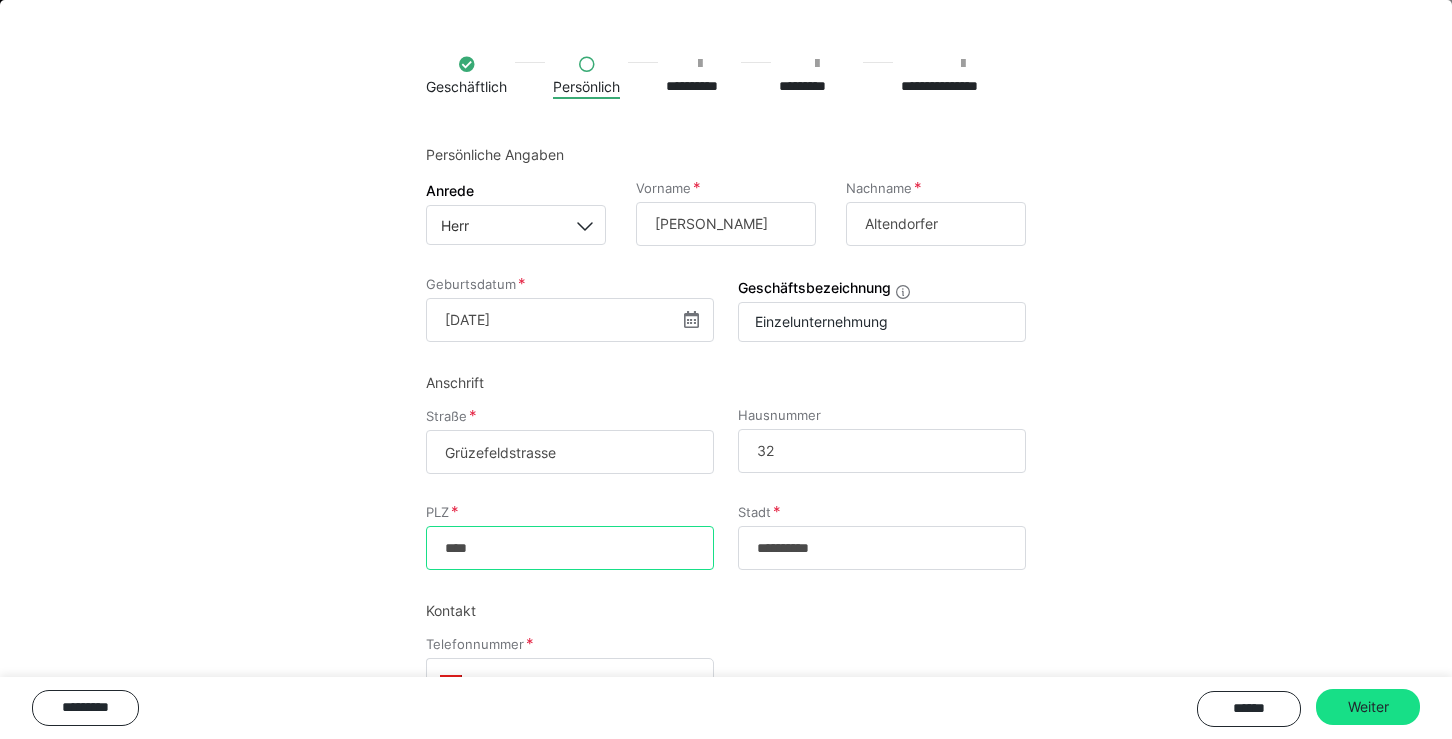 type on "****" 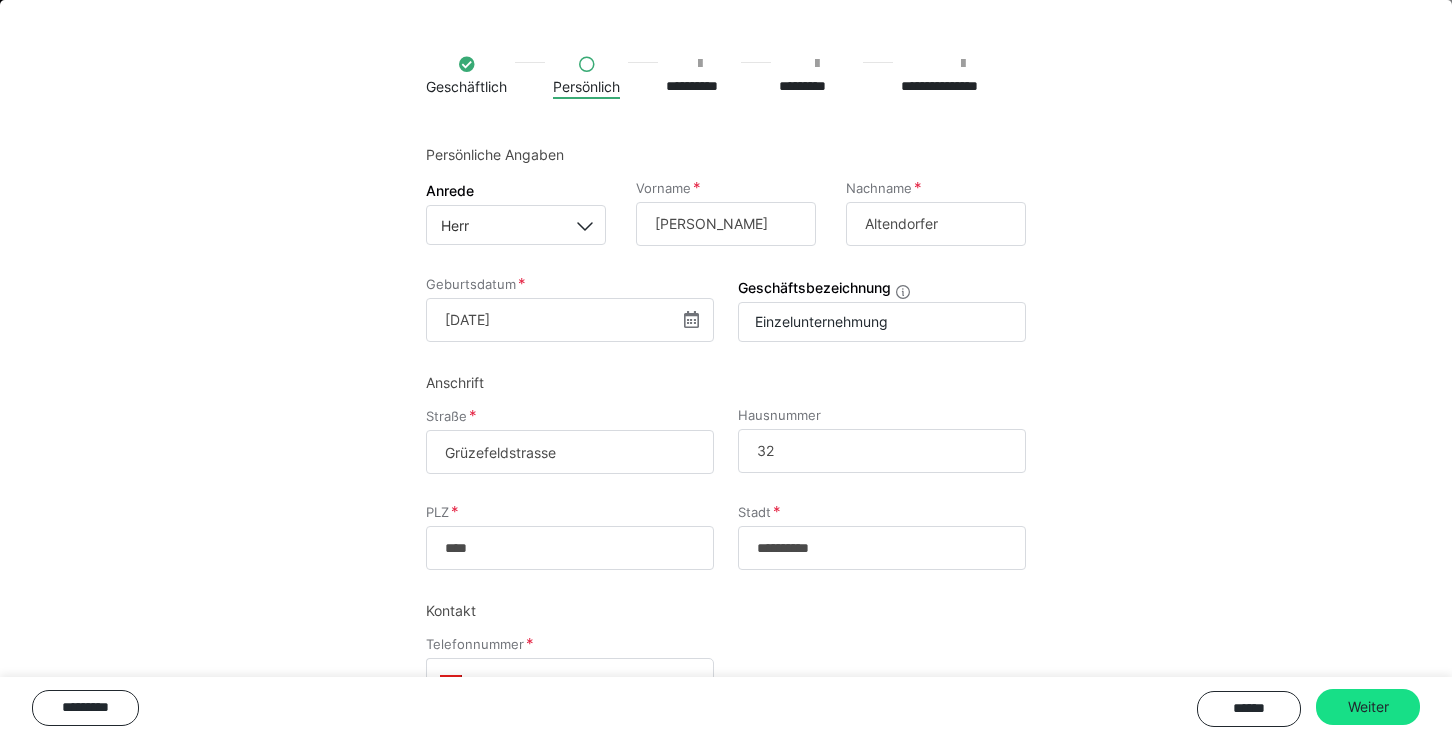 click on "**********" at bounding box center (726, 391) 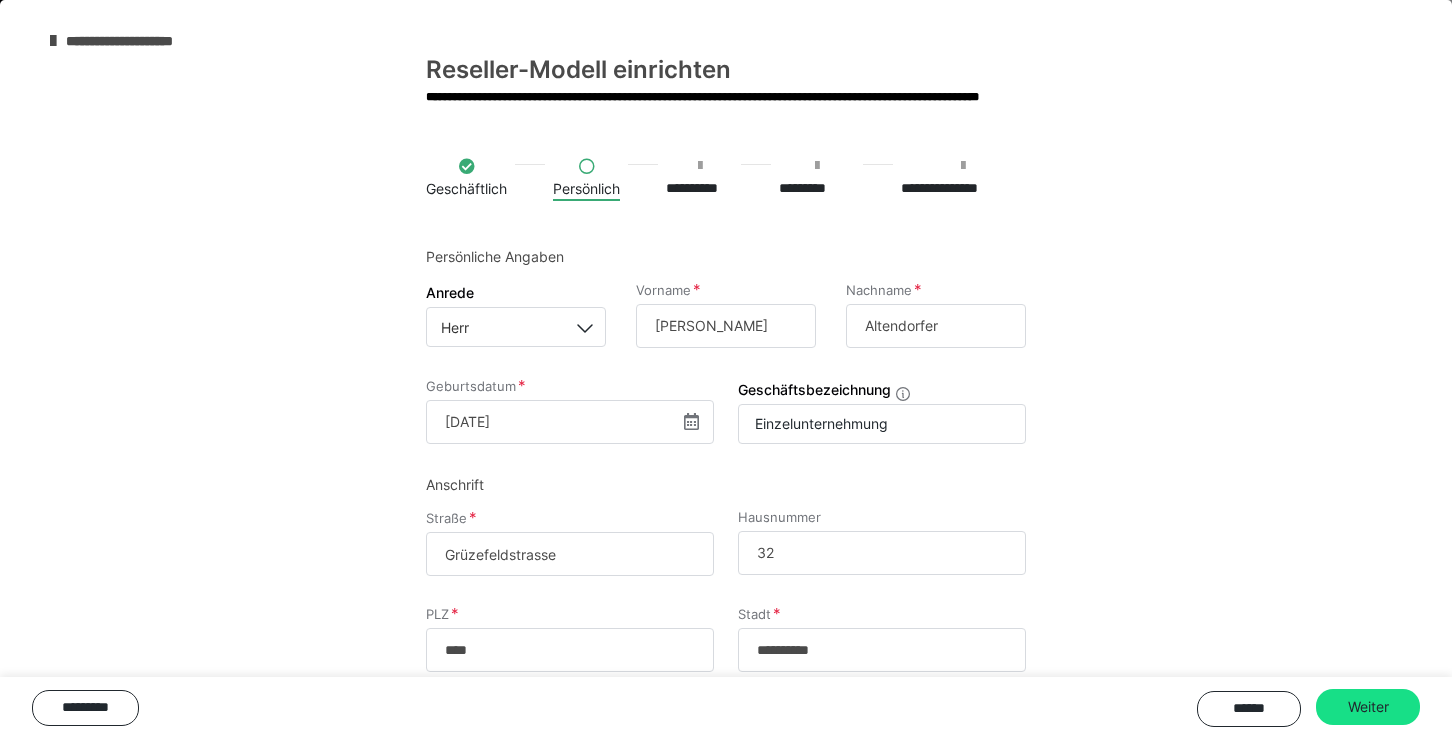 scroll, scrollTop: 179, scrollLeft: 0, axis: vertical 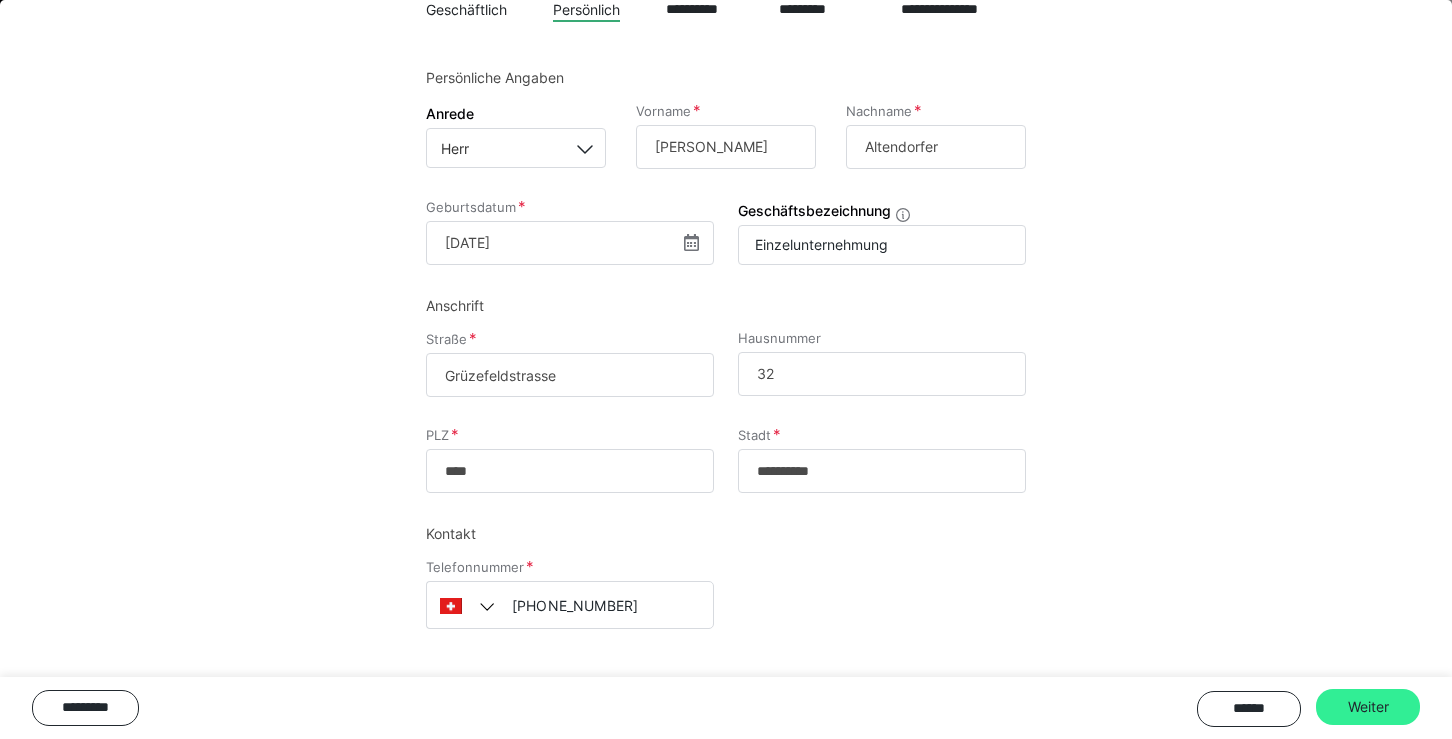 click on "Weiter" at bounding box center (1368, 707) 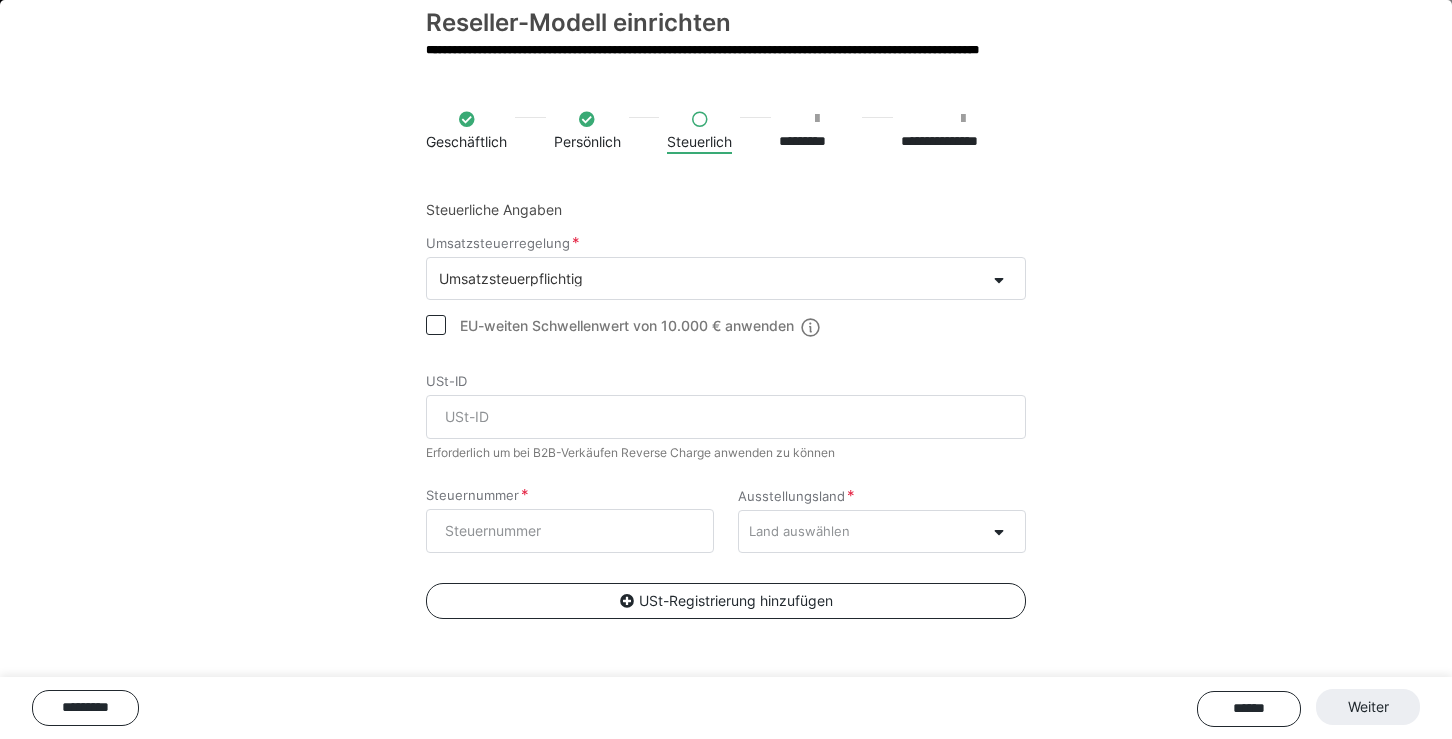 click on "Umsatzsteuerpflichtig" at bounding box center [706, 278] 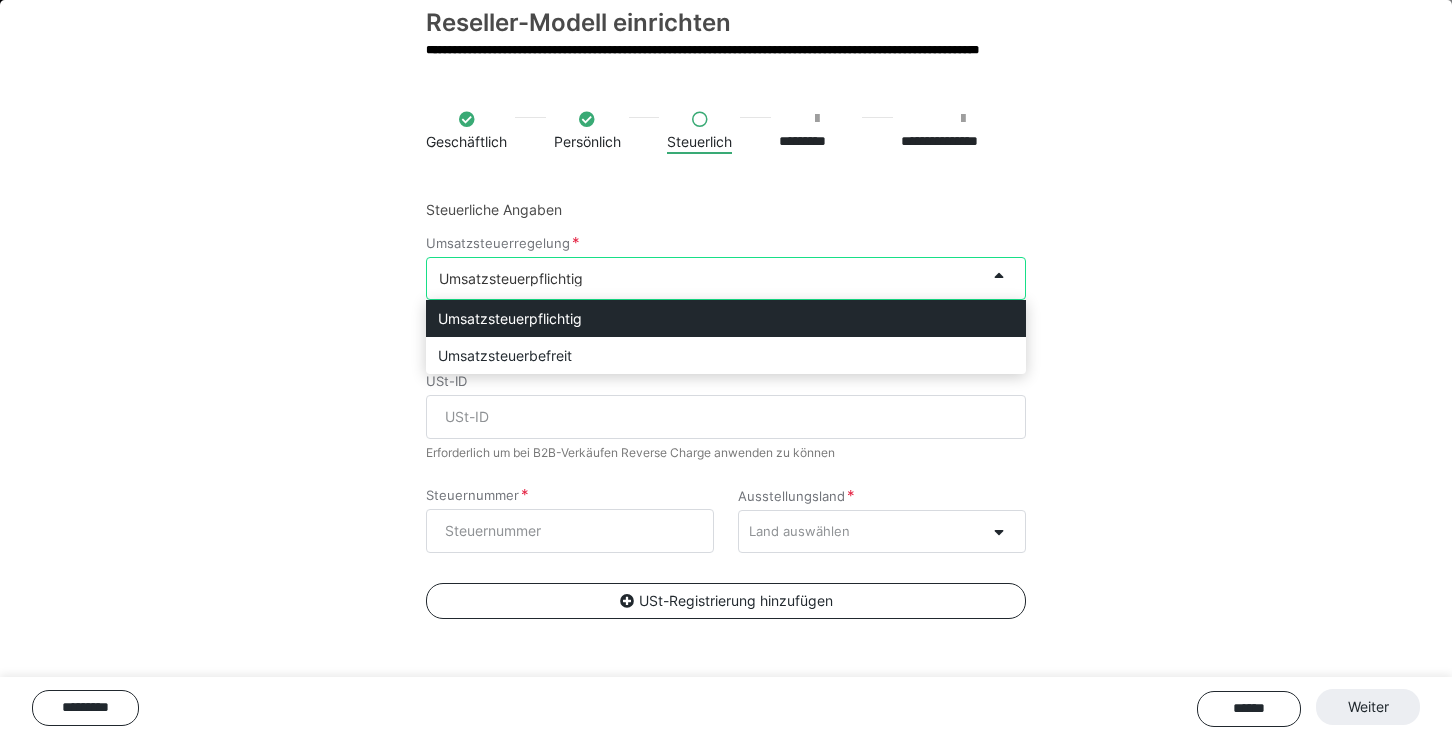 click on "Umsatzsteuerpflichtig" at bounding box center [706, 278] 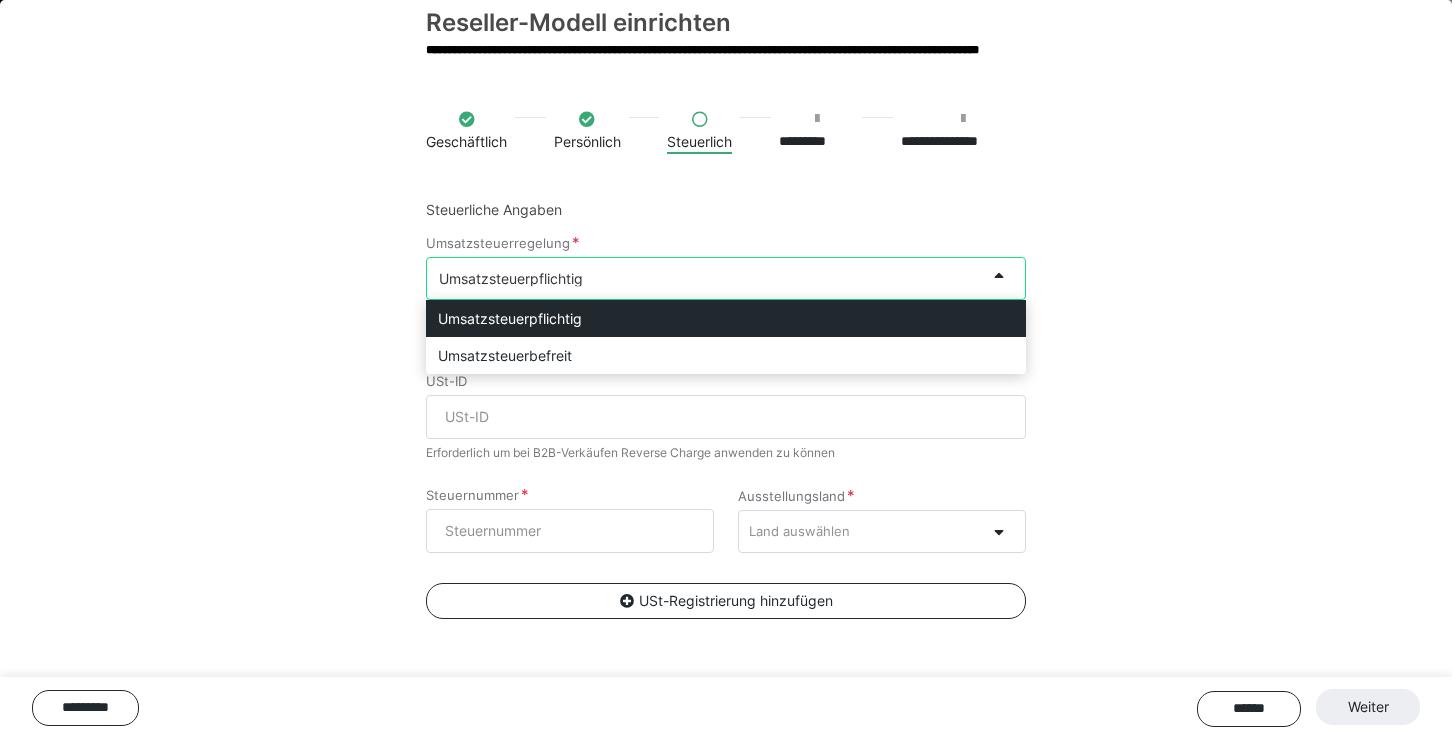click on "Umsatzsteuerpflichtig" at bounding box center [706, 278] 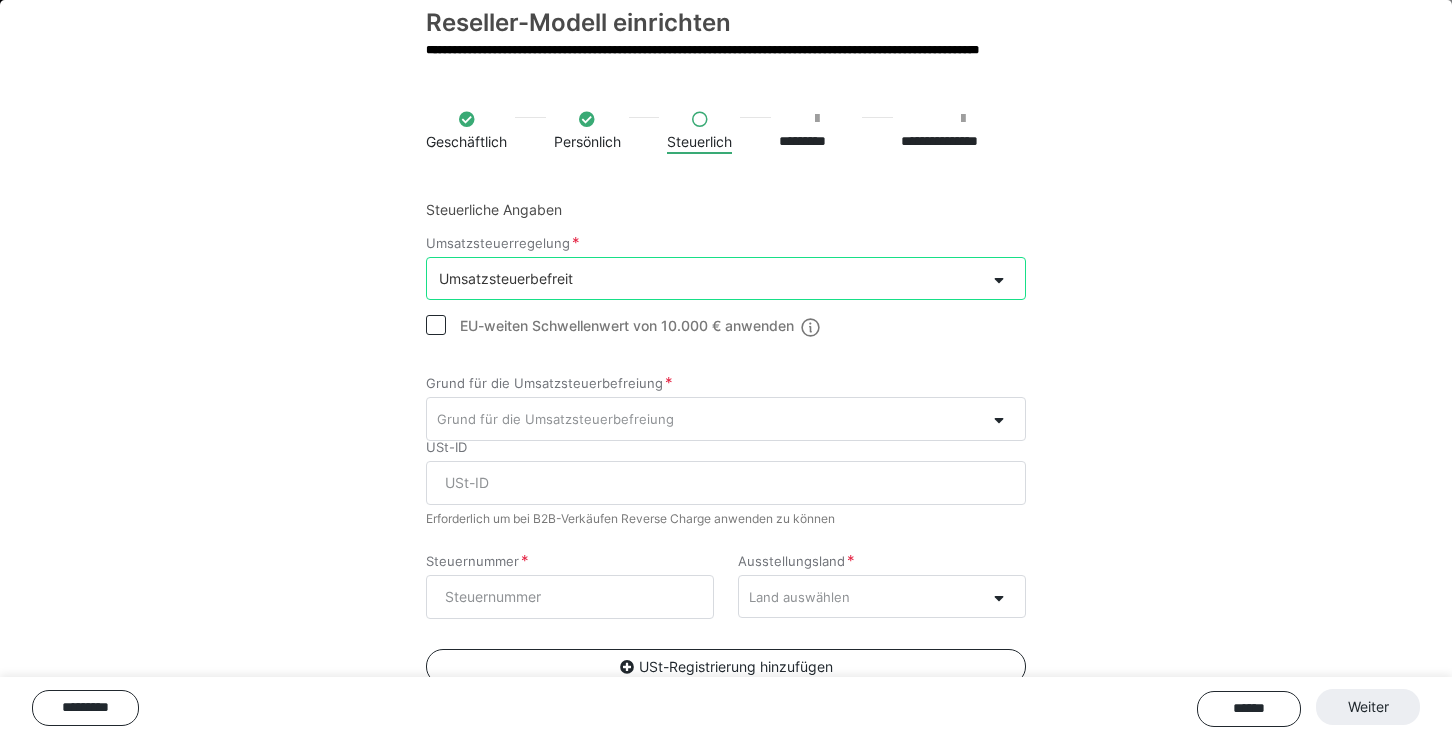 click 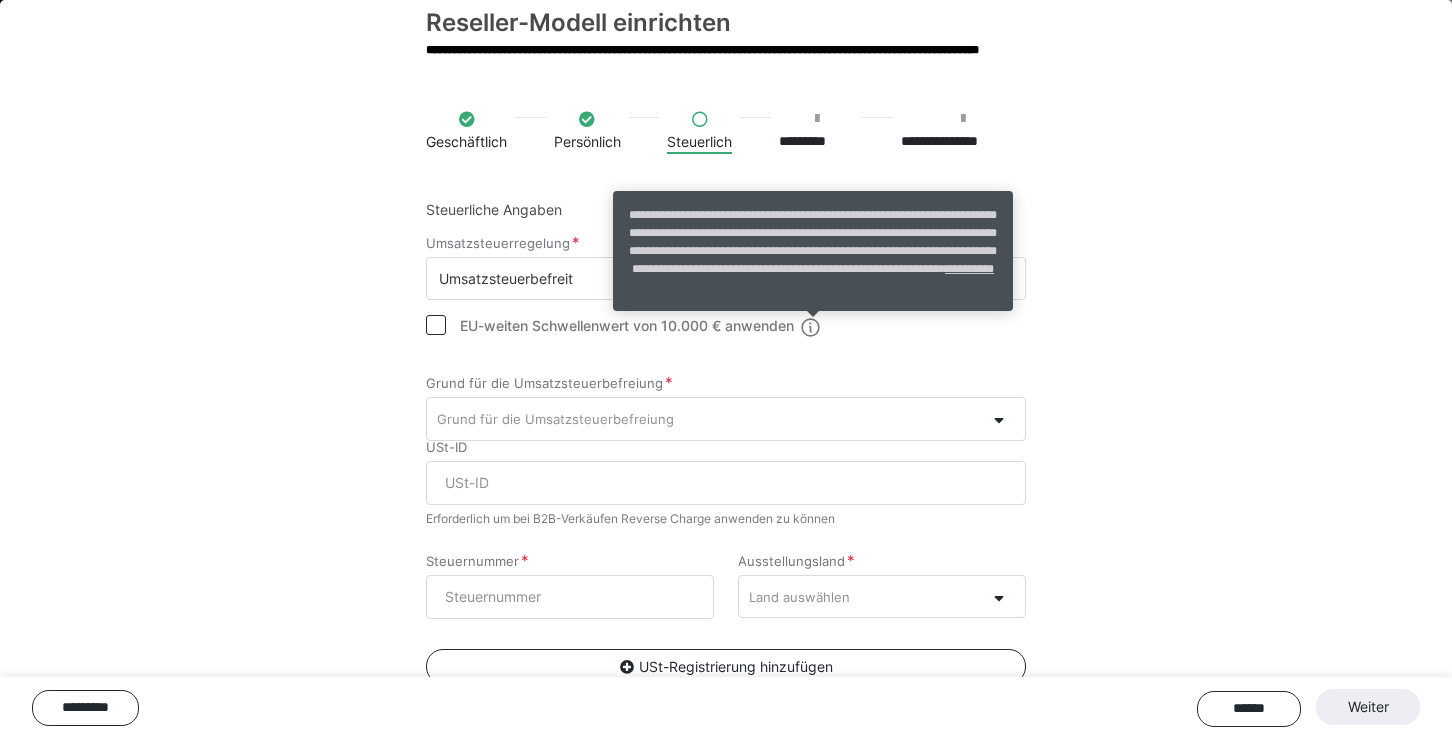 click on "**********" at bounding box center [726, 440] 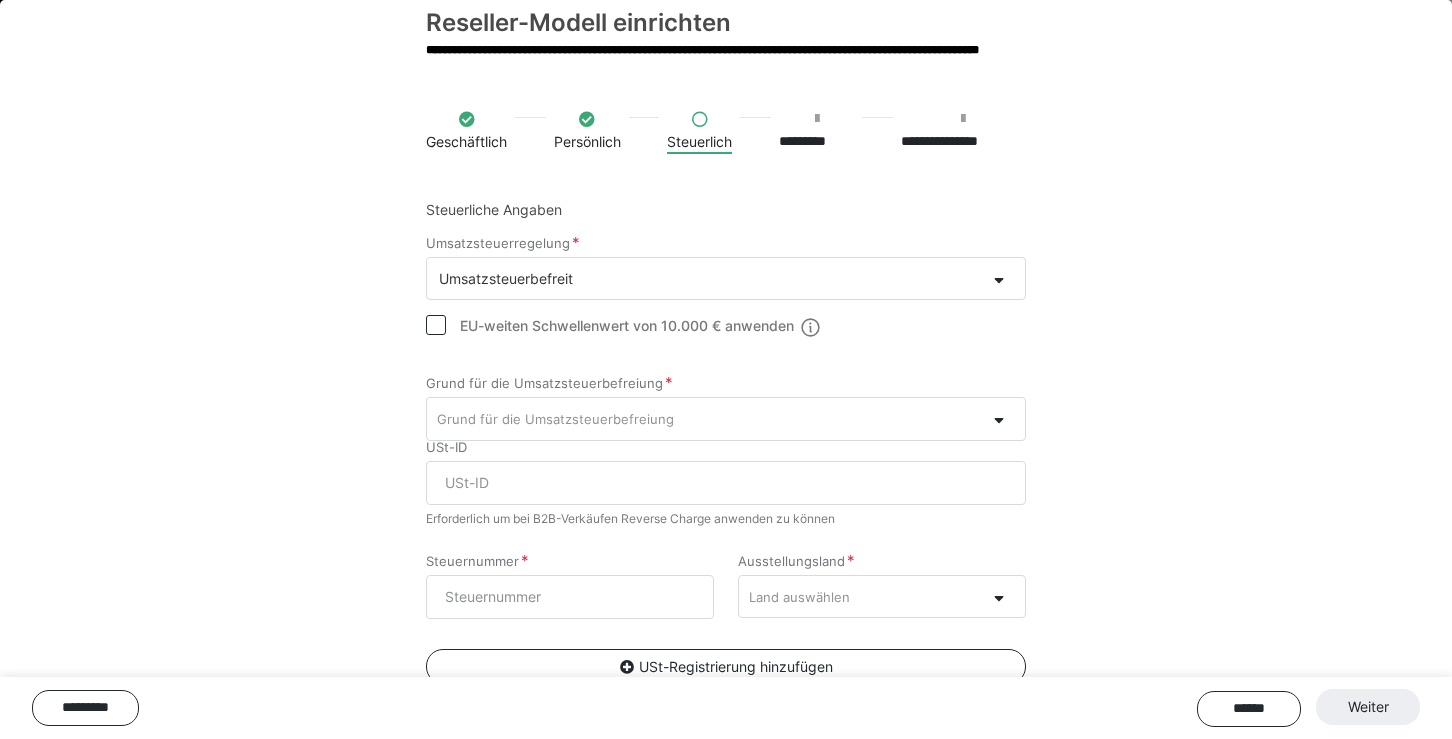 click on "Steuerliche Angaben Umsatzsteuerregelung Umsatzsteuerbefreit EU-weiten Schwellenwert von 10.000 € anwenden Grund für die Umsatzsteuerbefreiung Grund für die Umsatzsteuerbefreiung USt-ID Erforderlich um bei B2B-Verkäufen Reverse Charge anwenden zu können Steuernummer Ausstellungsland Land auswählen USt-Registrierung hinzufügen" at bounding box center (726, 461) 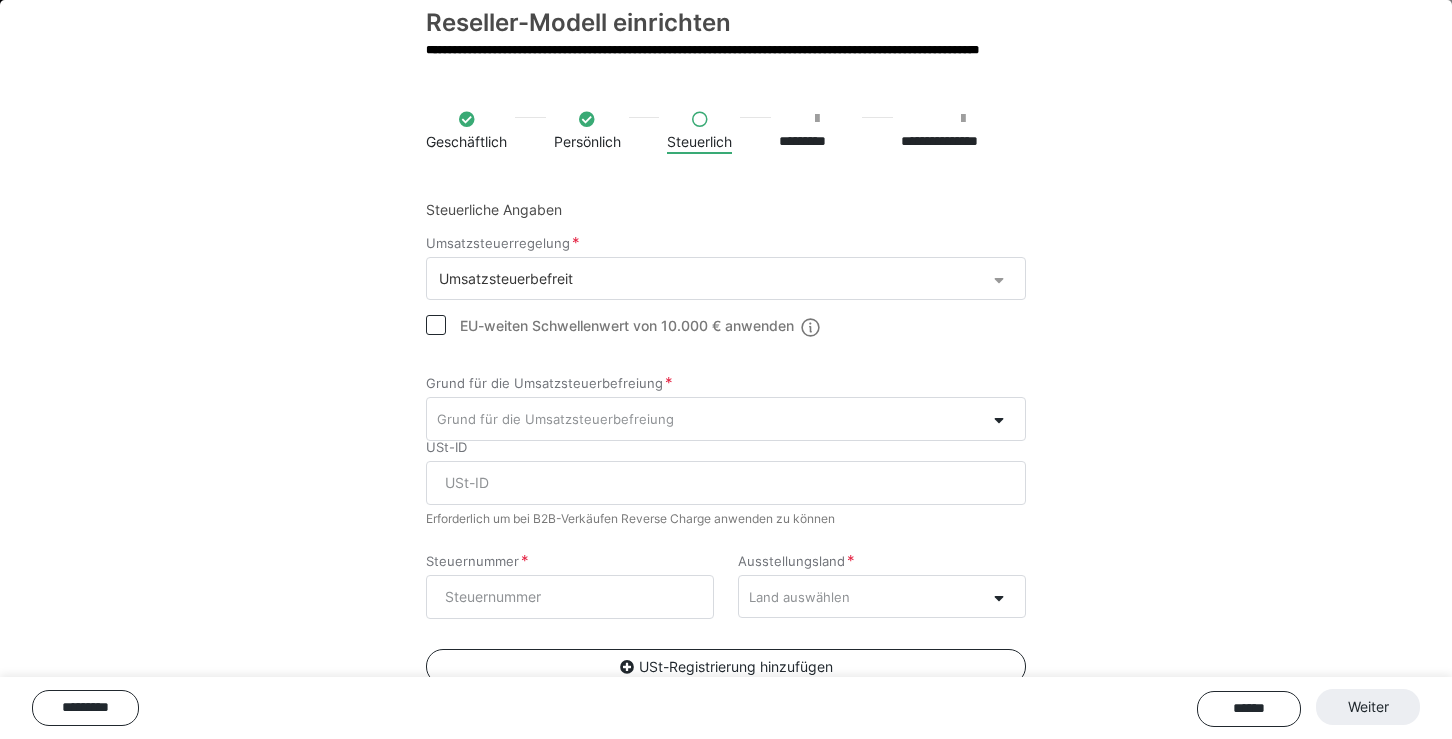 click at bounding box center (1005, 279) 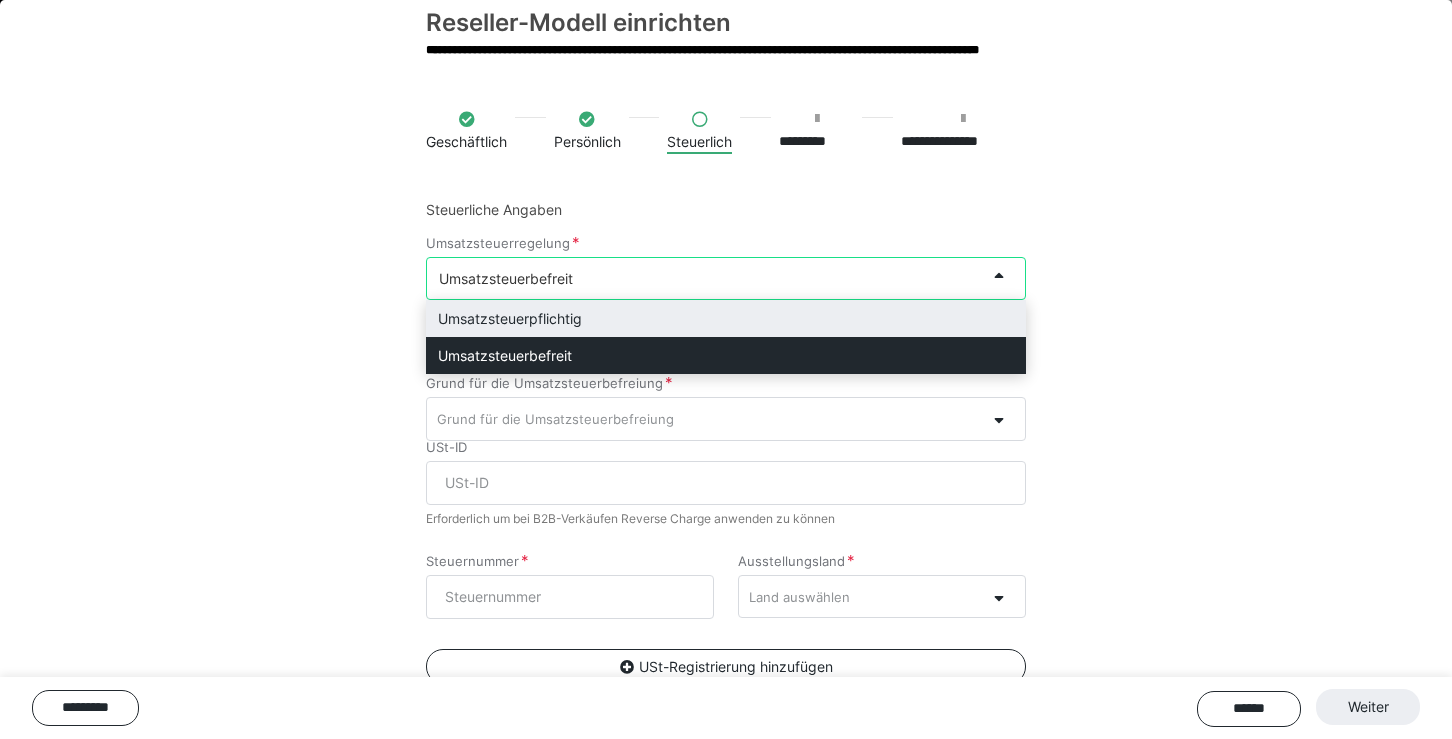 drag, startPoint x: 921, startPoint y: 317, endPoint x: 632, endPoint y: 319, distance: 289.00693 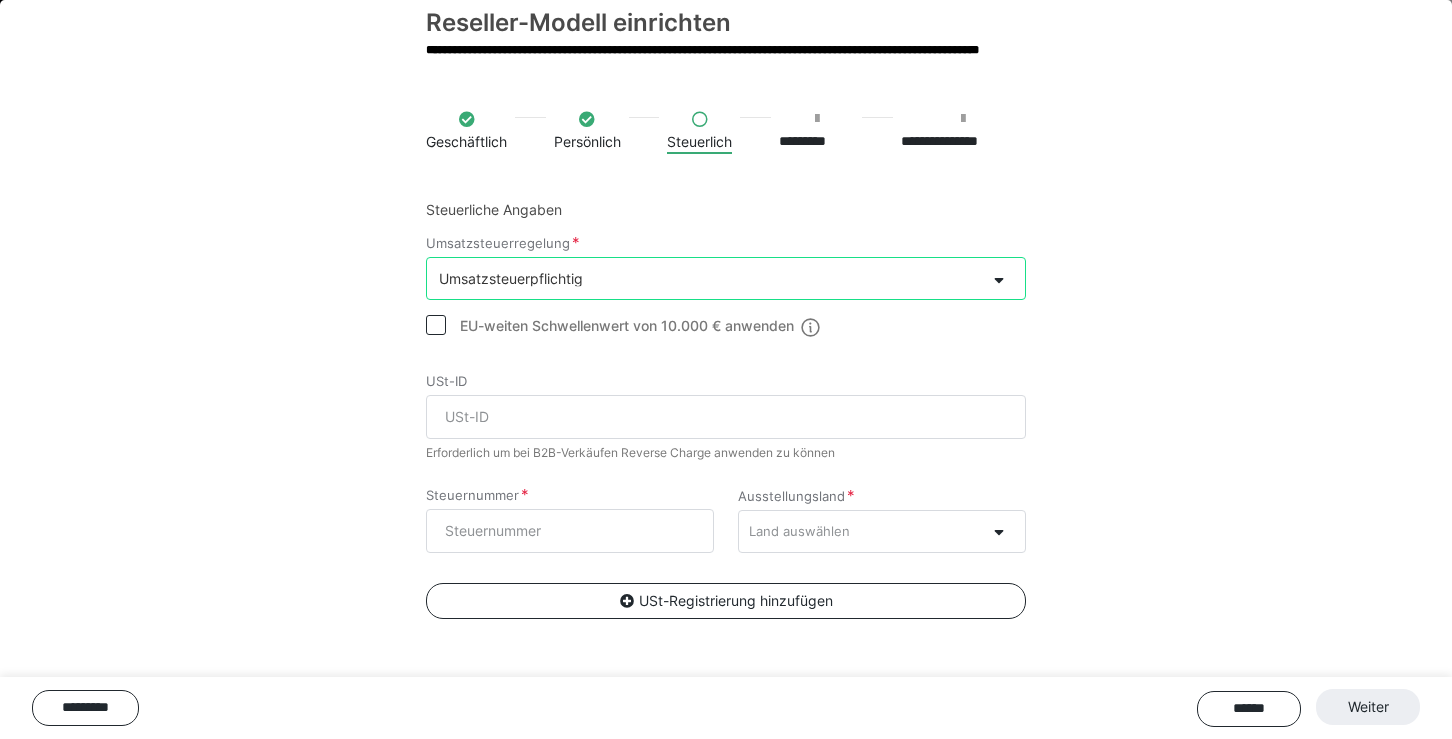 click 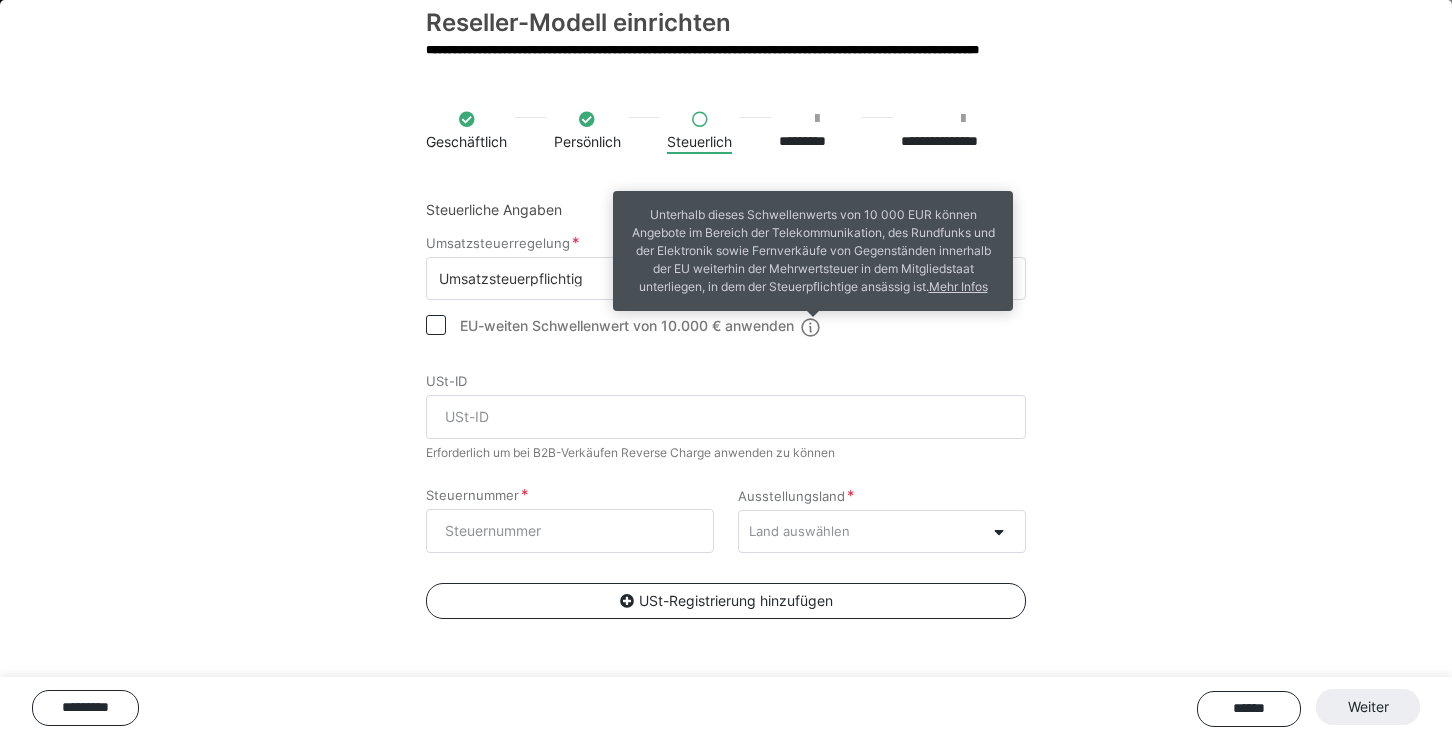 click on "**********" at bounding box center (726, 408) 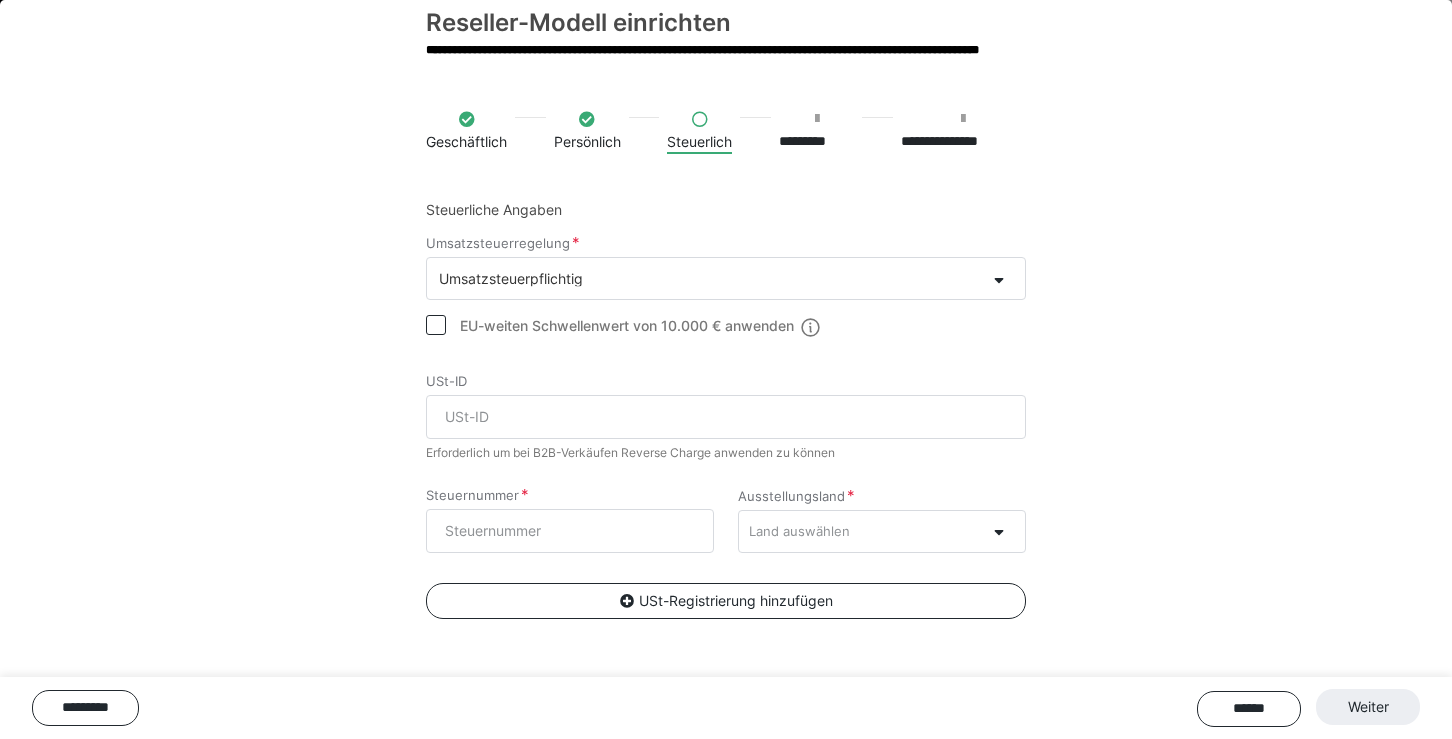 click on "Umsatzsteuerpflichtig" at bounding box center (706, 278) 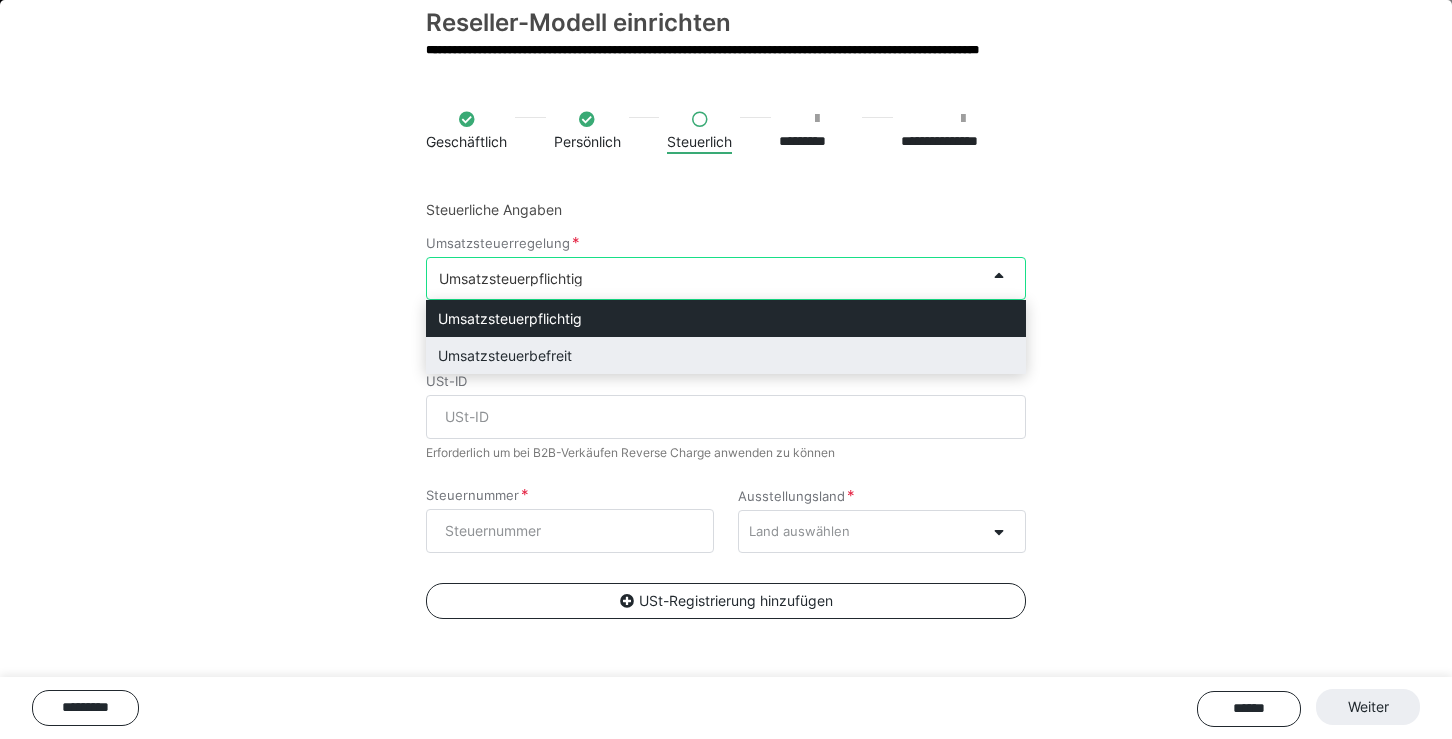 click on "Umsatzsteuerbefreit" at bounding box center [726, 355] 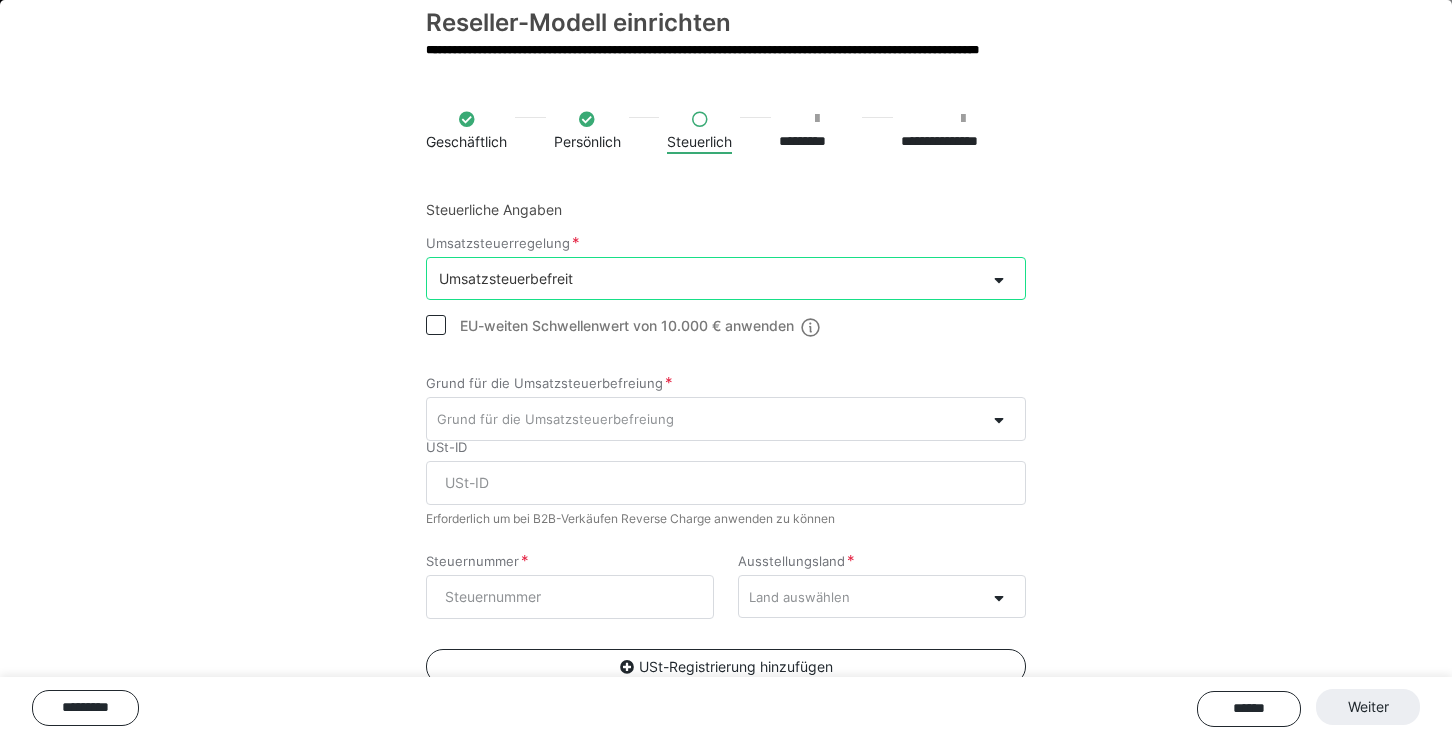scroll, scrollTop: 112, scrollLeft: 0, axis: vertical 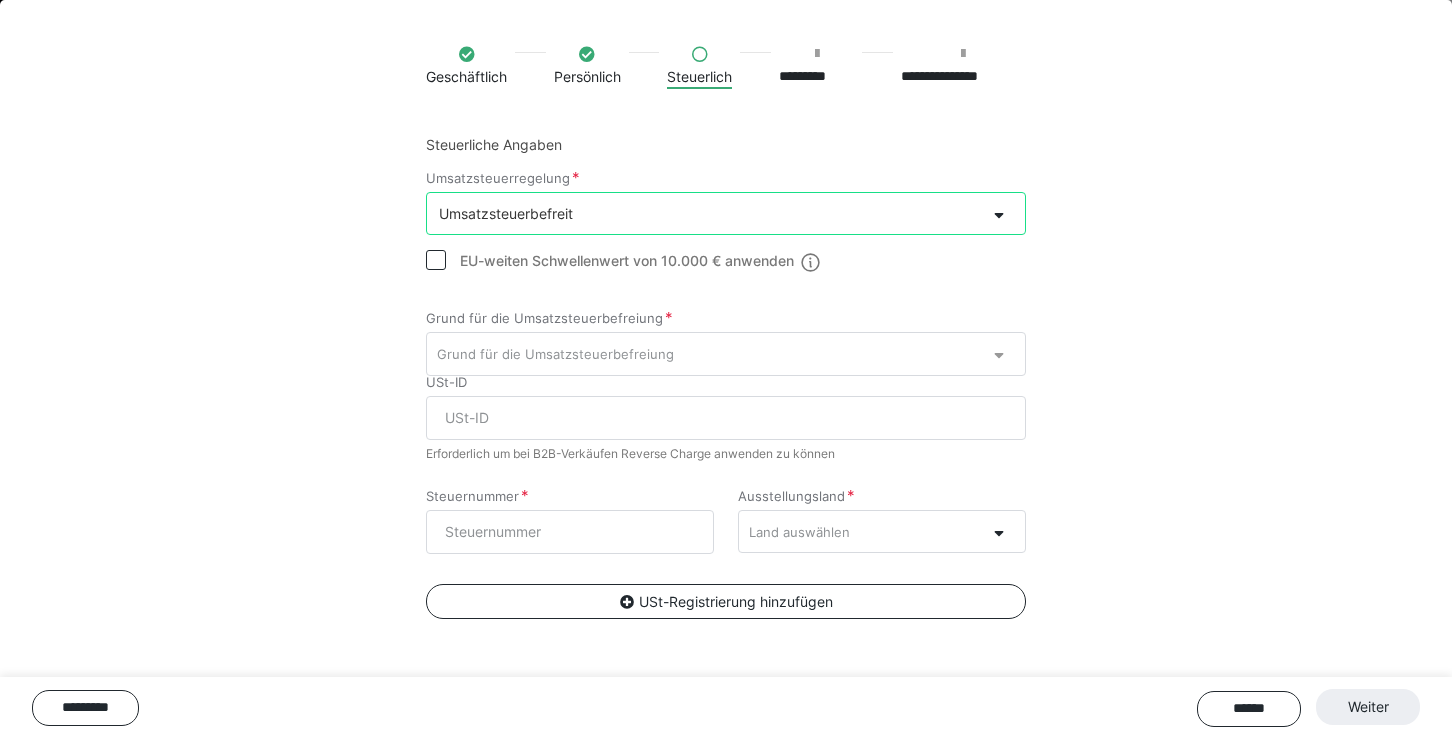 click at bounding box center (999, 352) 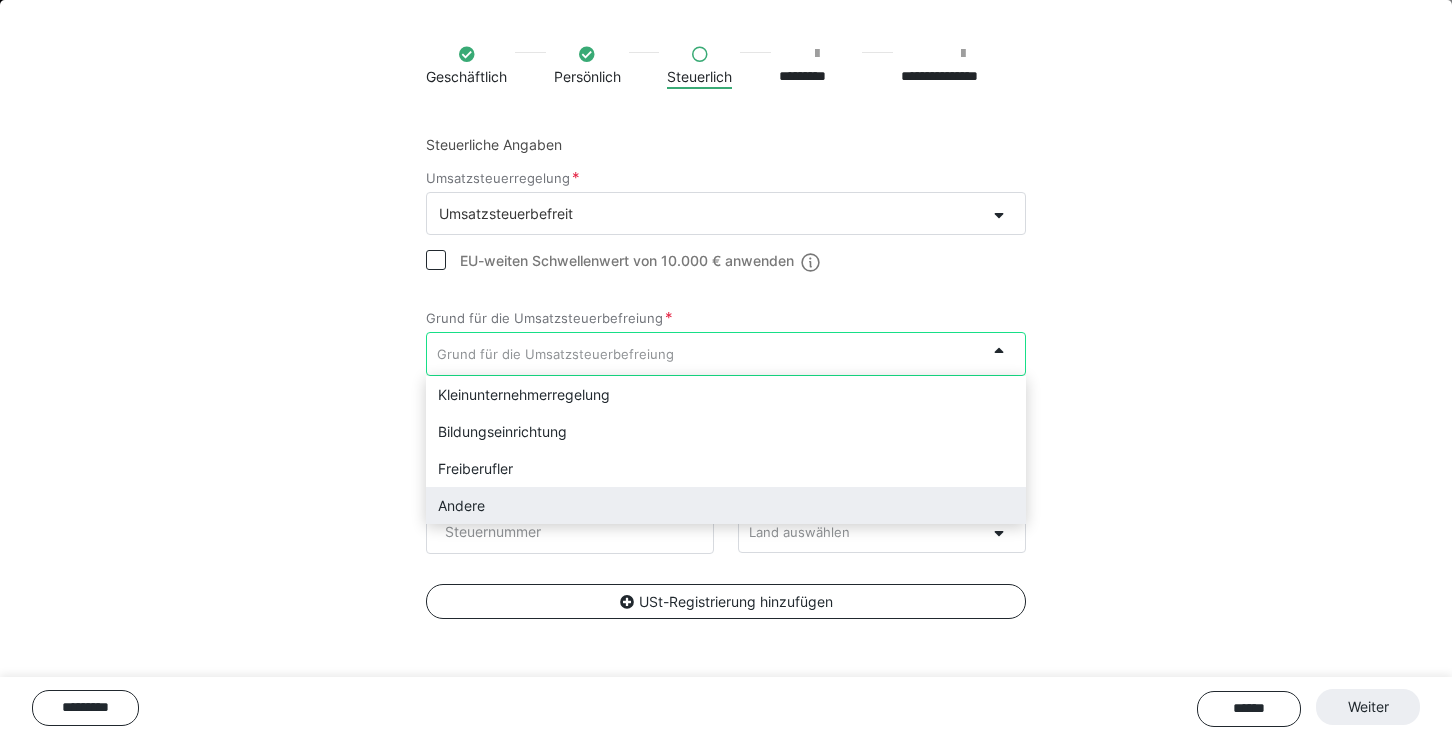 click on "Andere" at bounding box center [726, 505] 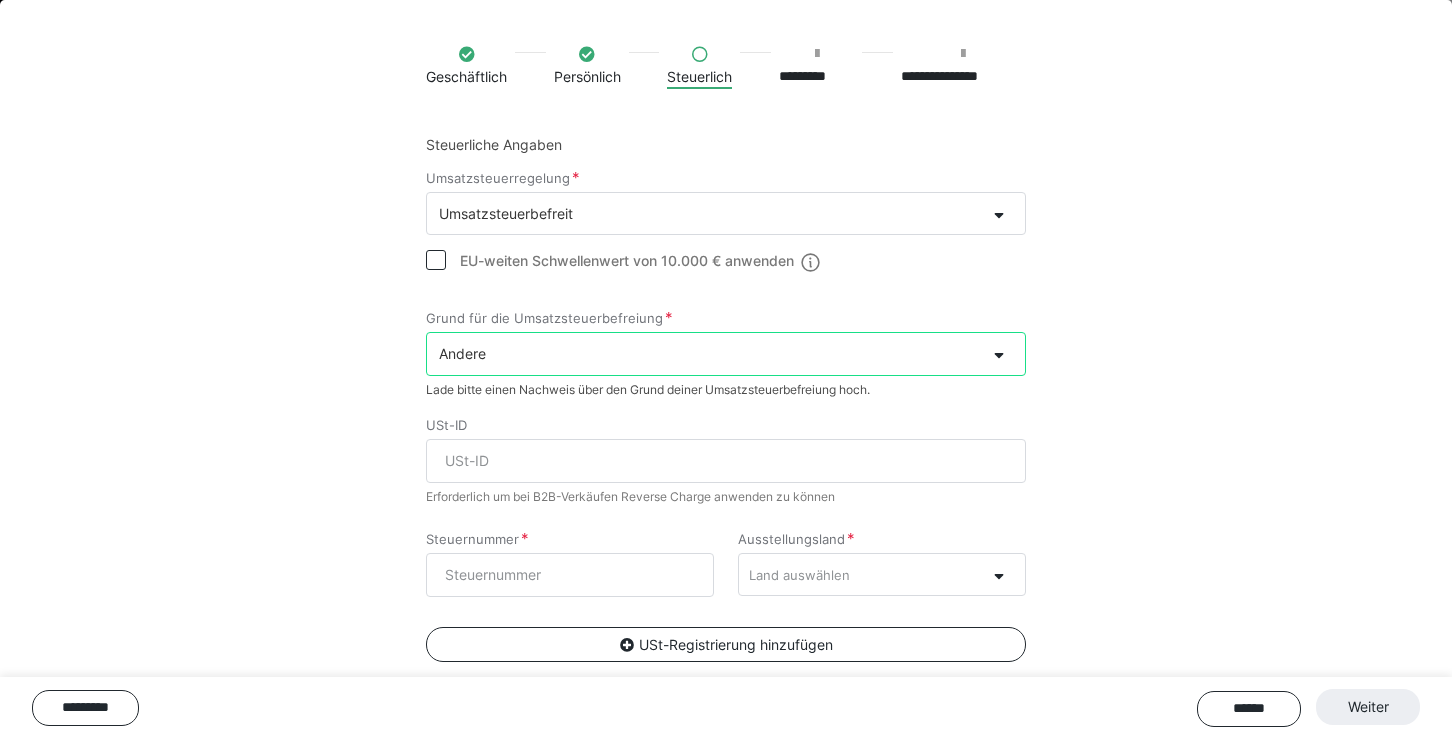 click on "Andere" at bounding box center (706, 353) 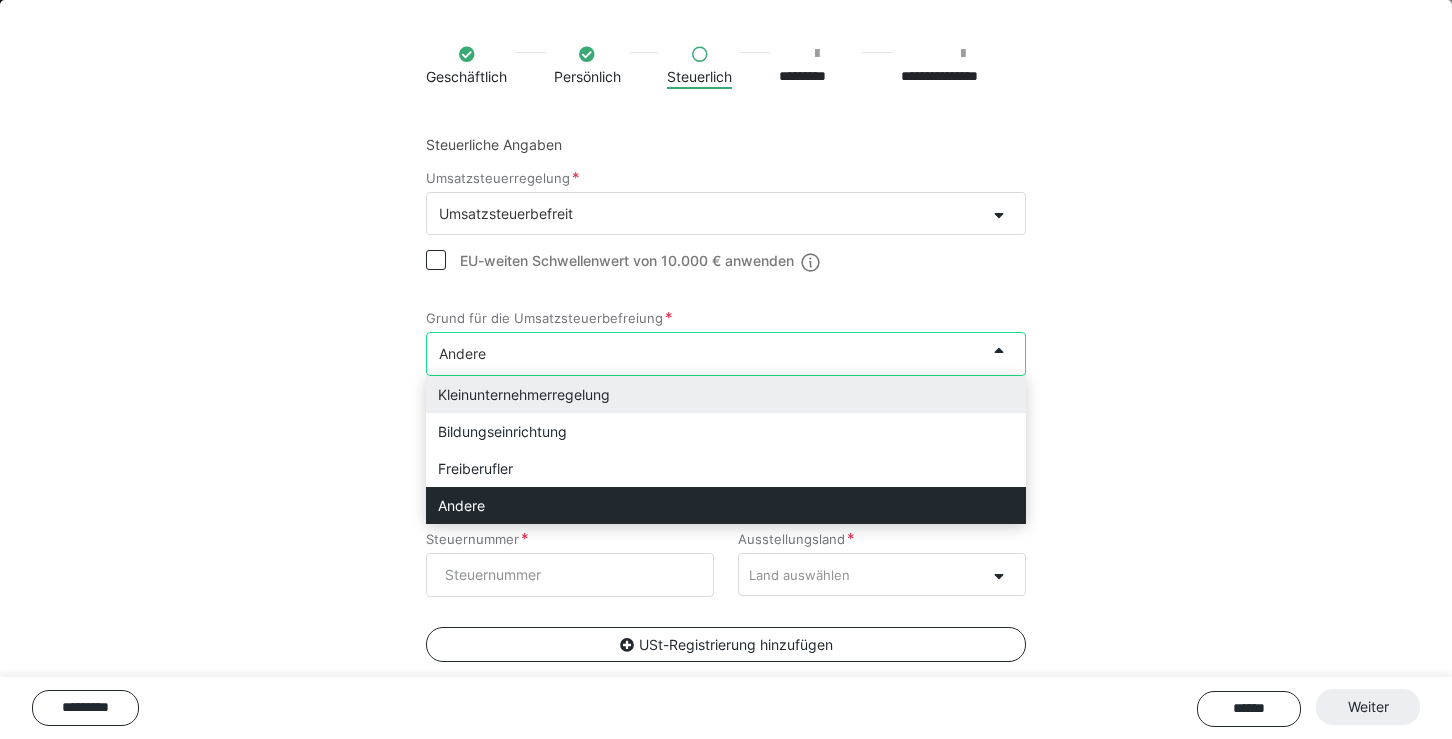 click on "Kleinunternehmerregelung" at bounding box center (726, 394) 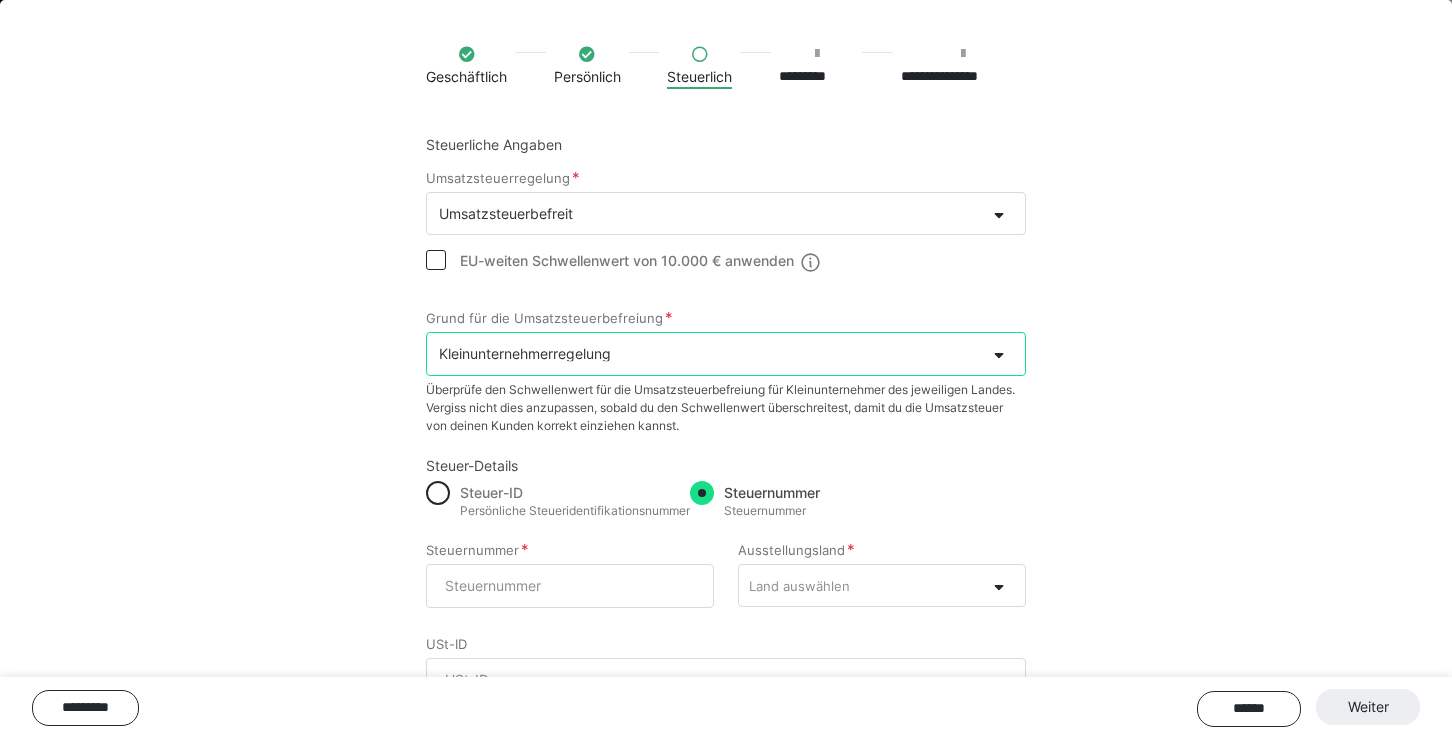 click on "**********" at bounding box center (726, 381) 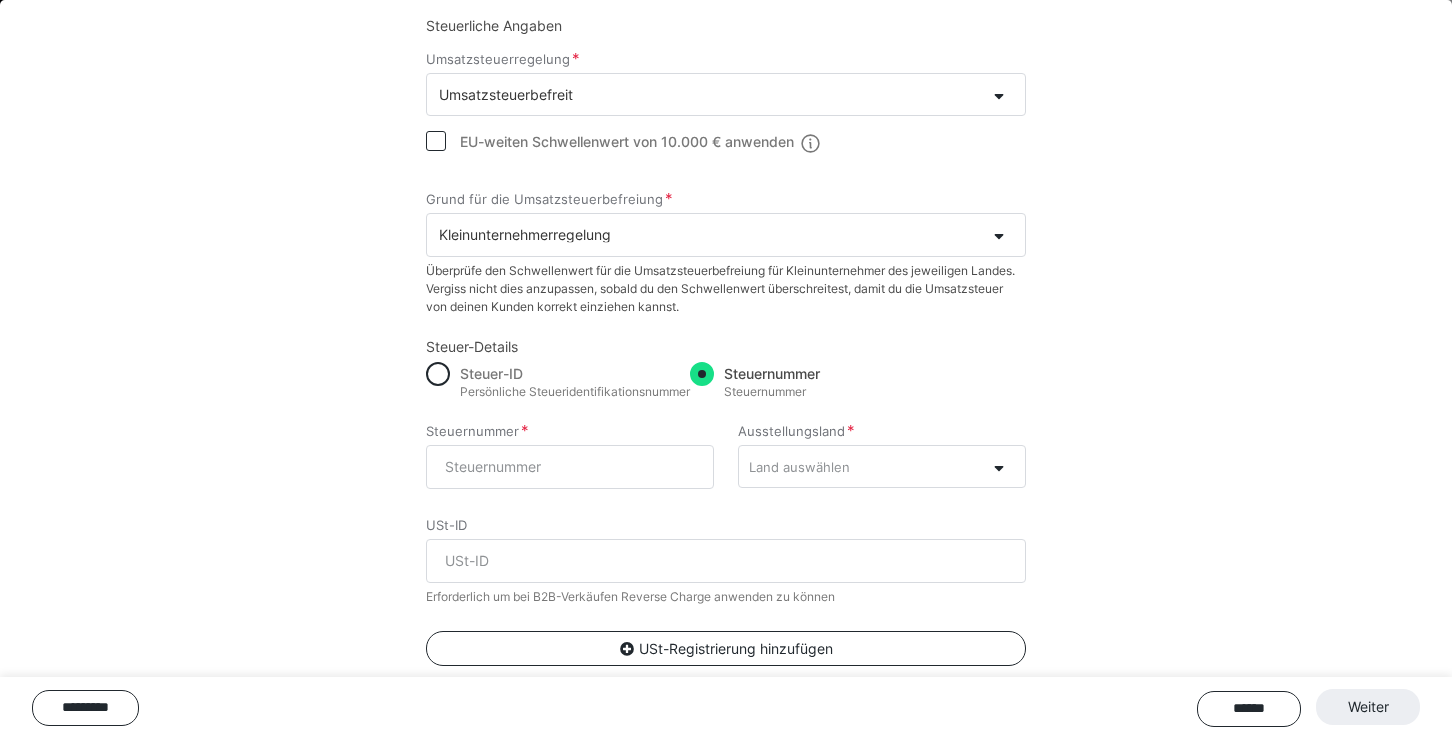 scroll, scrollTop: 278, scrollLeft: 0, axis: vertical 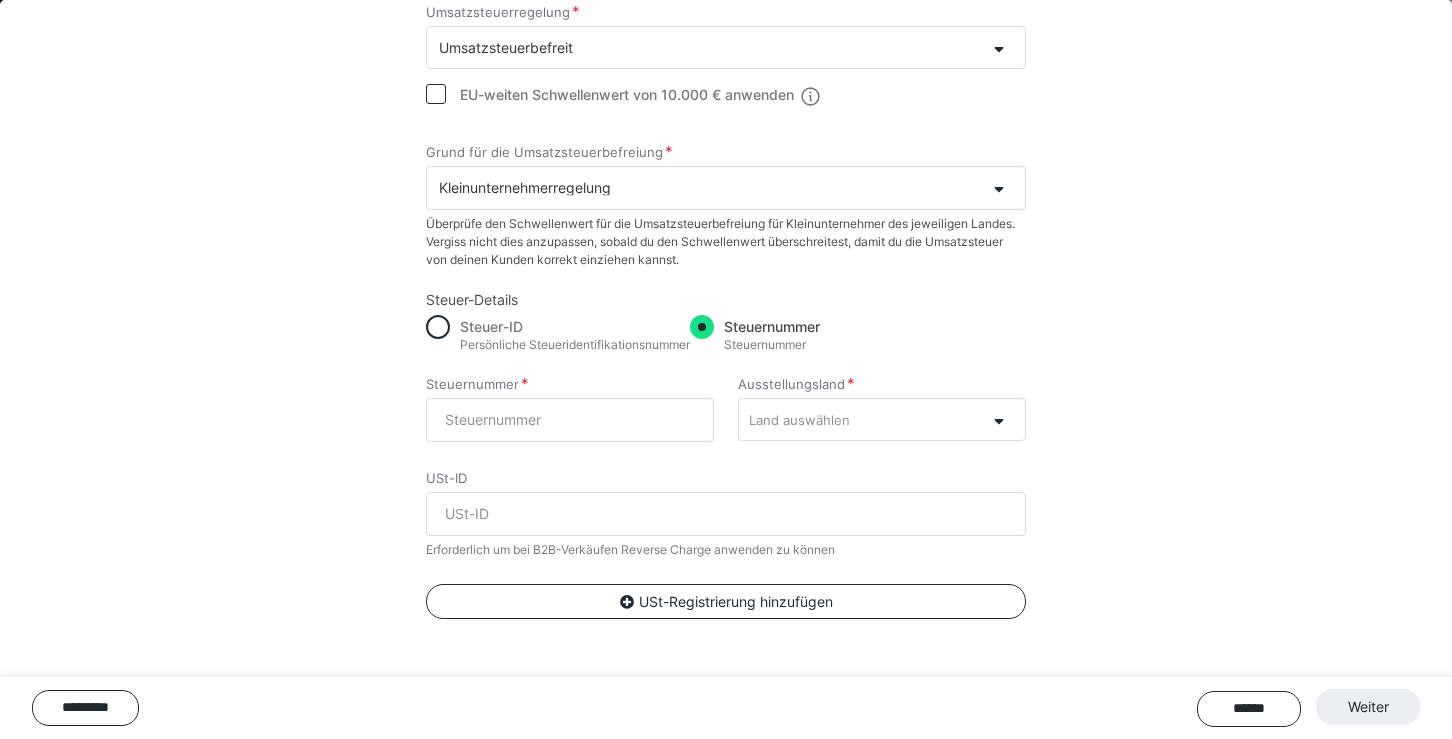 click on "Land auswählen" at bounding box center (862, 419) 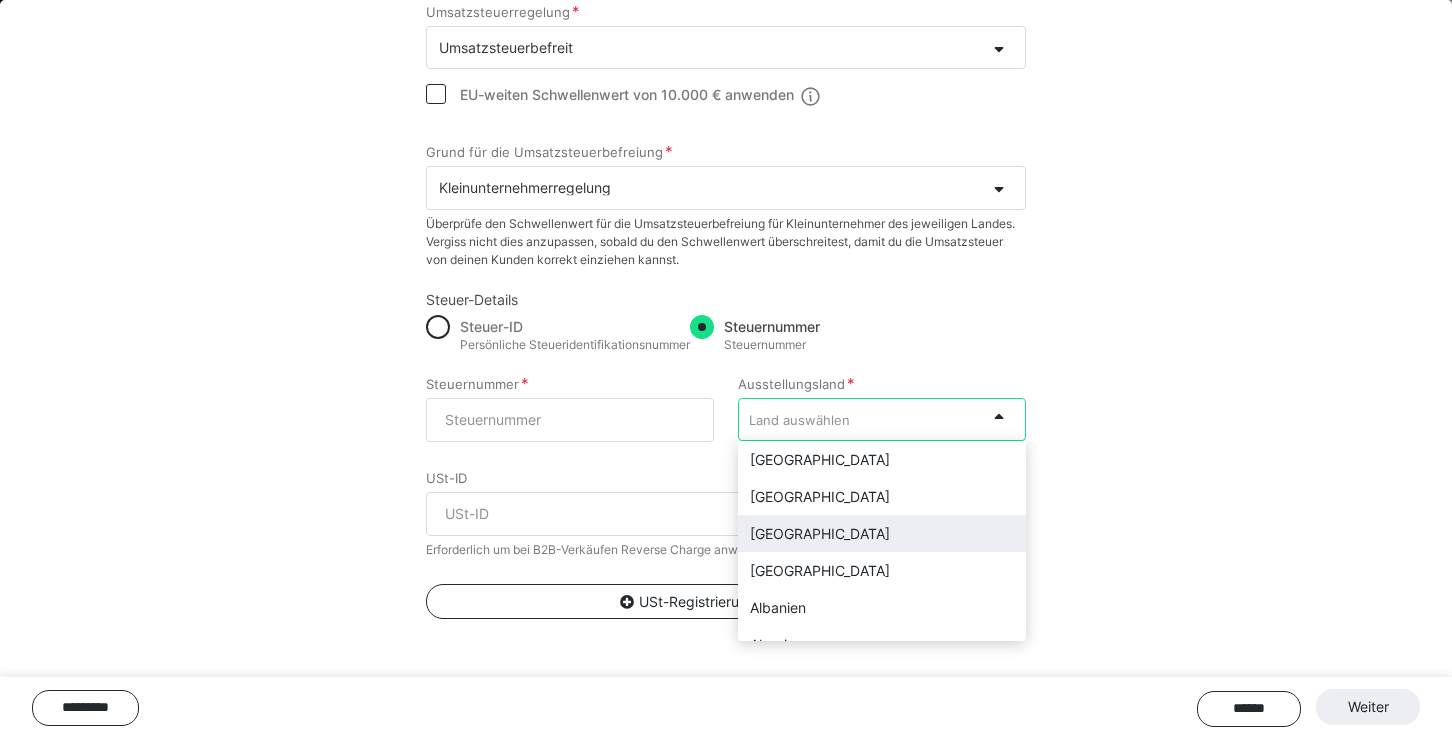 click on "Schweiz" at bounding box center (882, 533) 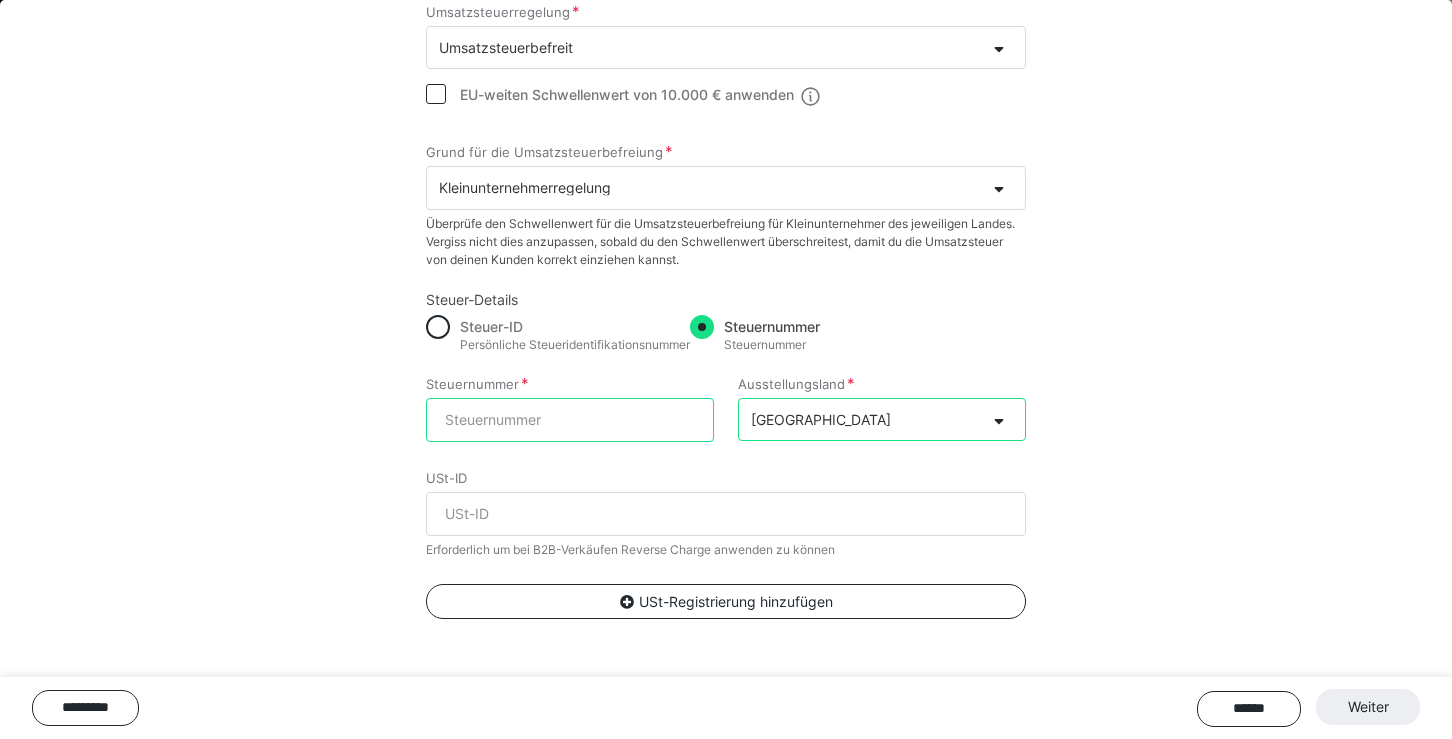 click on "Steuernummer" at bounding box center (570, 420) 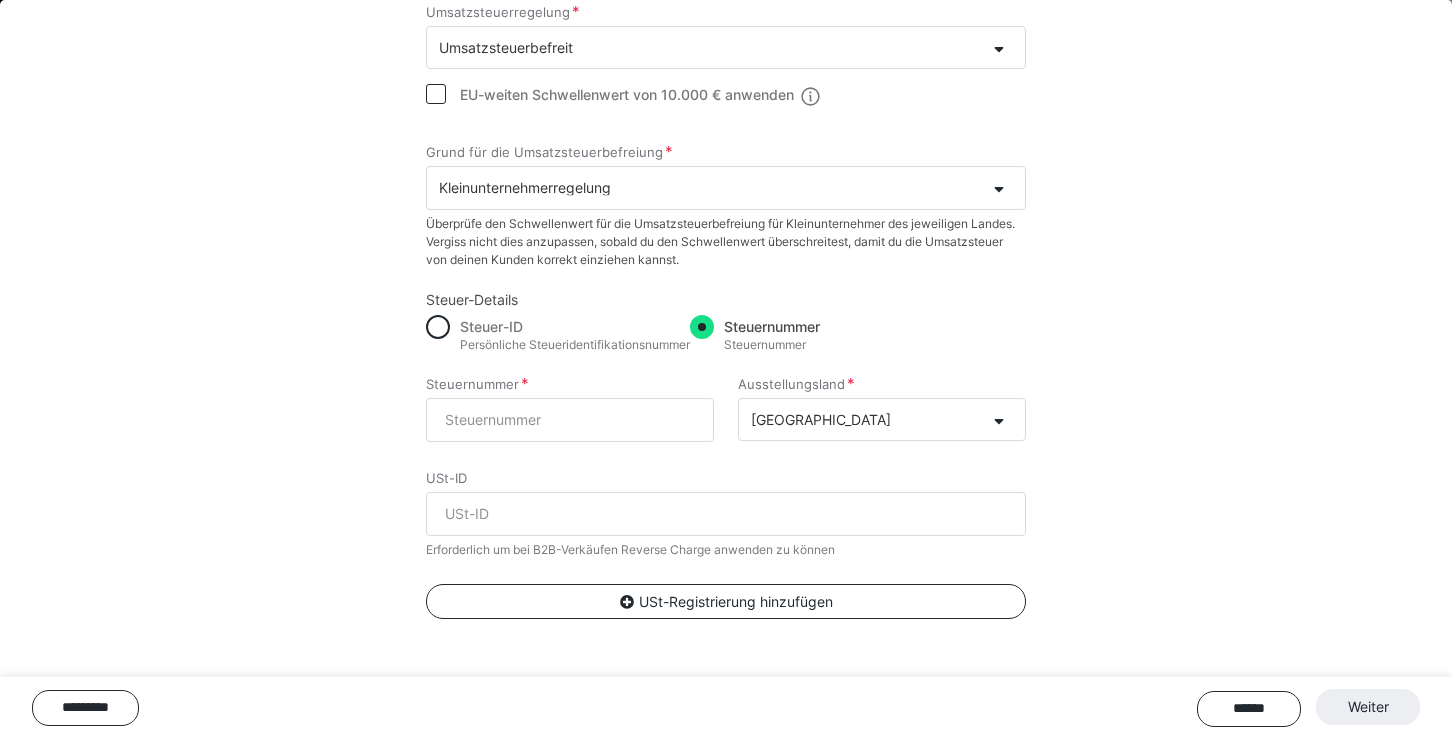 click on "**********" at bounding box center (726, 215) 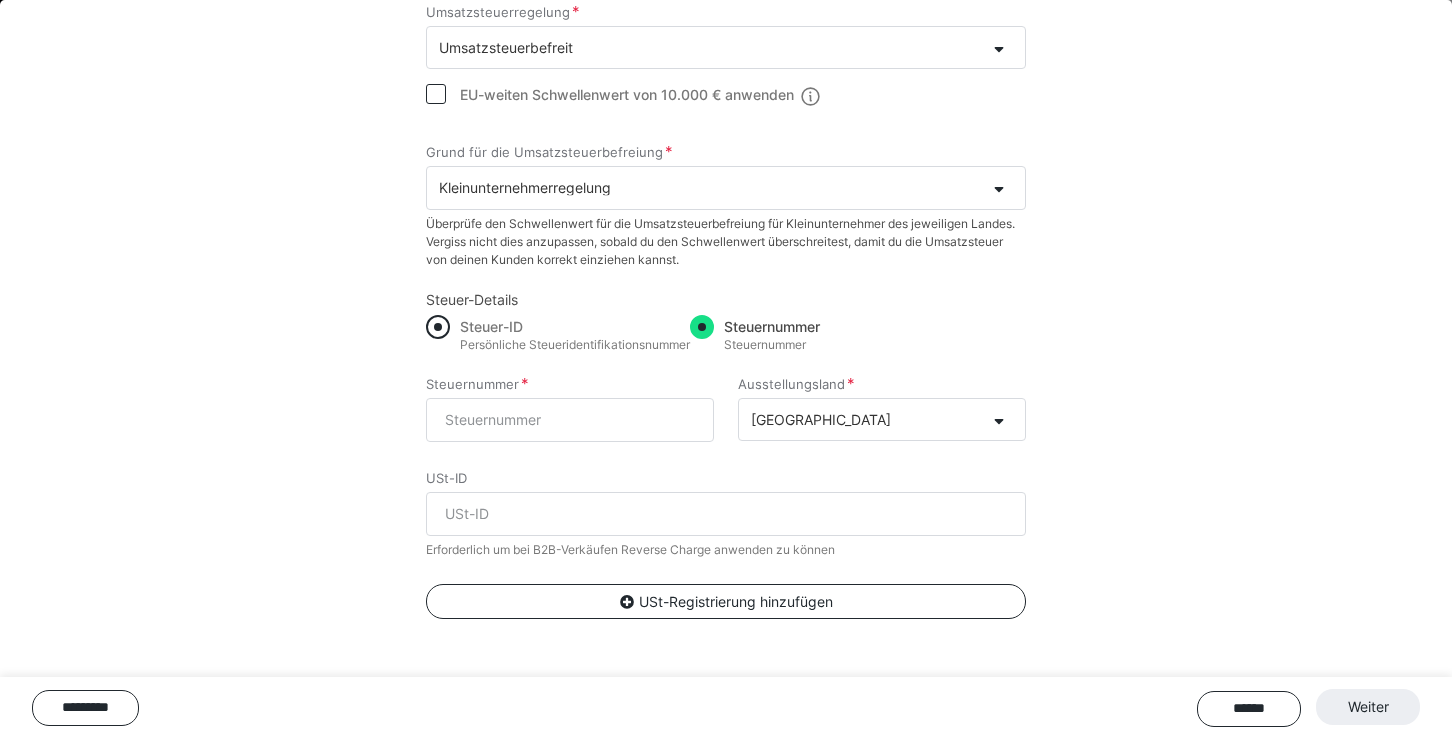 click at bounding box center [438, 327] 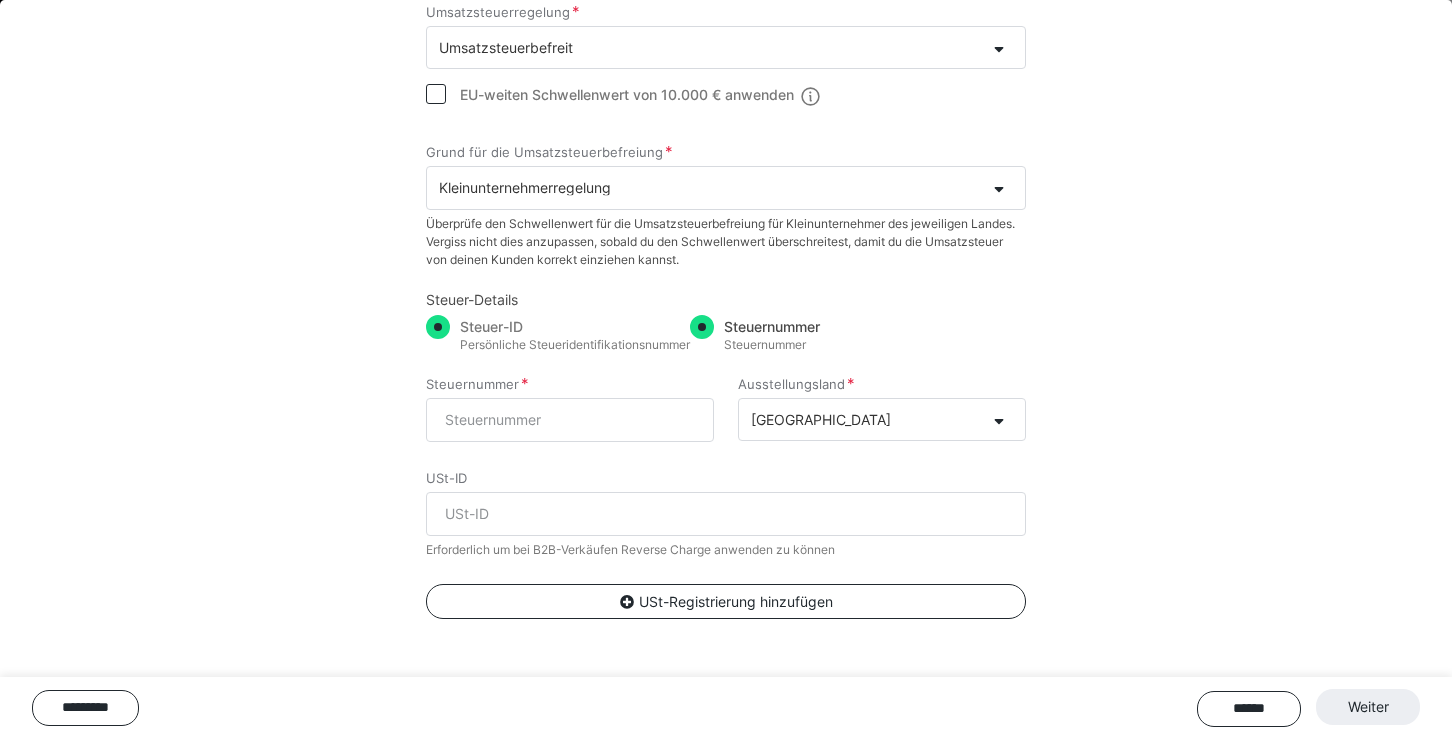 radio on "true" 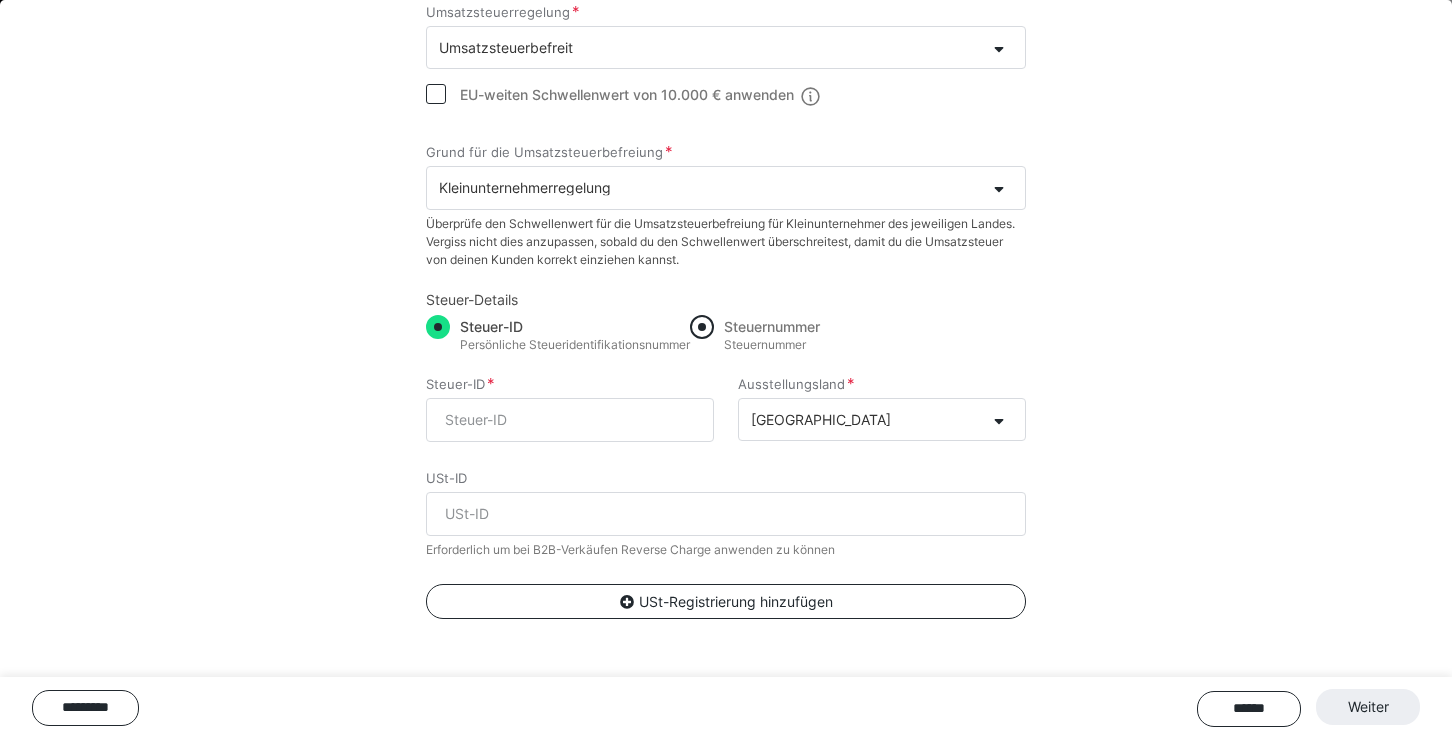 click at bounding box center (702, 327) 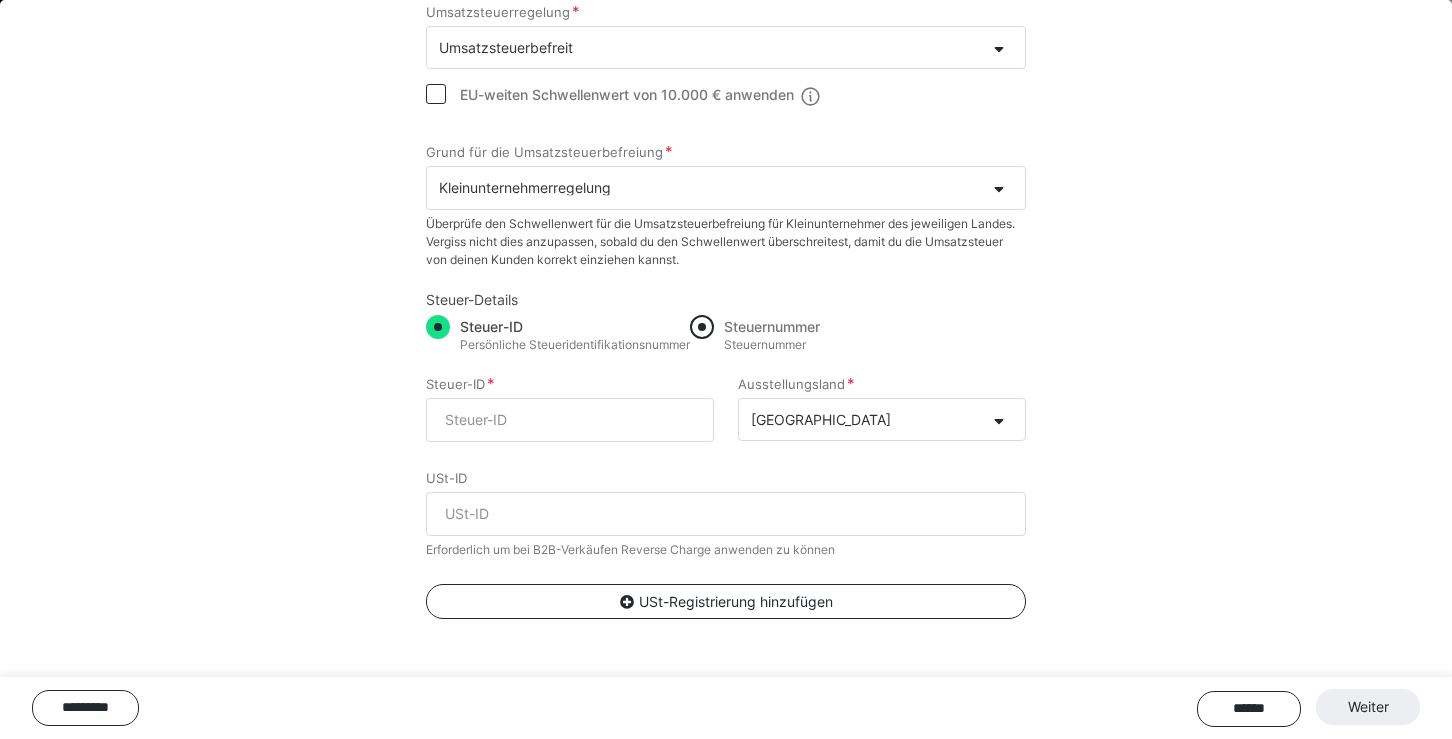 radio on "true" 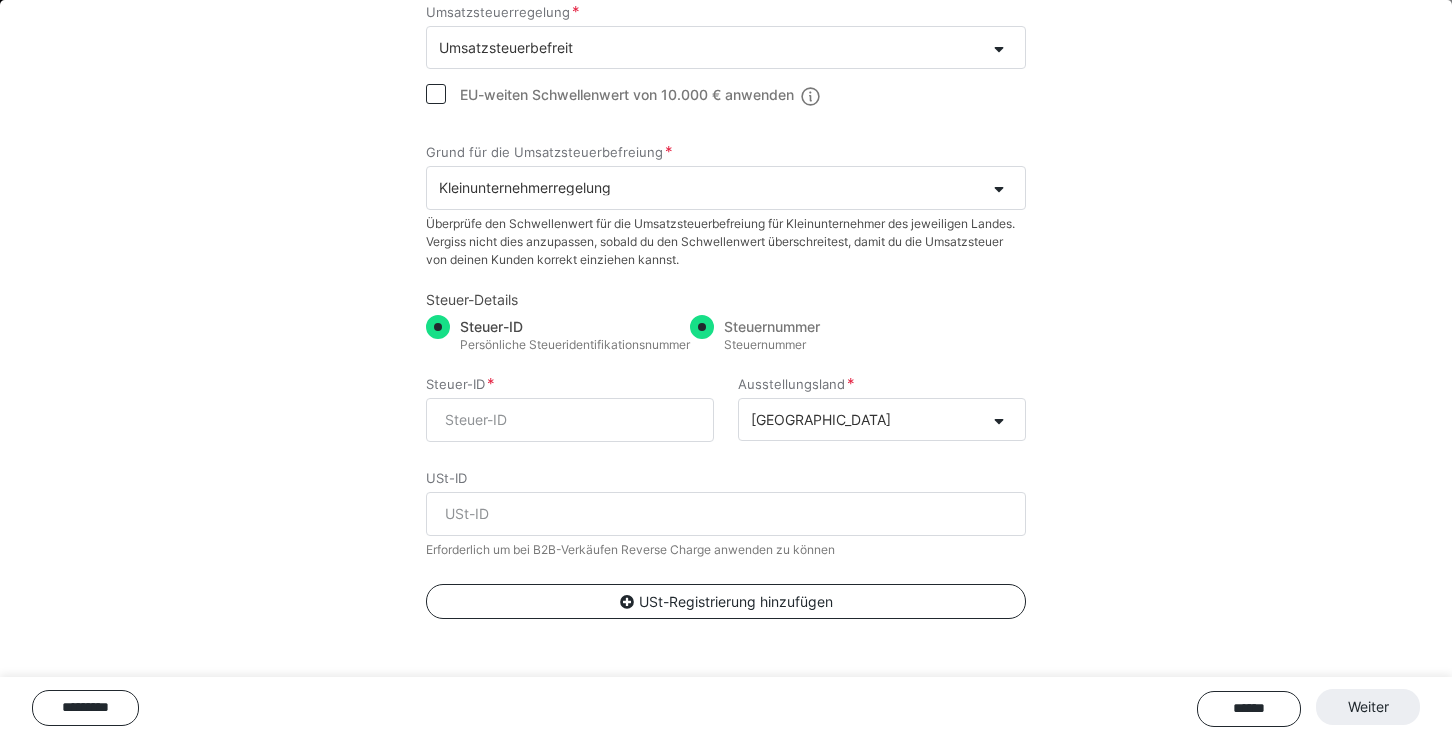 radio on "false" 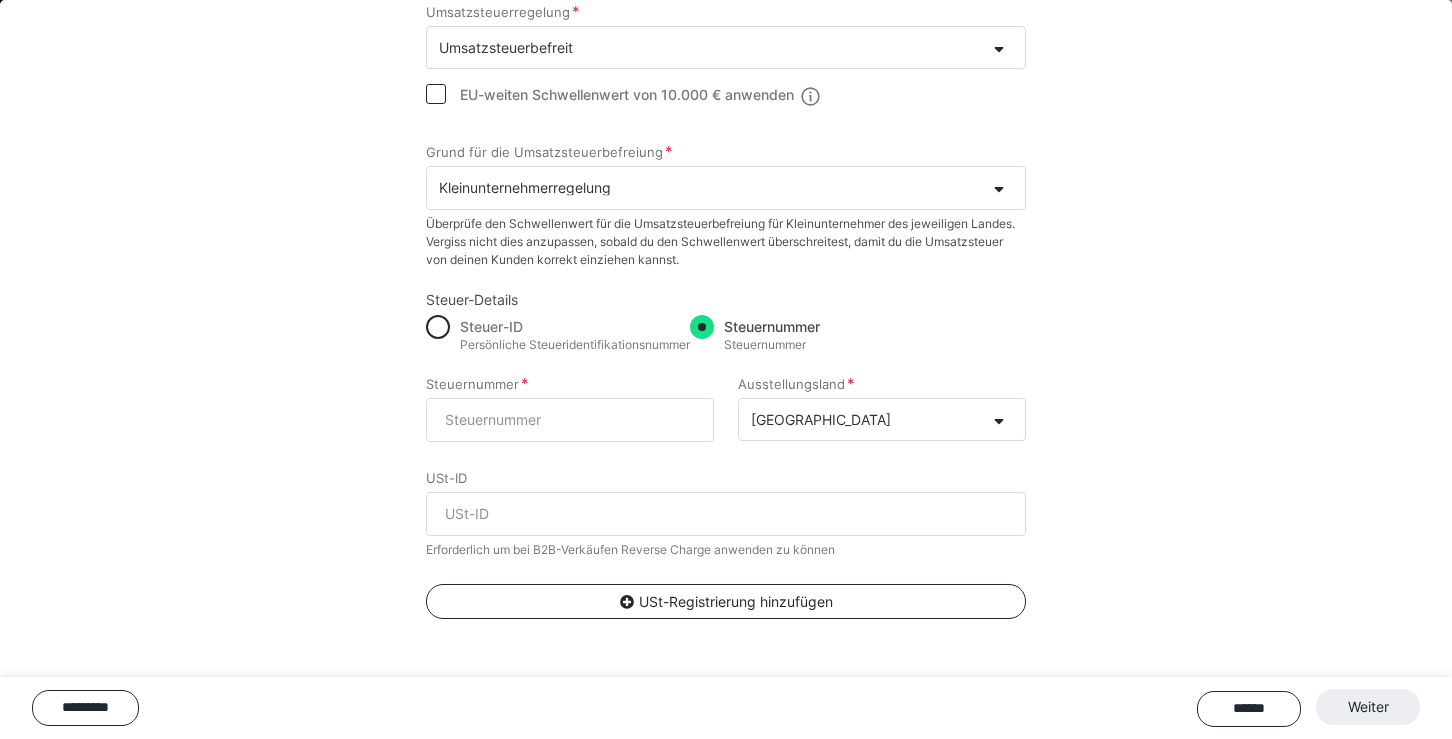 scroll, scrollTop: 212, scrollLeft: 0, axis: vertical 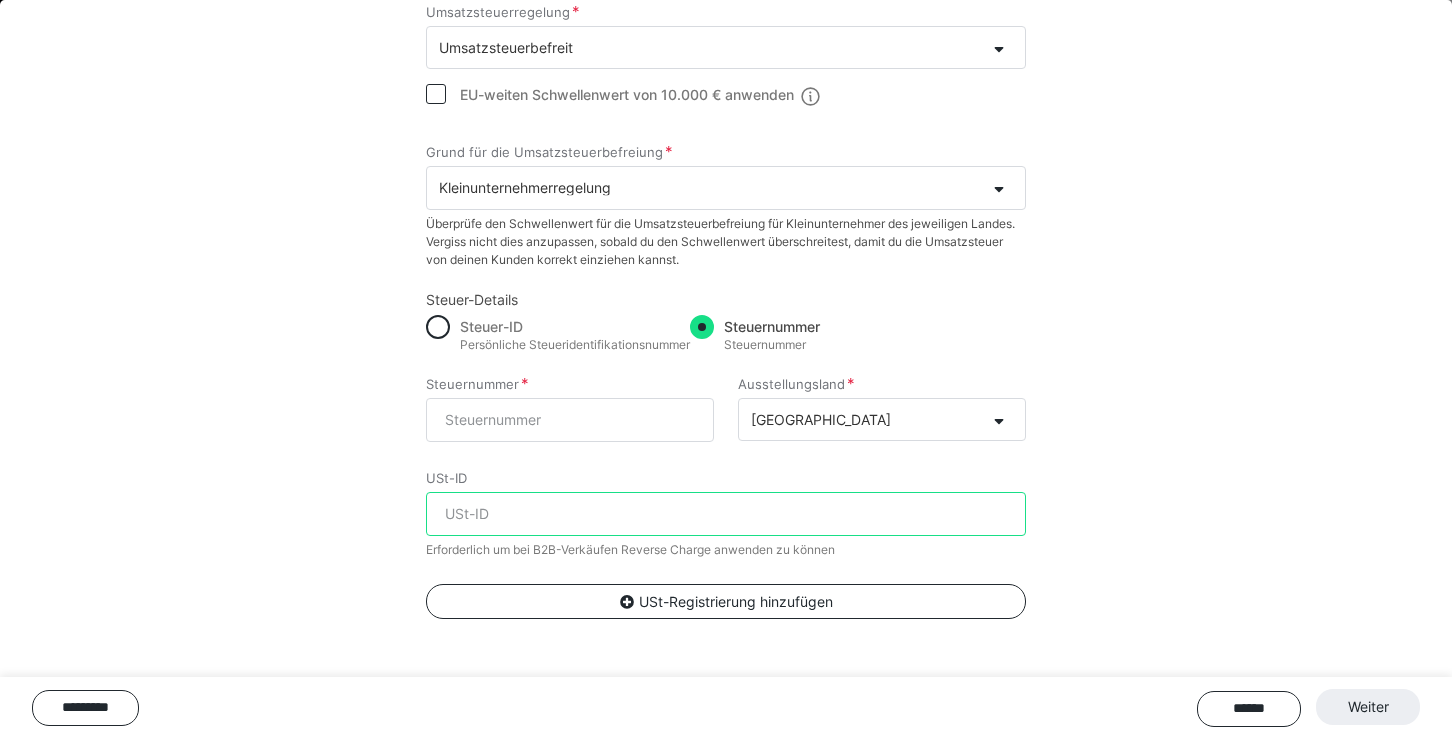click on "USt-ID" at bounding box center [726, 514] 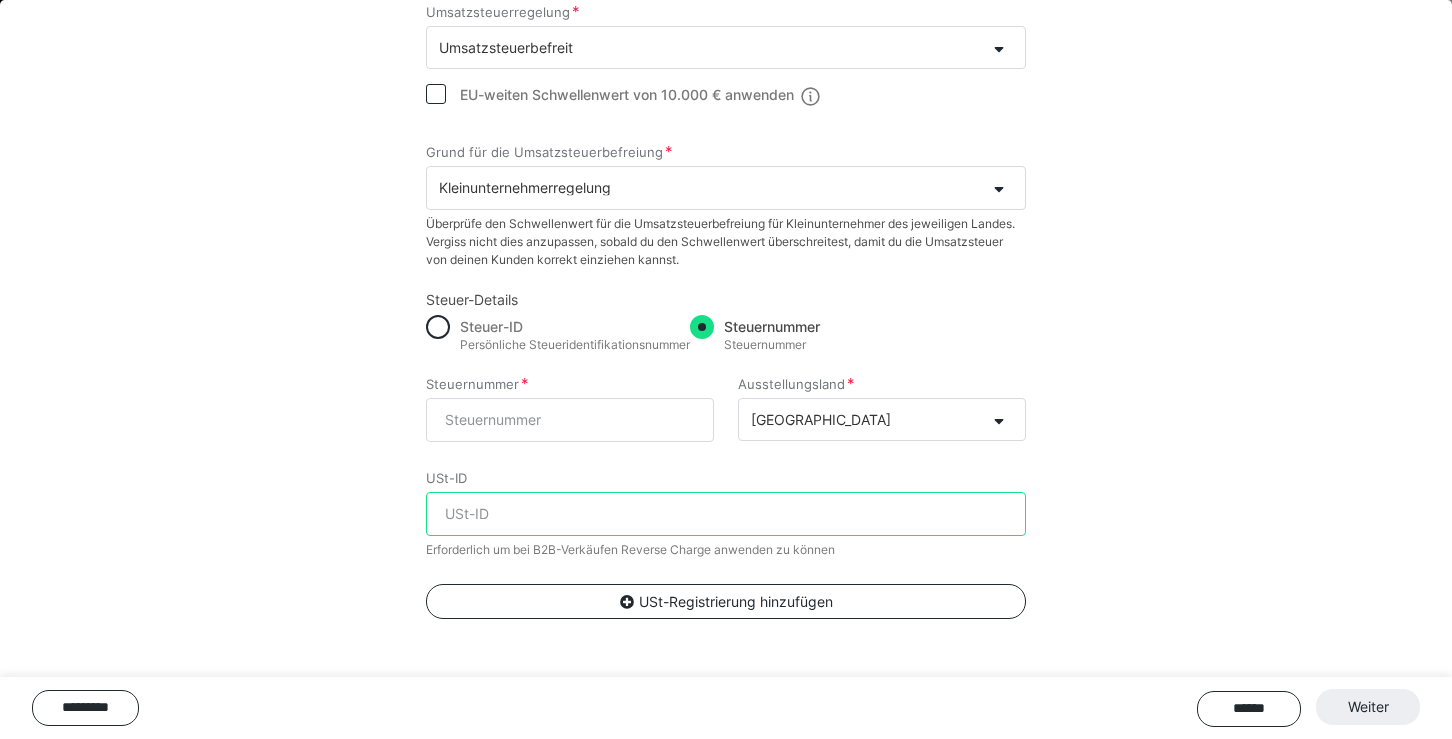 paste on "CH-020.1.096.728-5" 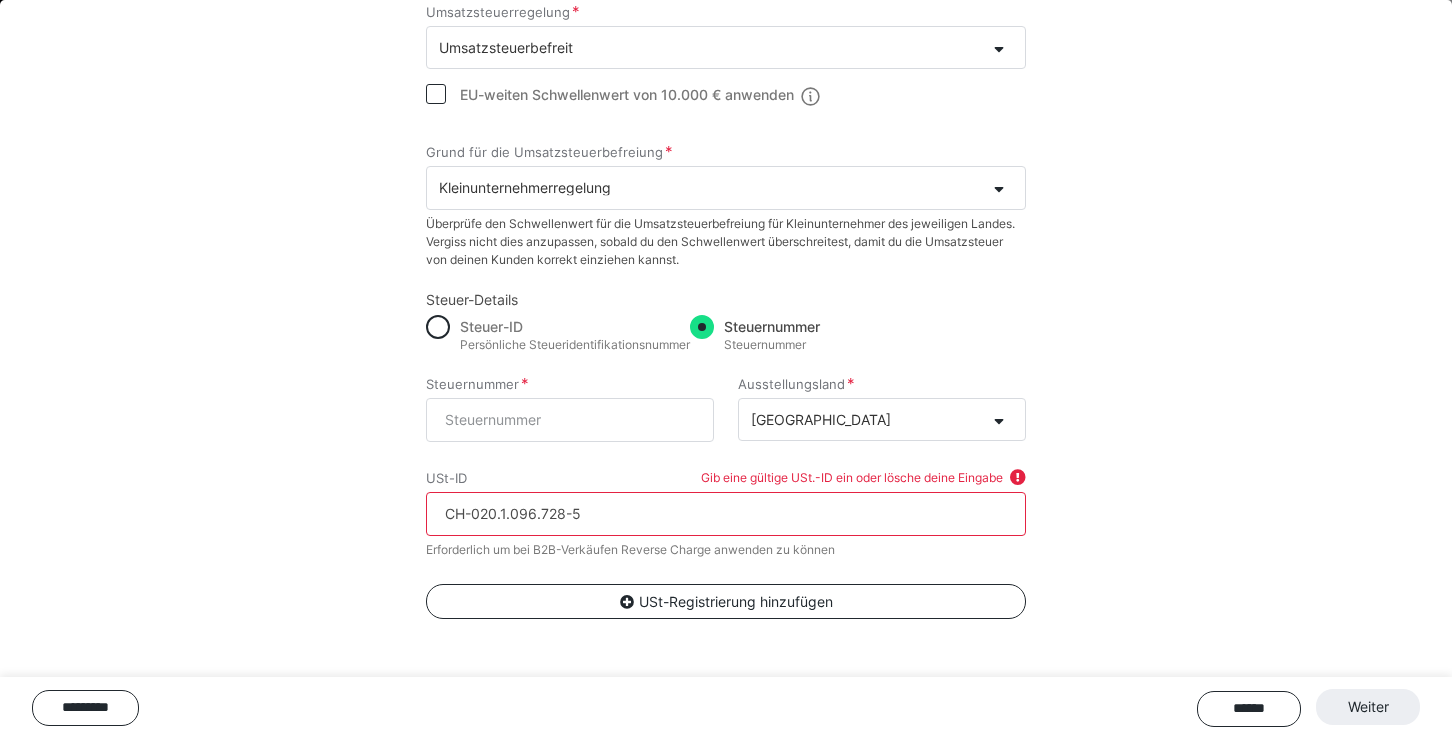 type on "CH-020.1.096.728-5" 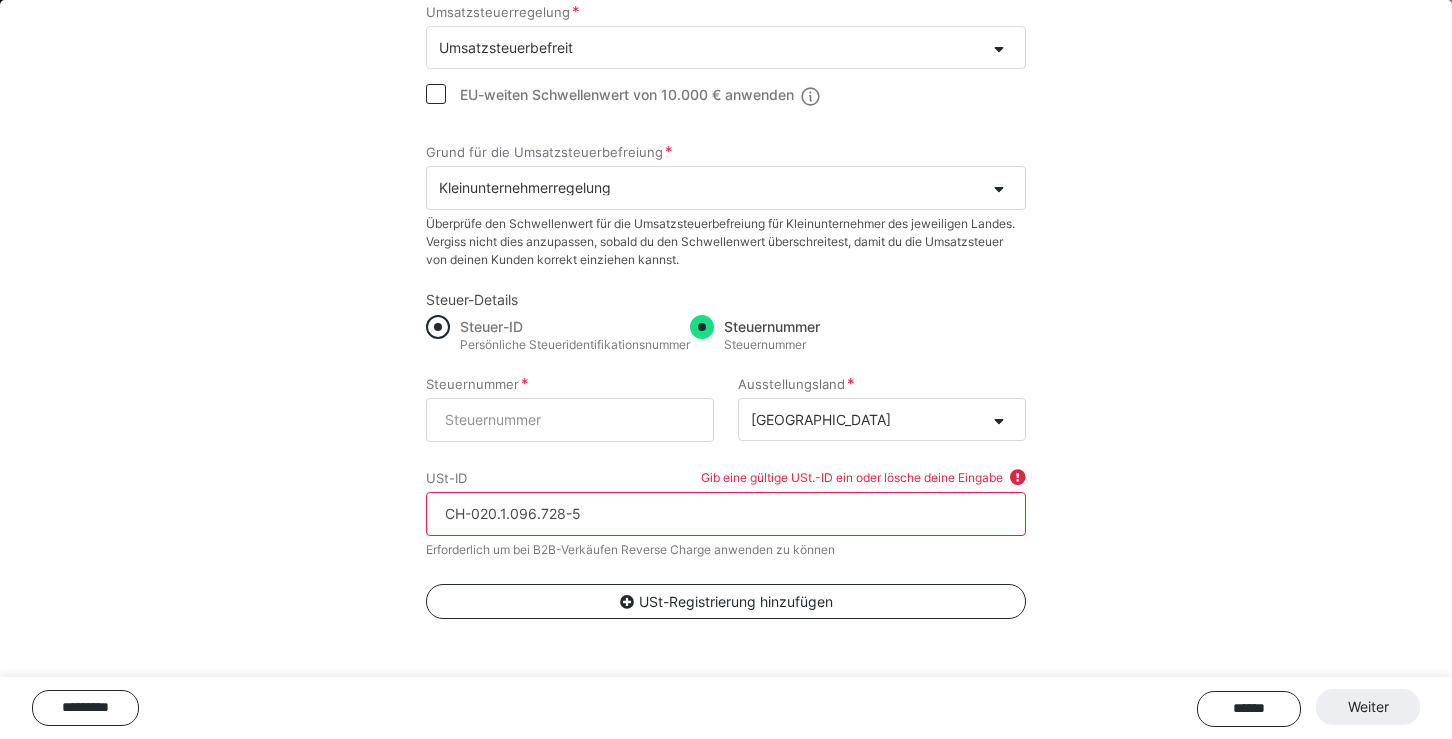 click at bounding box center (438, 327) 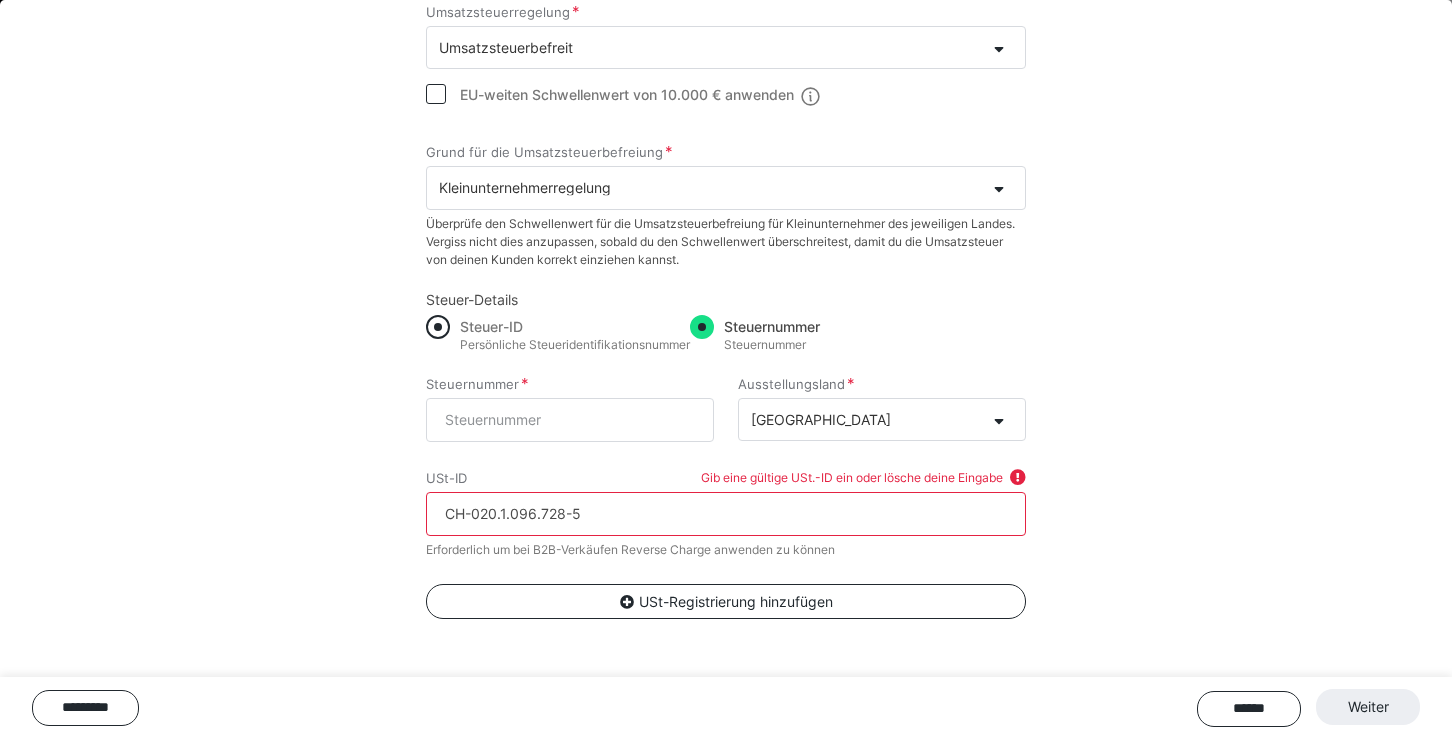 radio on "true" 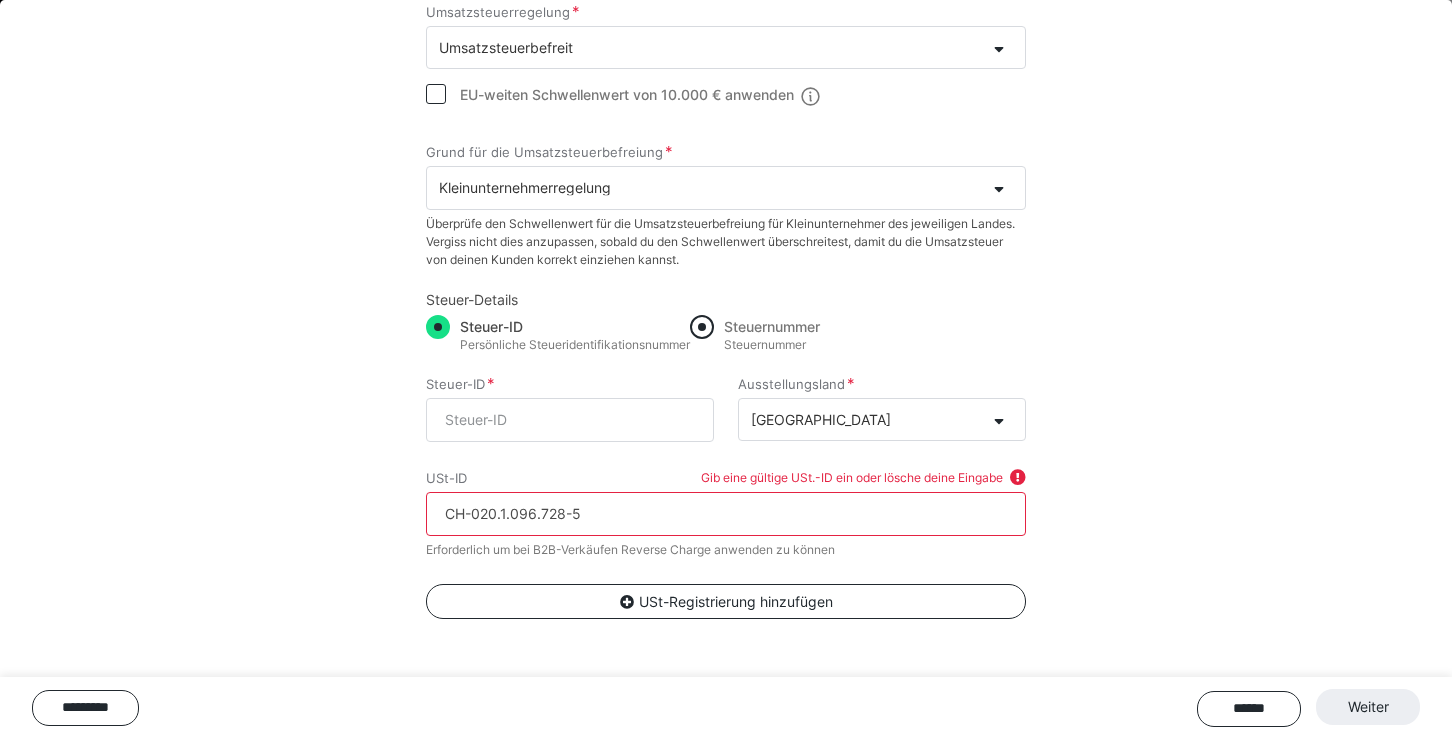 click on "Steuernummer" at bounding box center (730, 321) 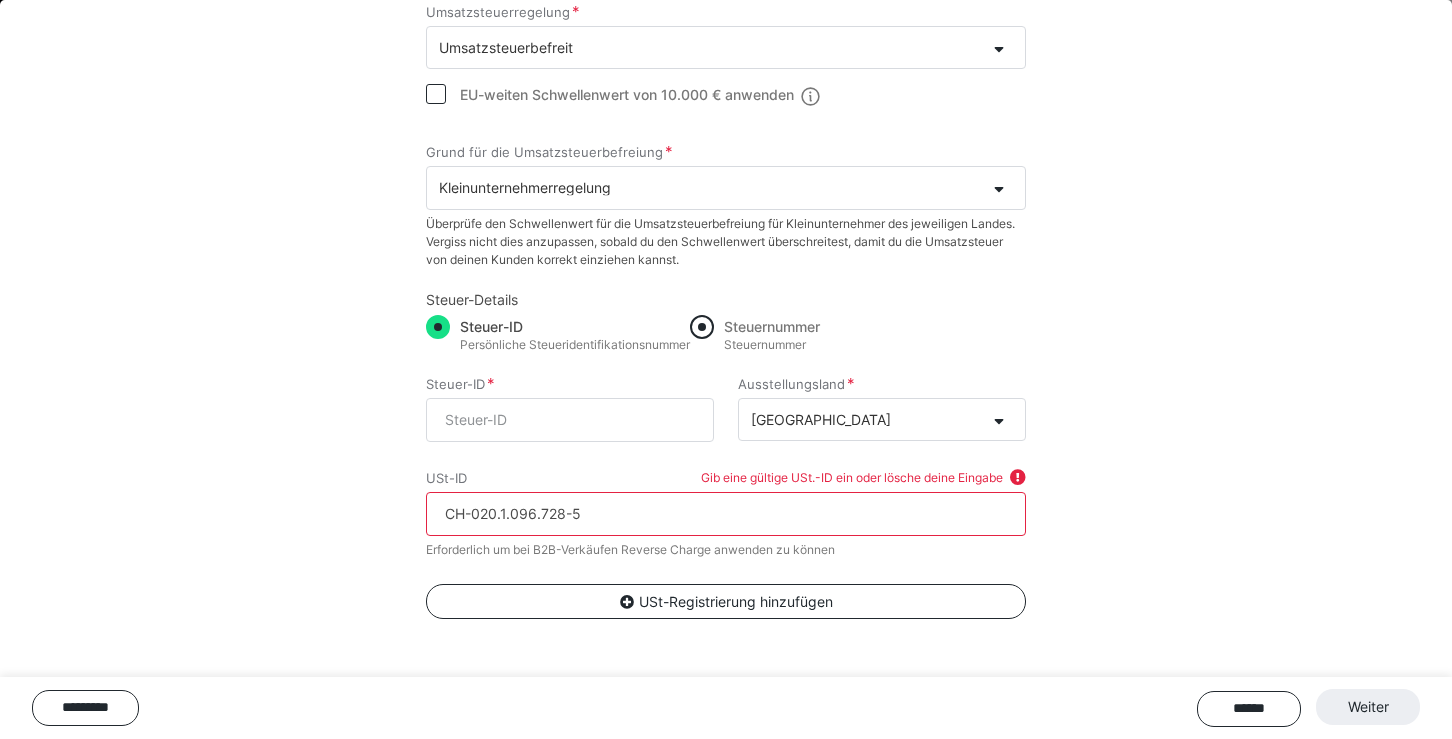 radio on "true" 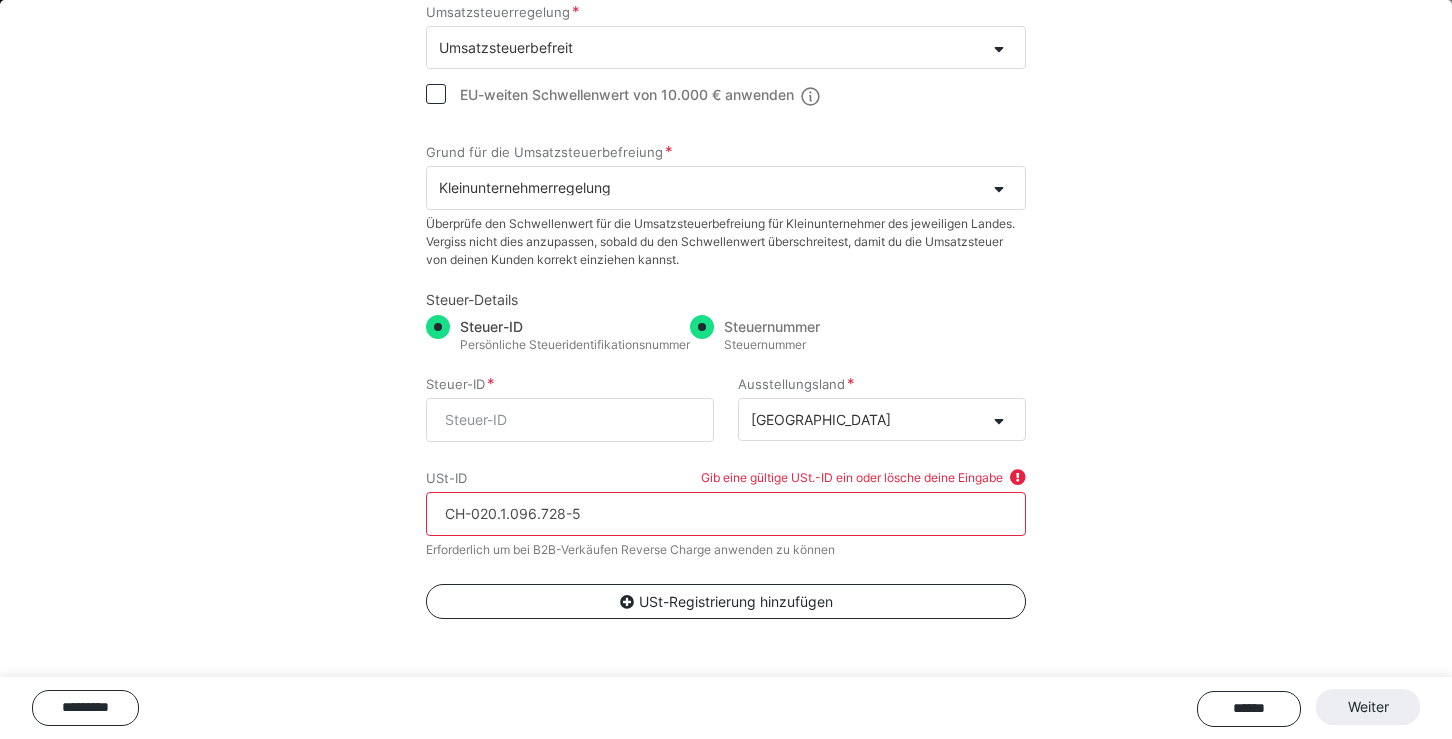 radio on "false" 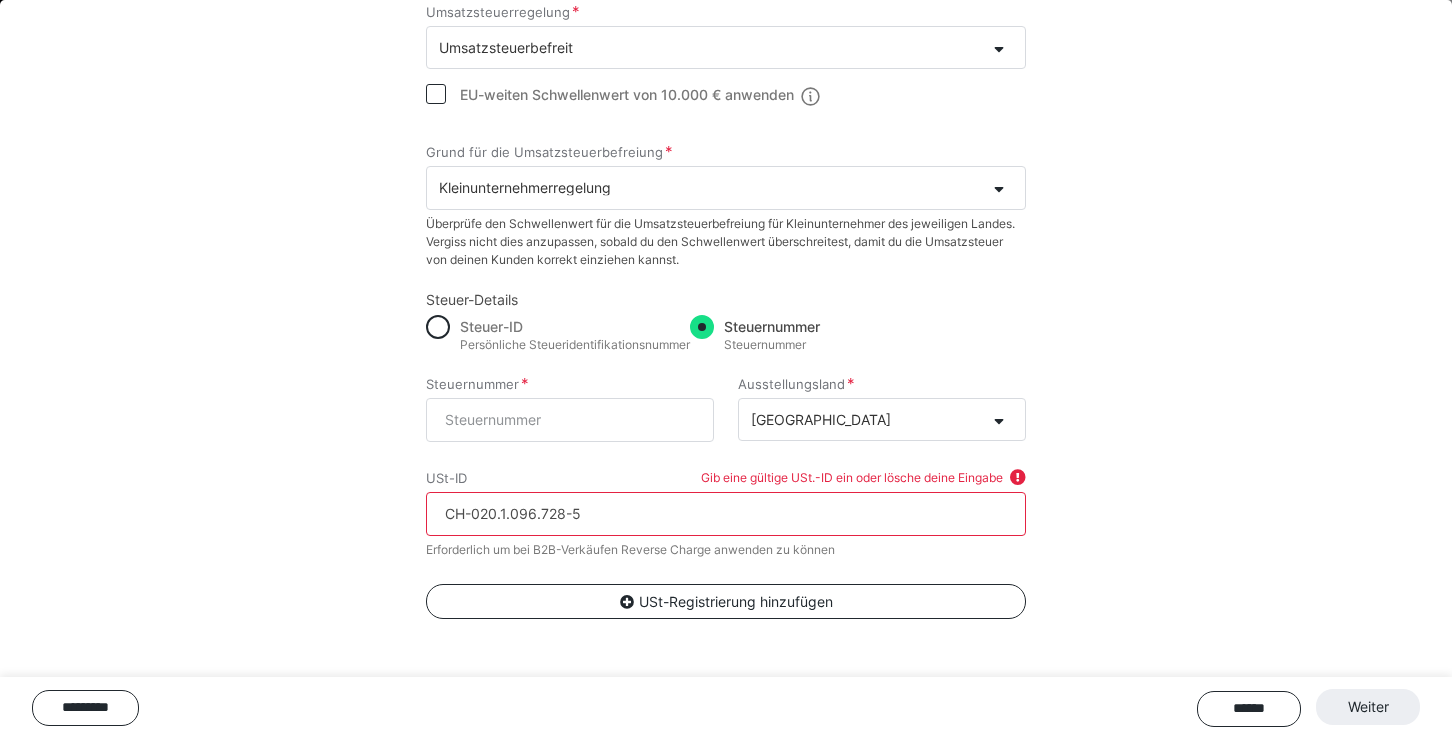 click at bounding box center [436, 94] 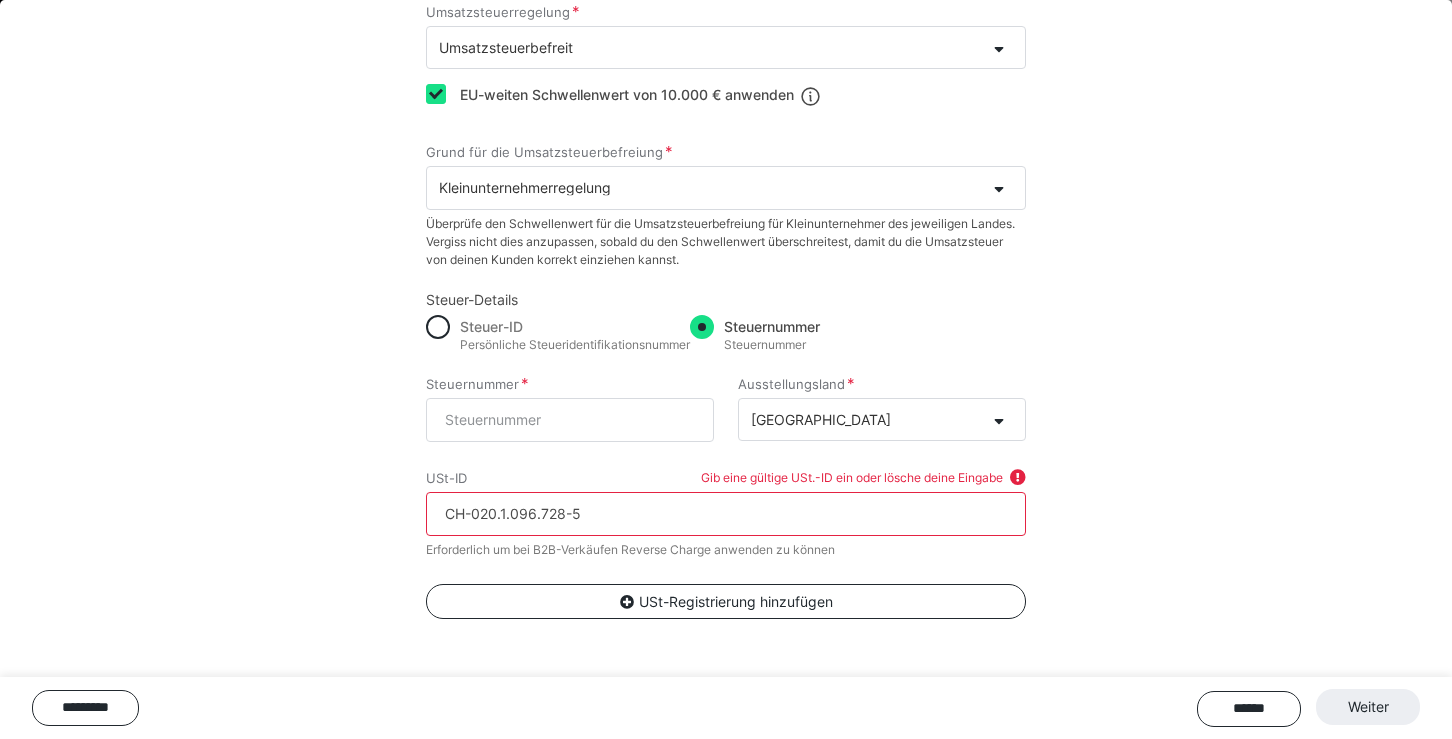 click at bounding box center (436, 94) 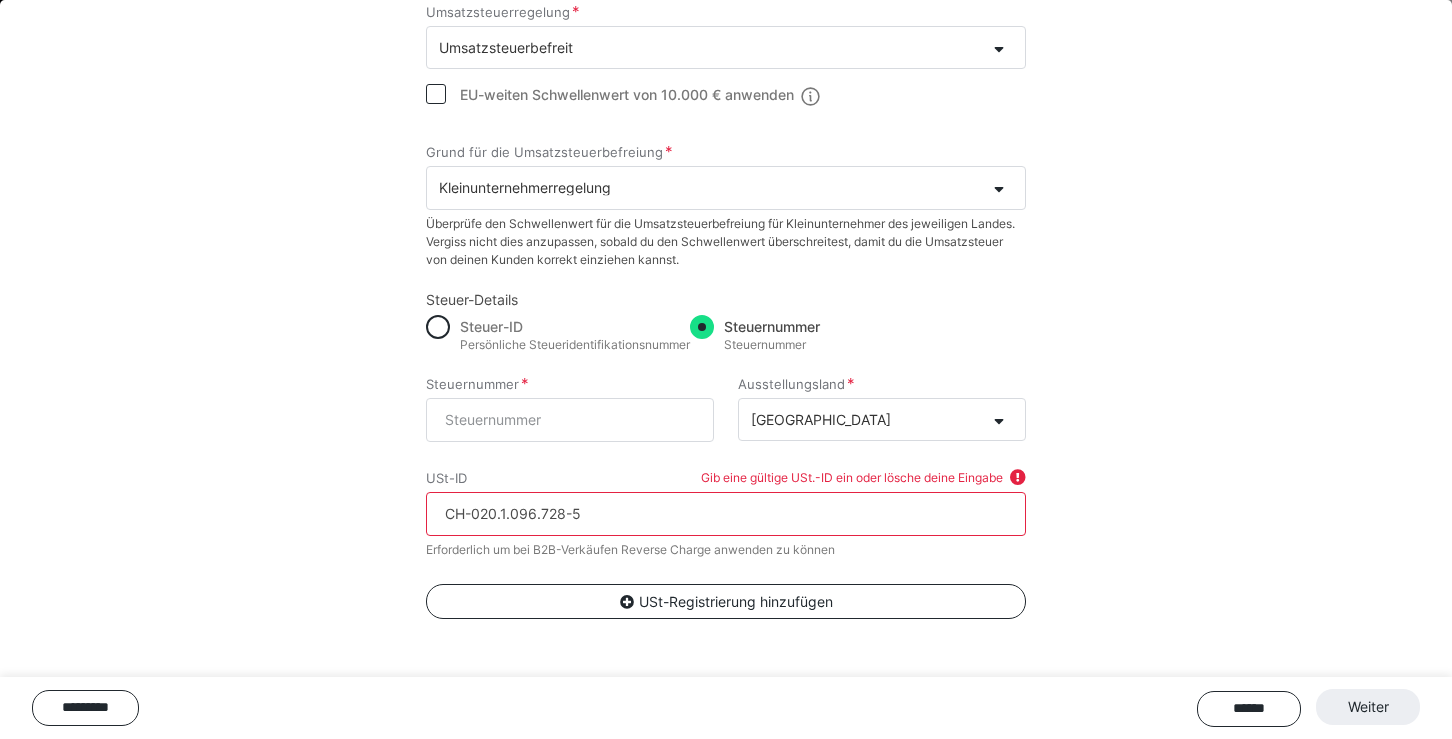 click at bounding box center (436, 94) 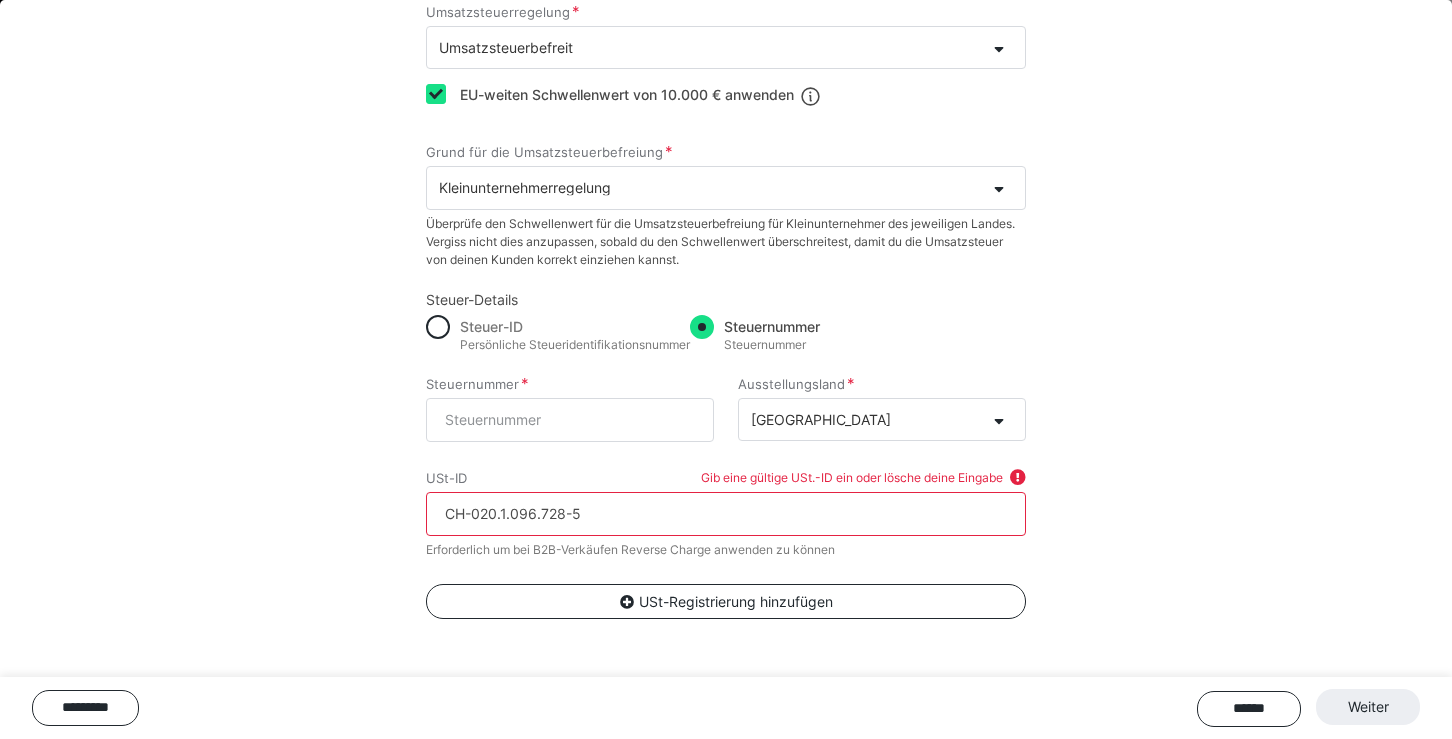click at bounding box center (436, 94) 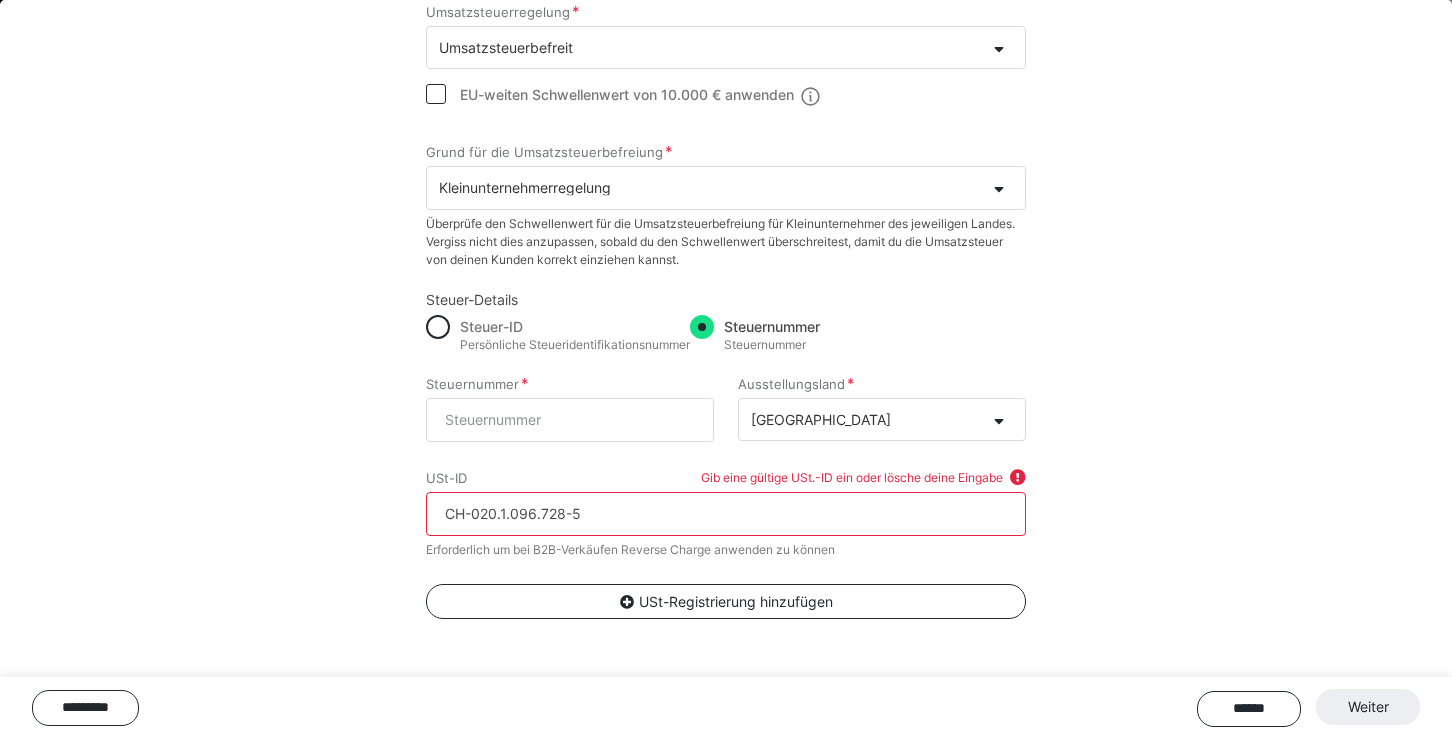 click on "**********" at bounding box center [726, 215] 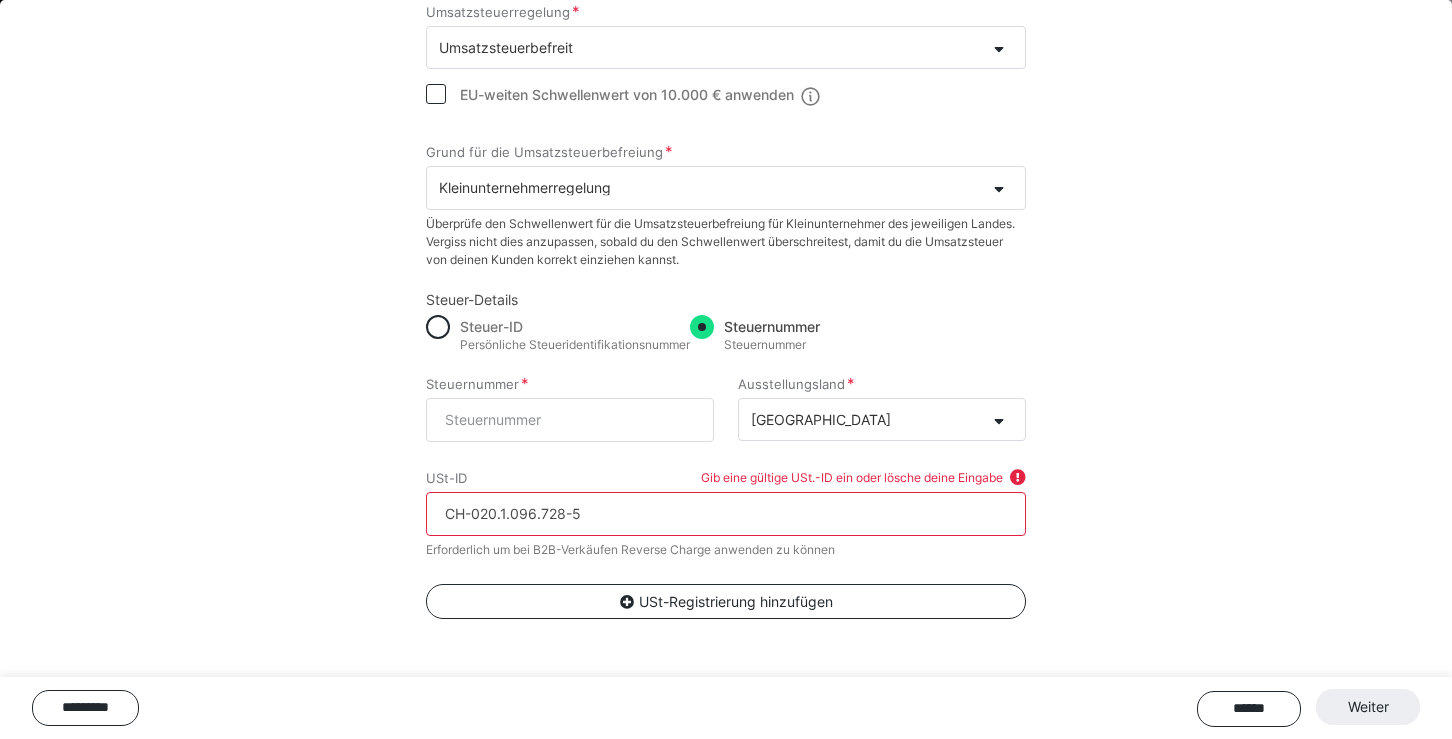scroll, scrollTop: 318, scrollLeft: 0, axis: vertical 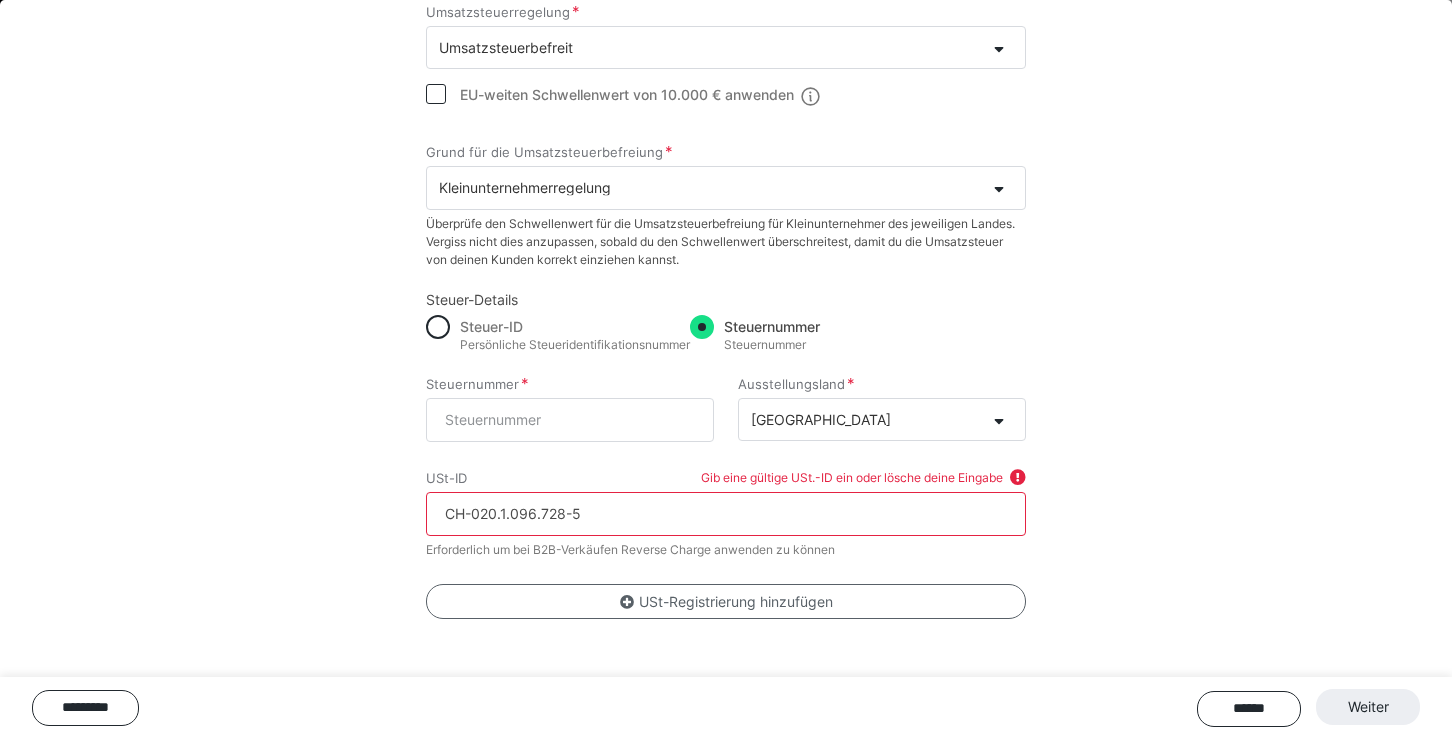 click on "USt-Registrierung hinzufügen" at bounding box center (726, 602) 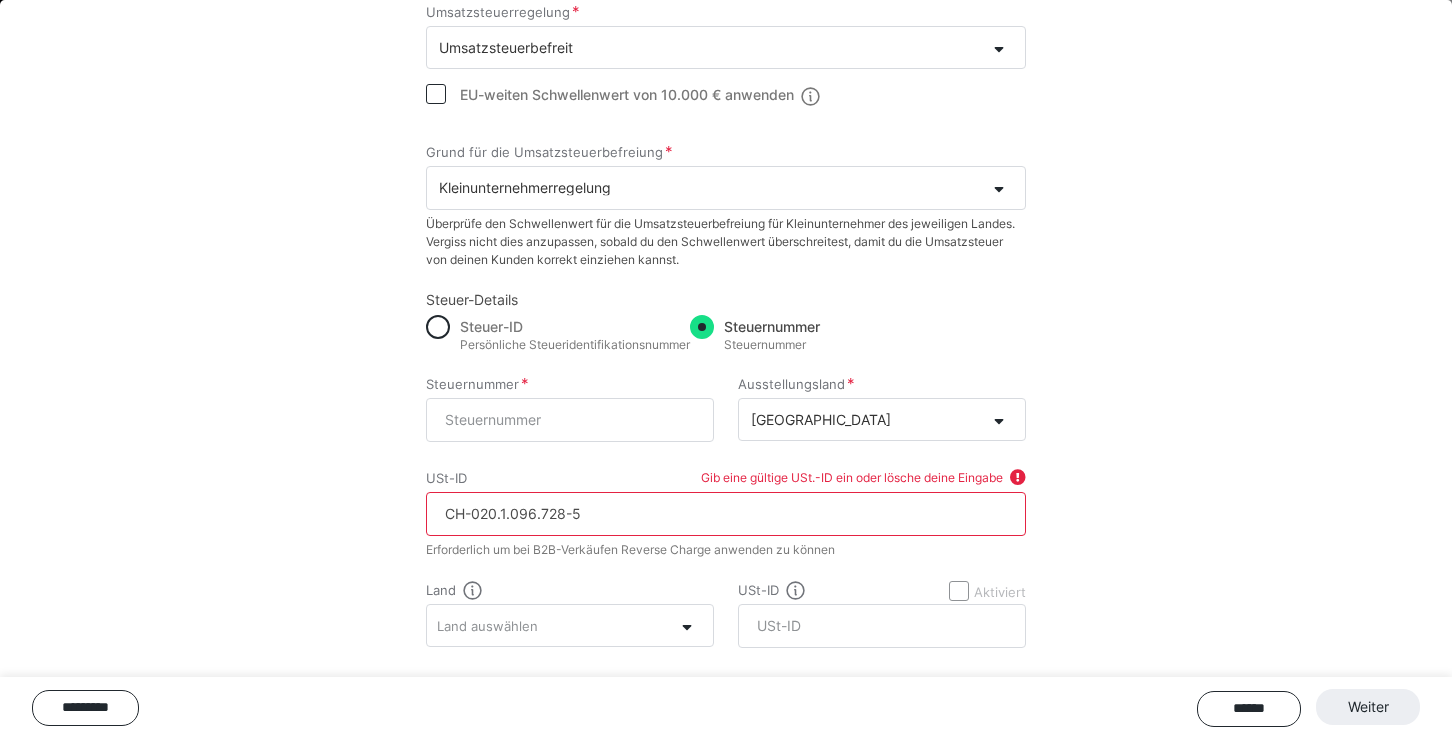 scroll, scrollTop: 372, scrollLeft: 0, axis: vertical 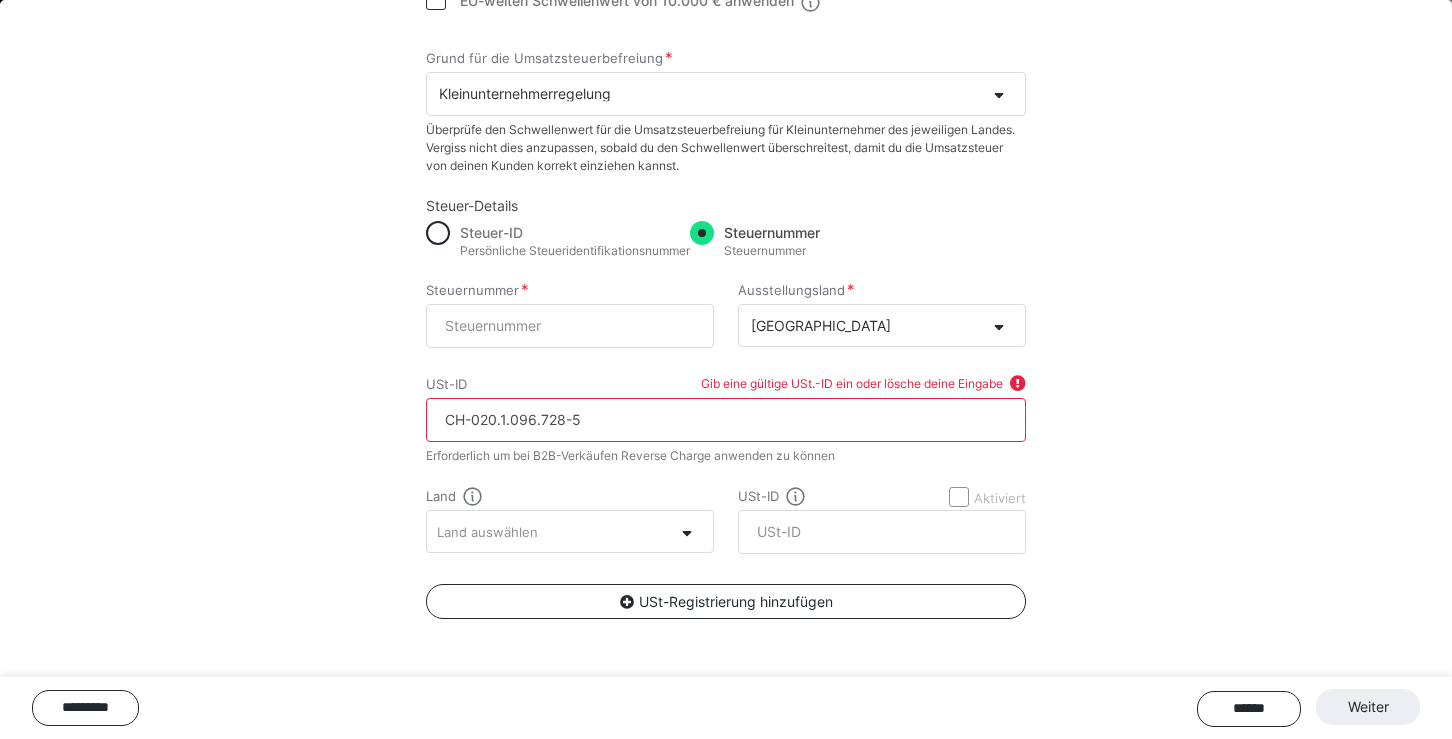 click on "**********" at bounding box center (726, 121) 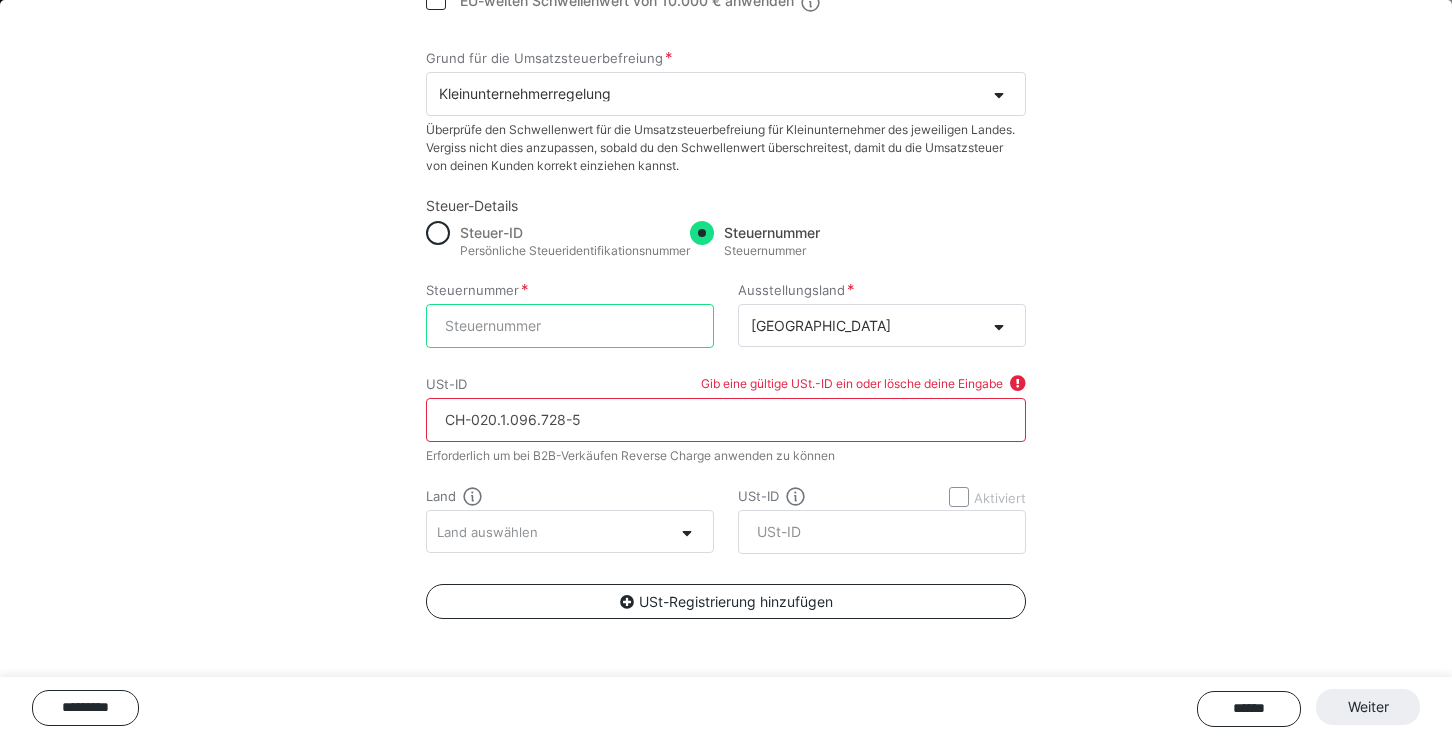 click on "Steuernummer" at bounding box center [570, 326] 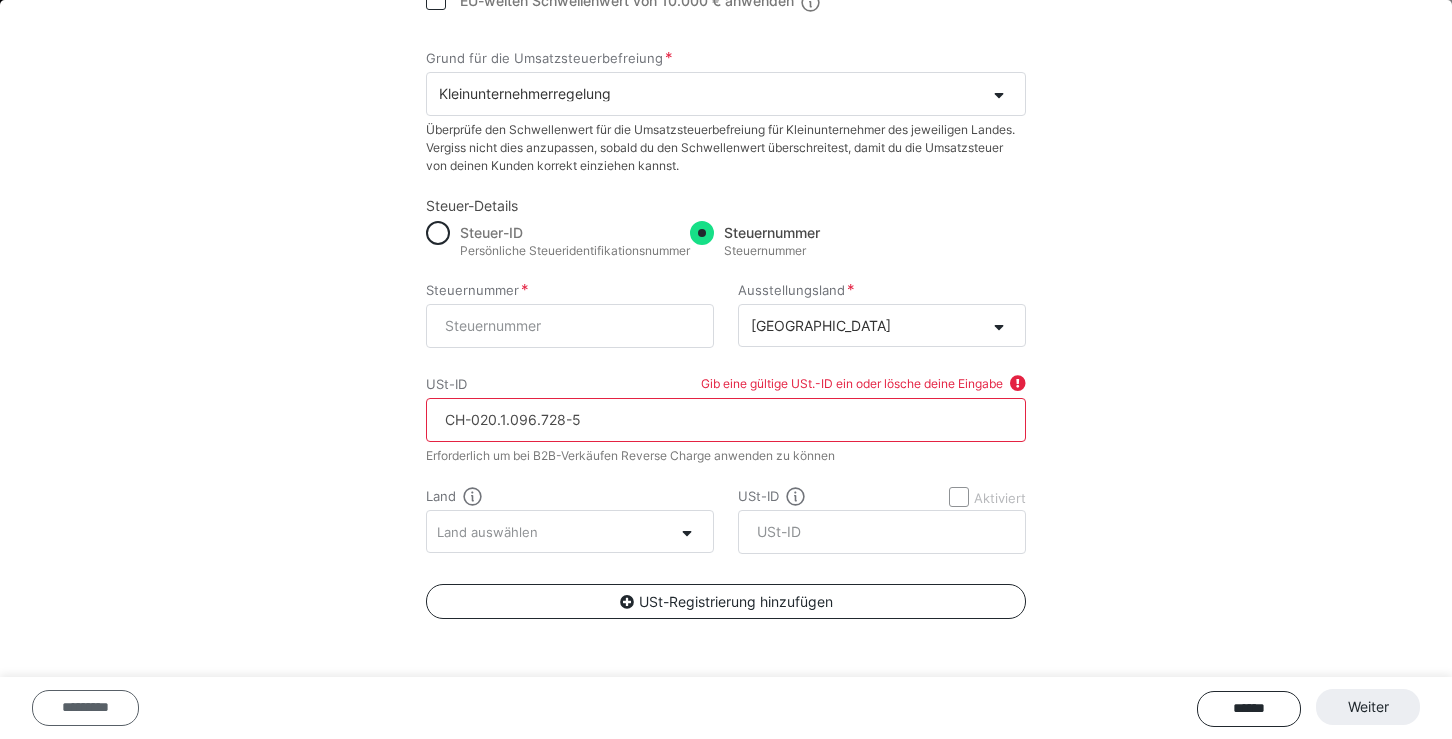 click on "*********" at bounding box center [85, 708] 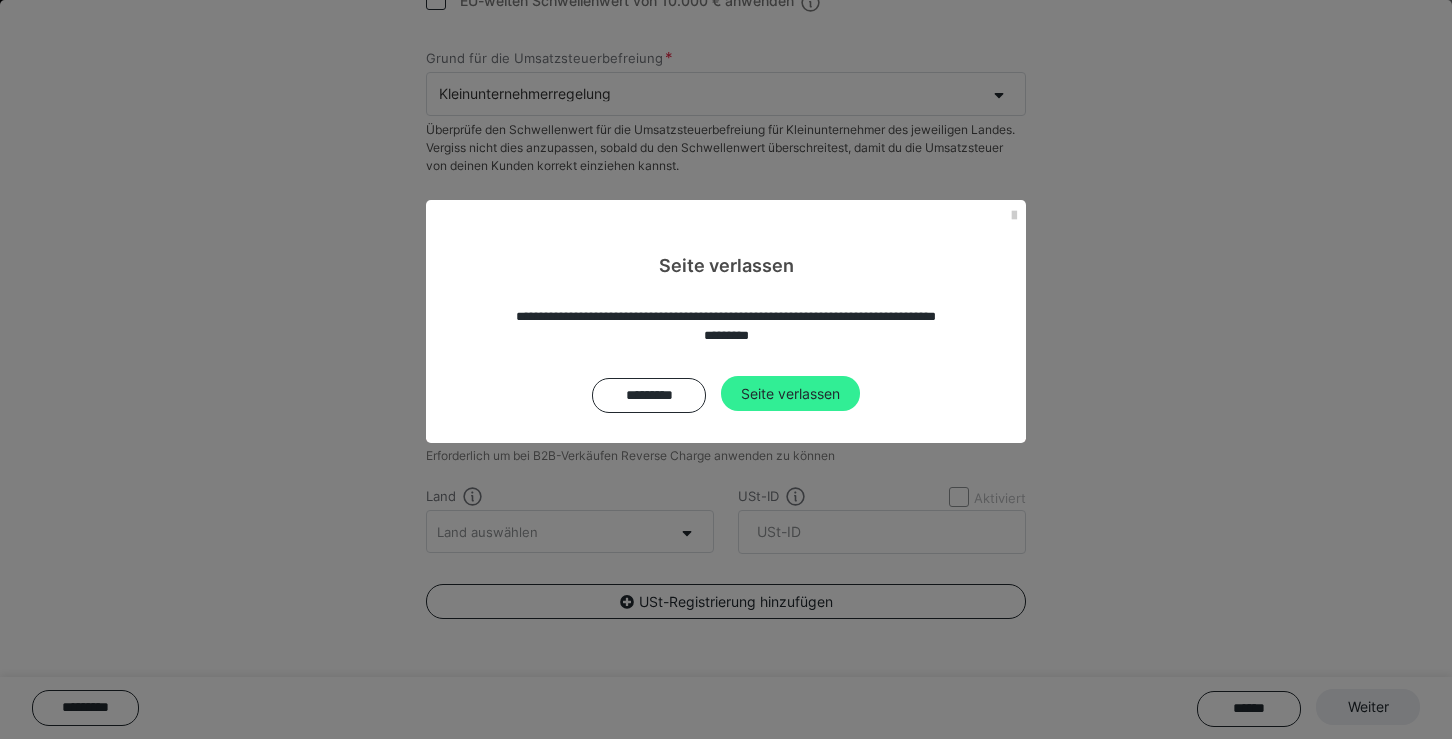 click on "Seite verlassen" at bounding box center [790, 394] 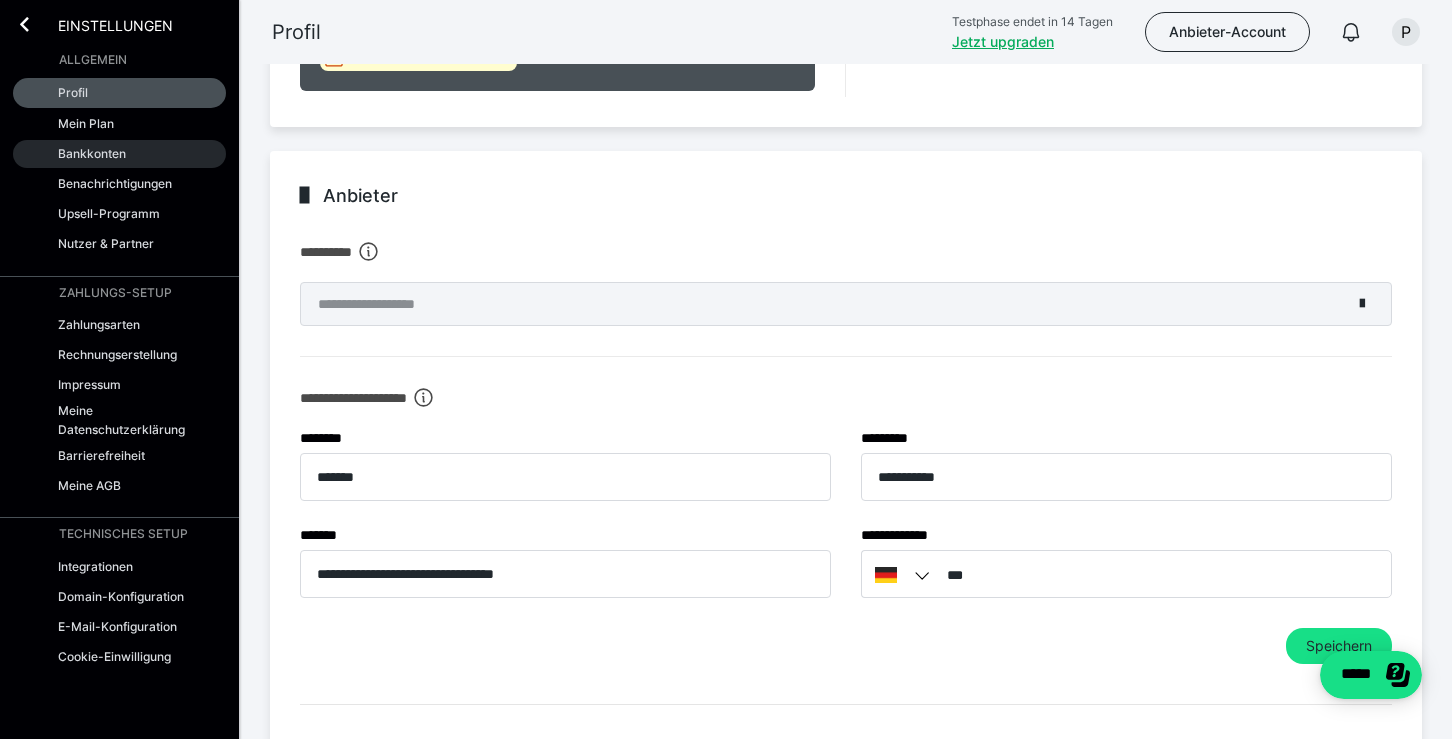 scroll, scrollTop: 597, scrollLeft: 0, axis: vertical 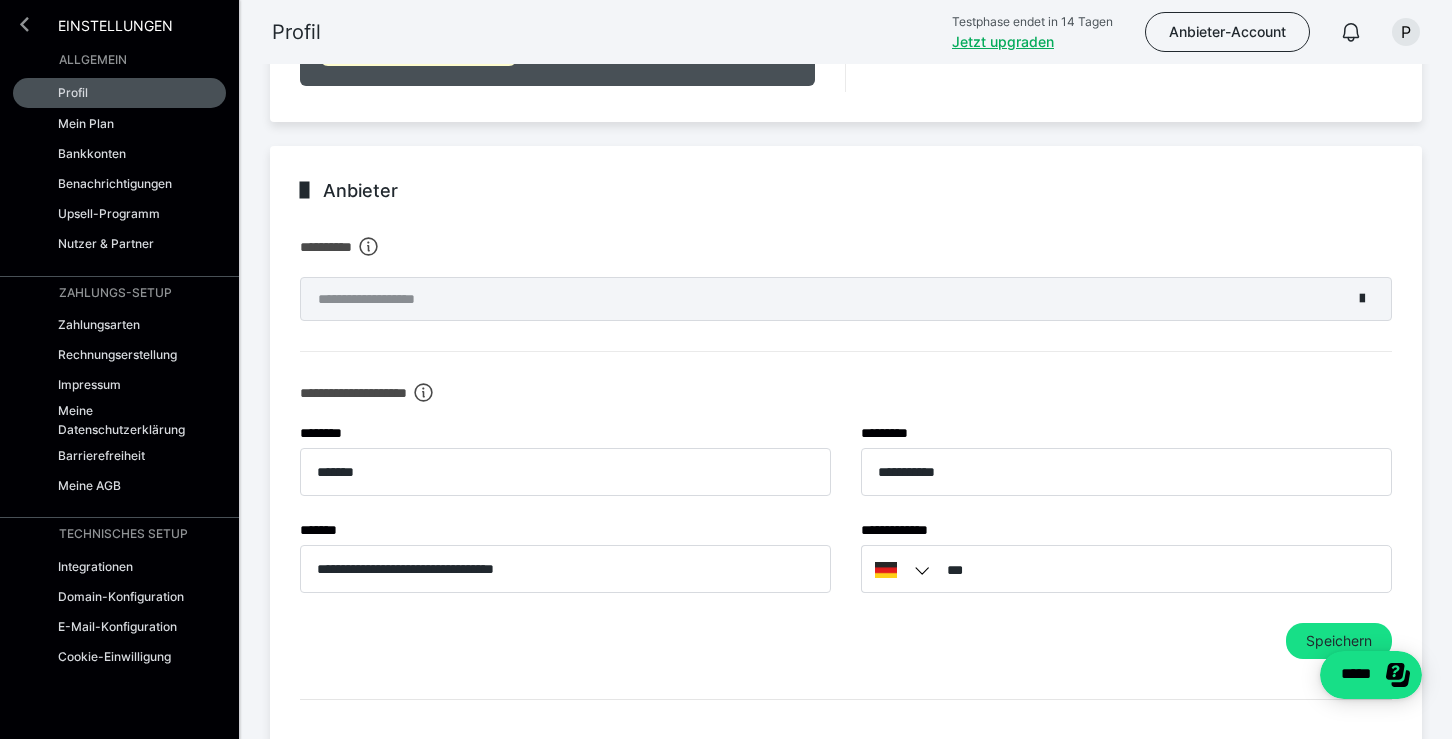 click at bounding box center [24, 24] 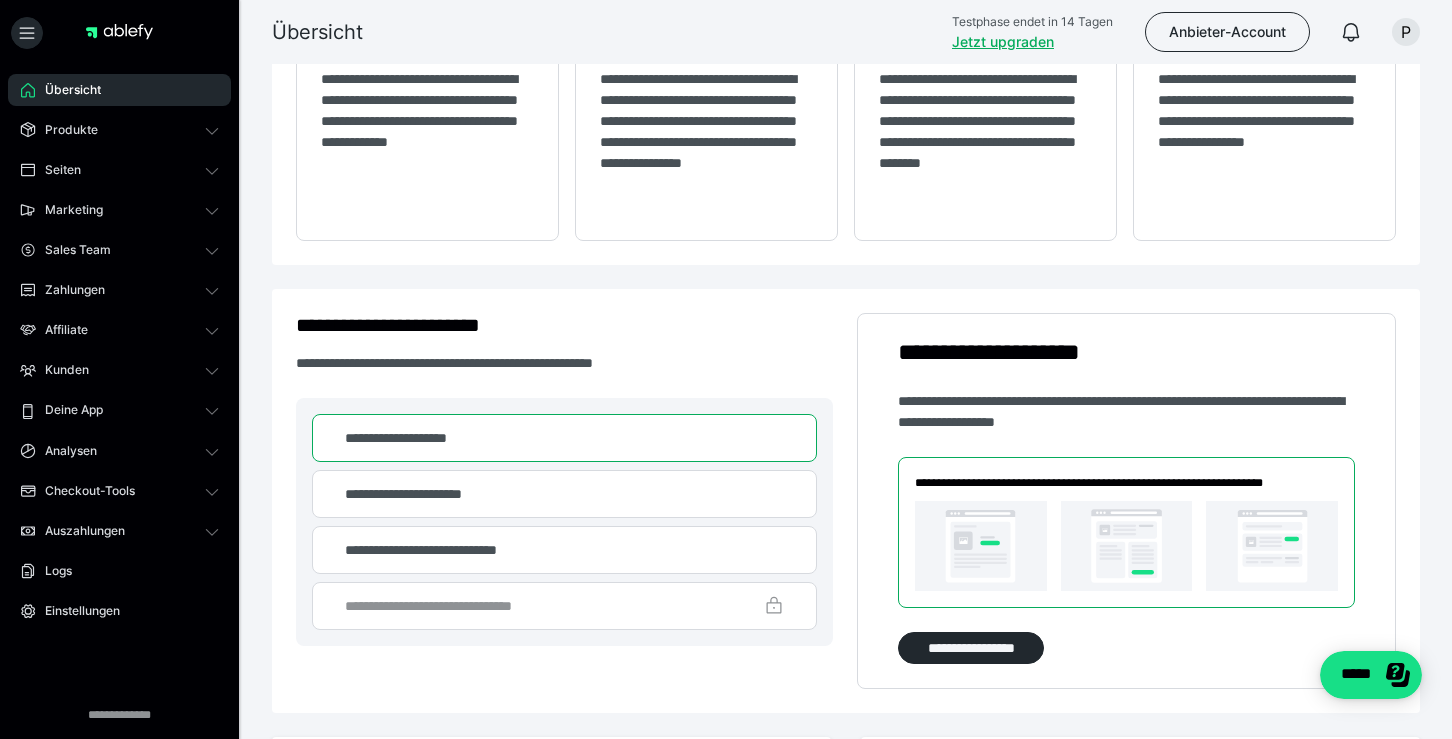 scroll, scrollTop: 103, scrollLeft: 0, axis: vertical 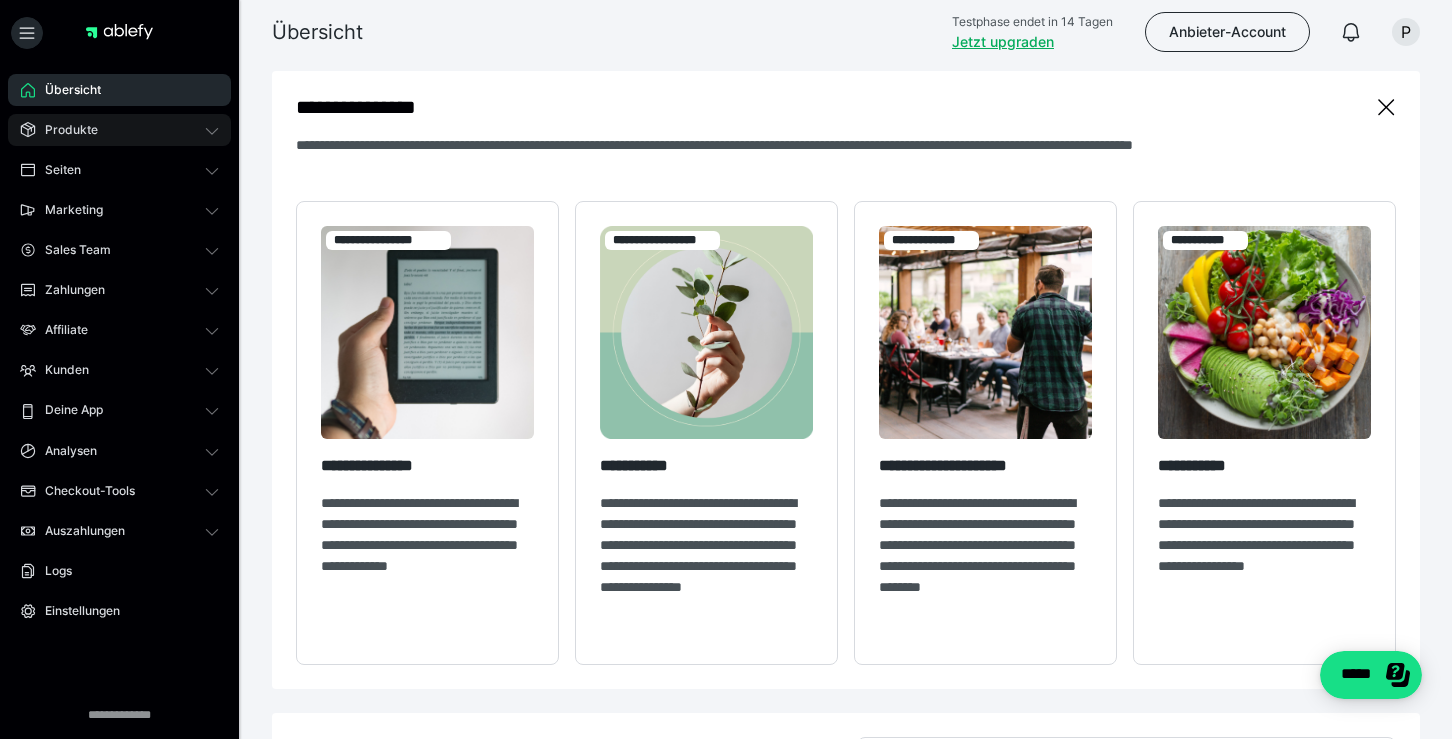 click 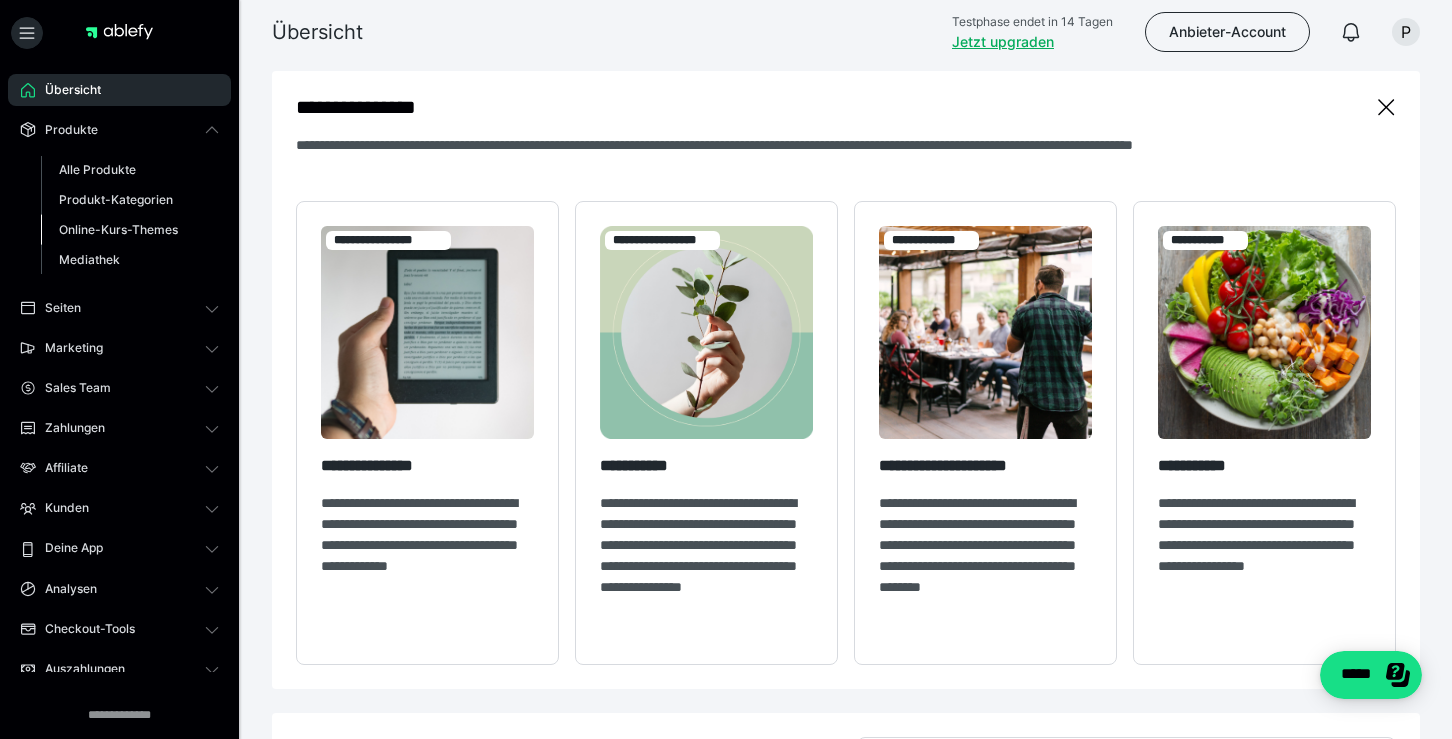 click on "Online-Kurs-Themes" at bounding box center (118, 229) 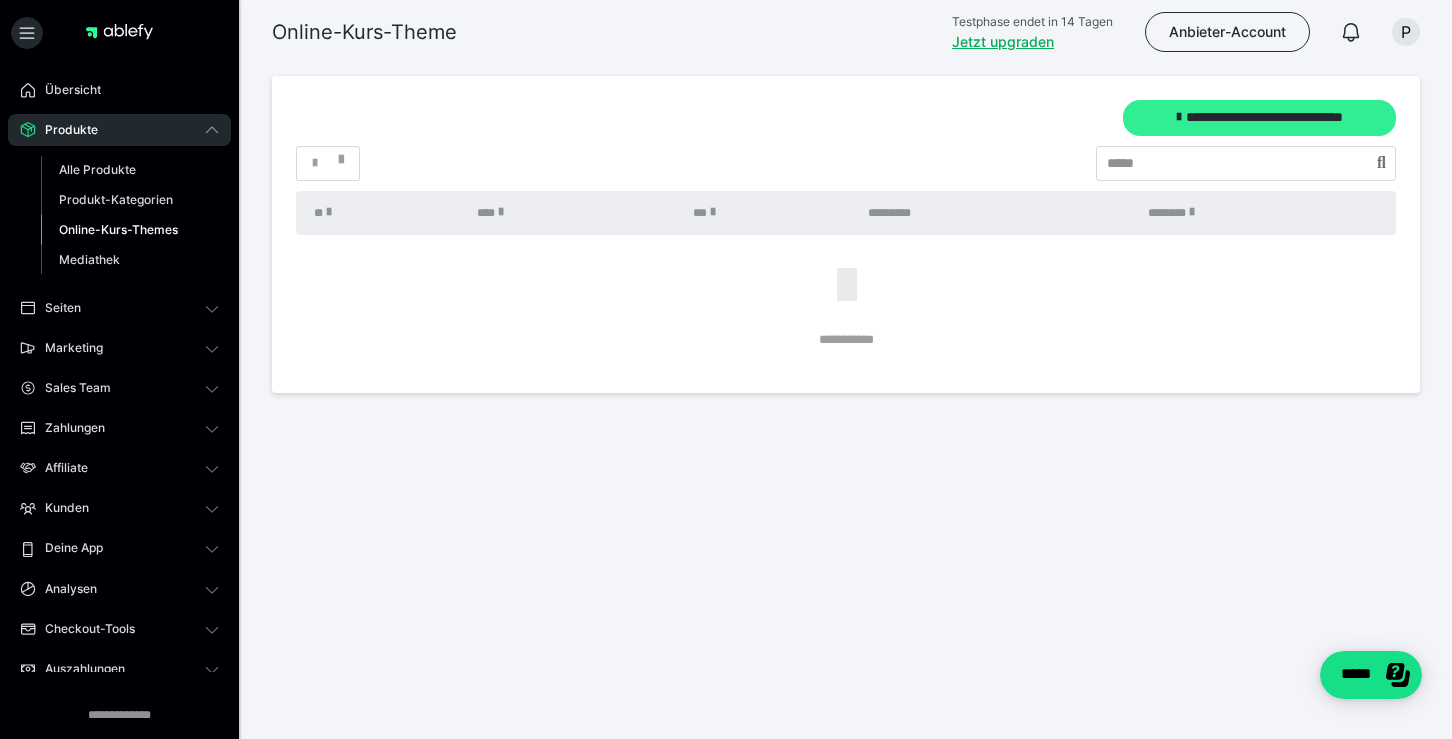 click on "**********" at bounding box center [1259, 118] 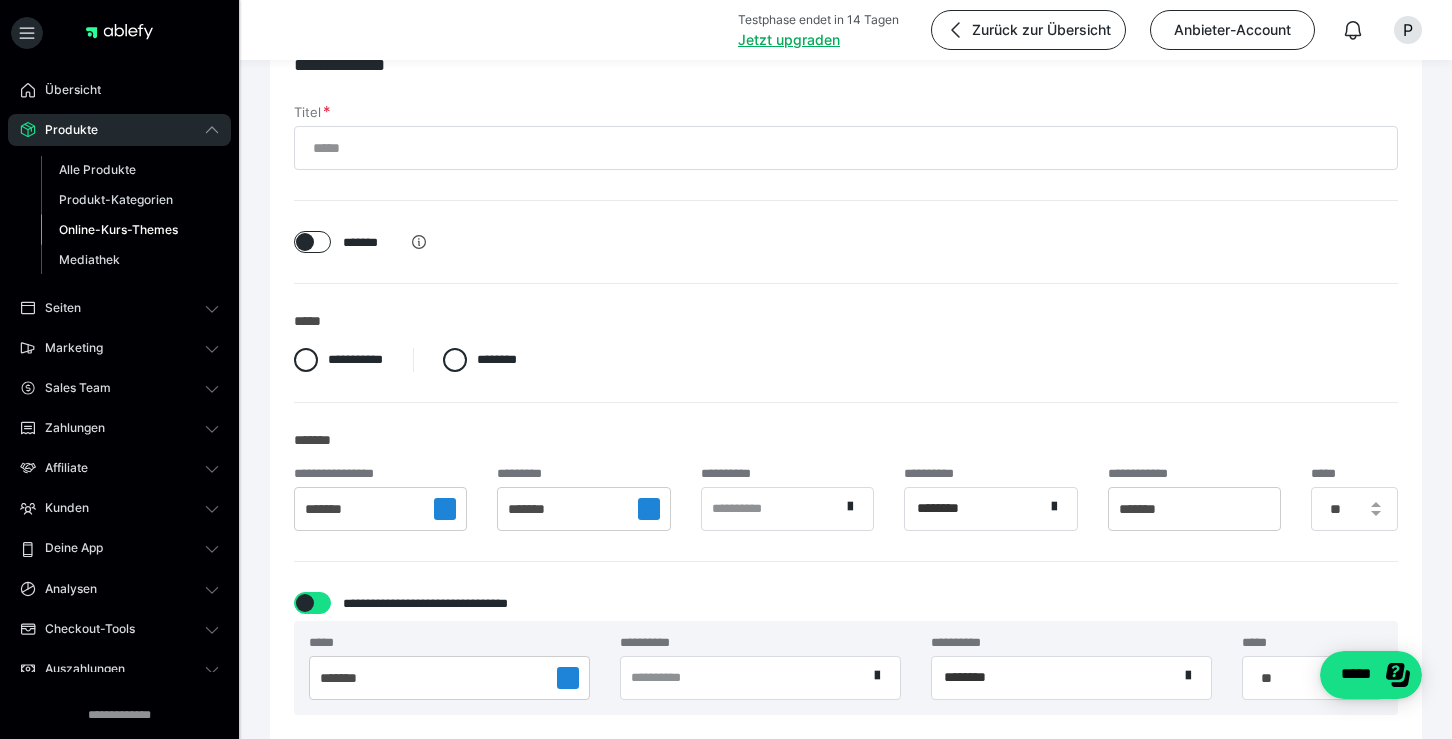 scroll, scrollTop: 0, scrollLeft: 0, axis: both 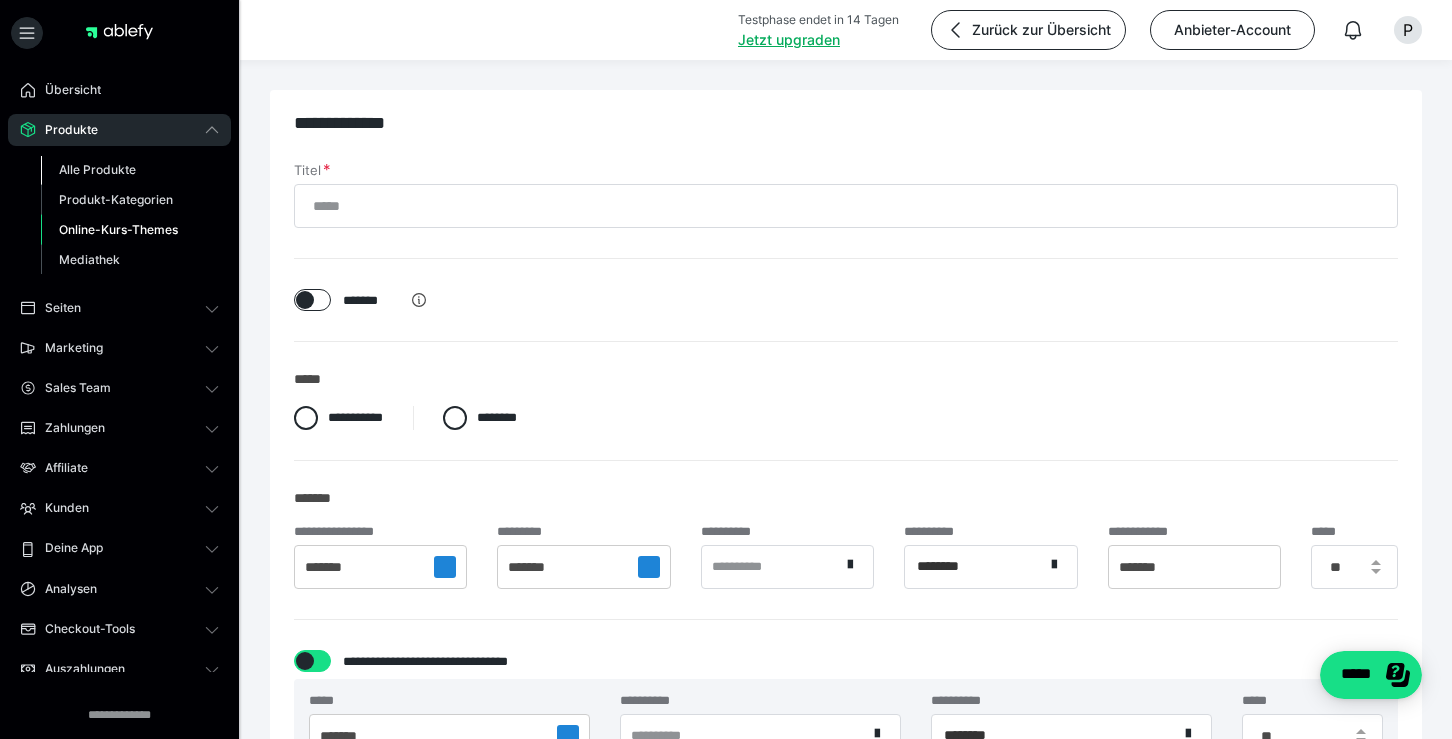 click on "Alle Produkte" at bounding box center [130, 170] 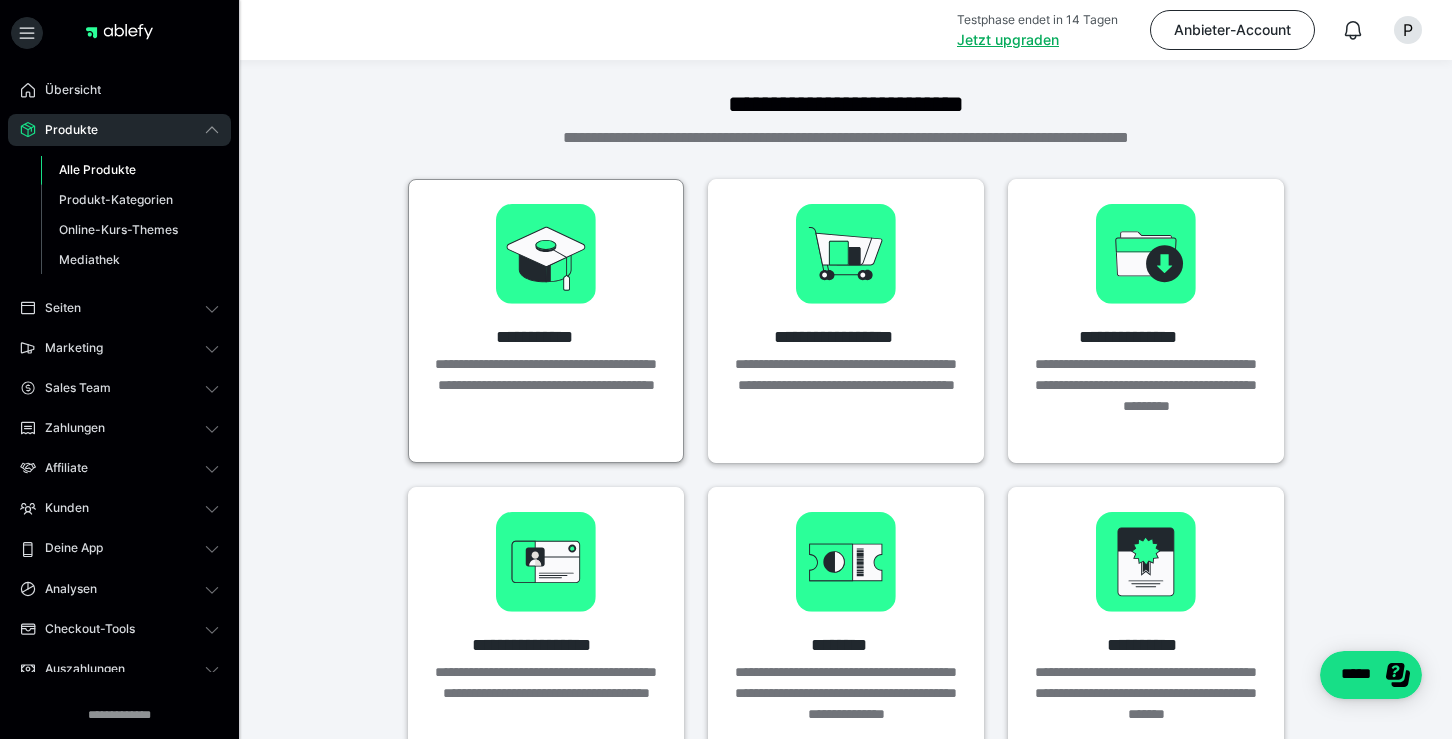 click on "**********" at bounding box center (546, 337) 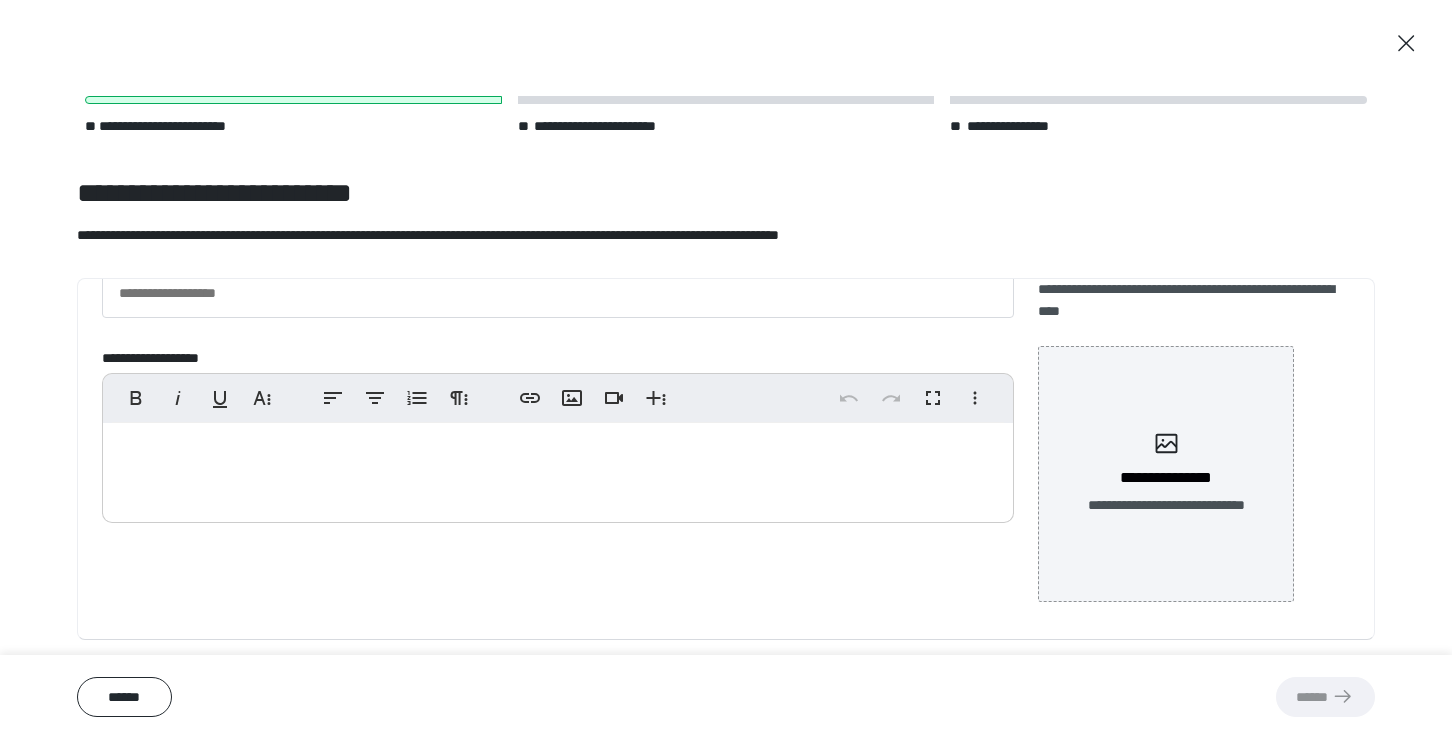 scroll, scrollTop: 0, scrollLeft: 0, axis: both 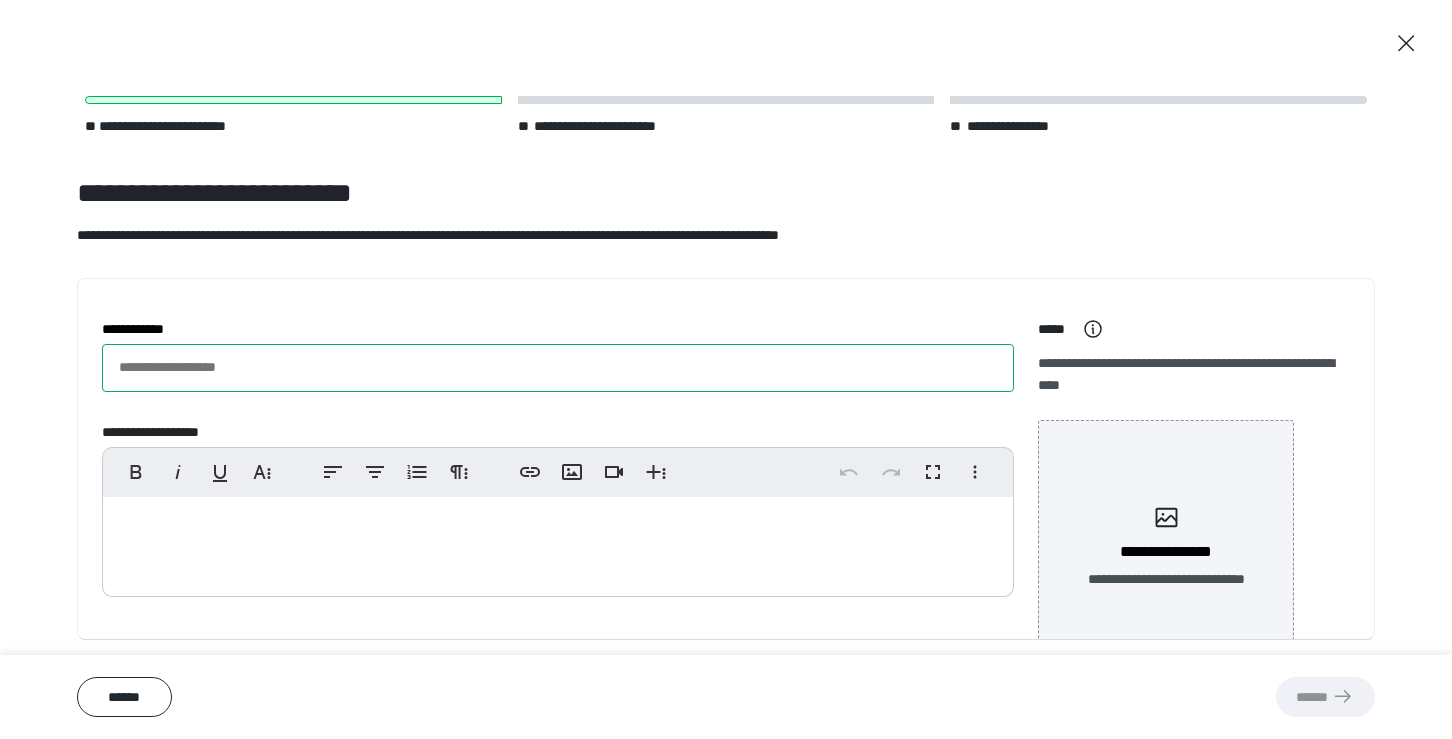 click on "**********" at bounding box center [558, 368] 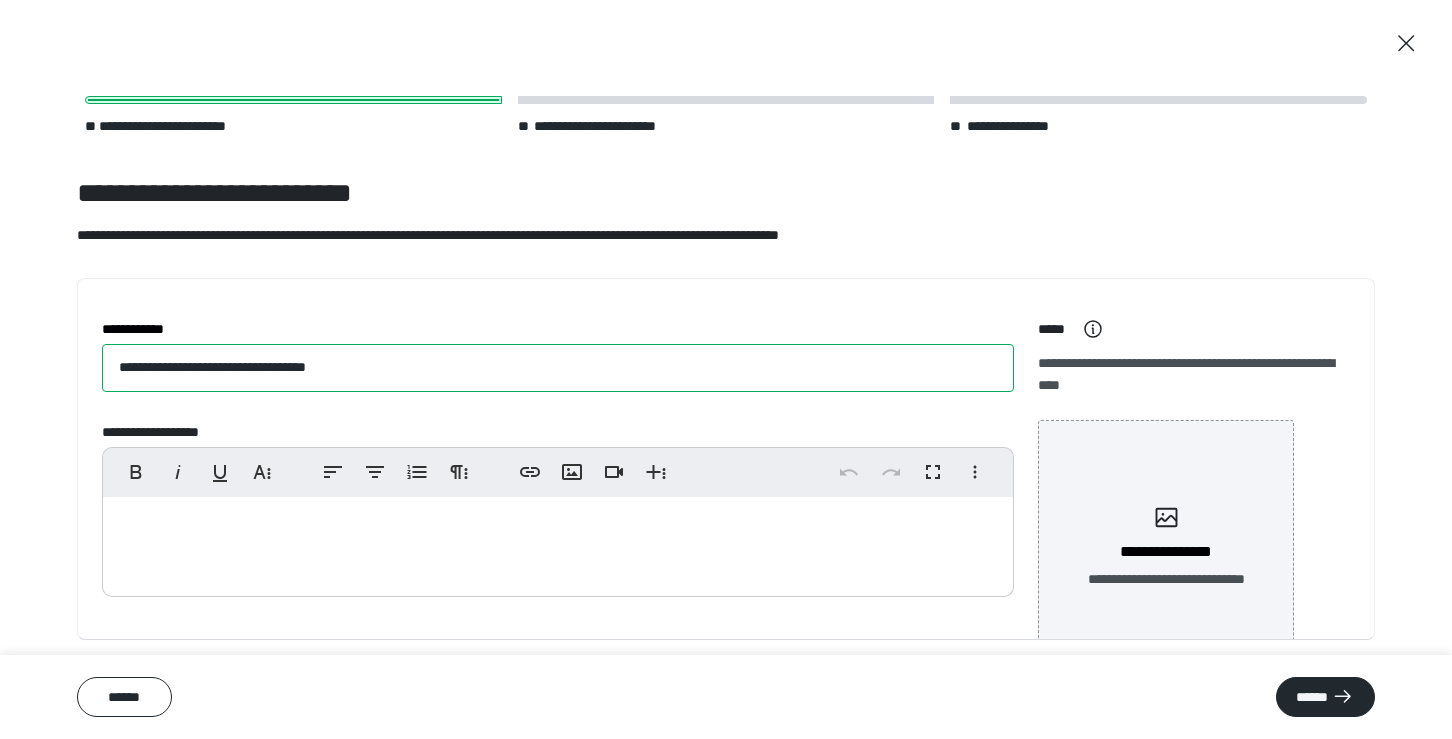 type on "**********" 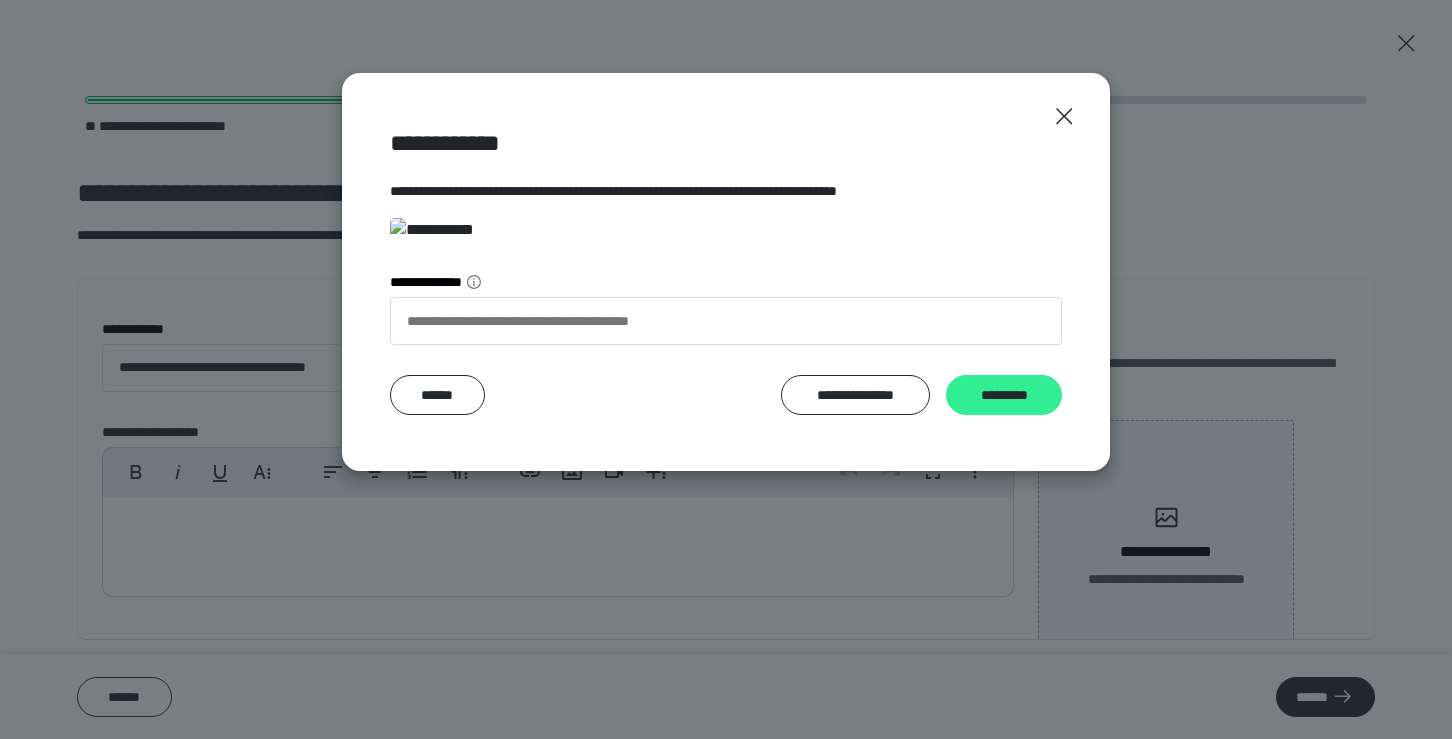 click on "*********" at bounding box center (1004, 395) 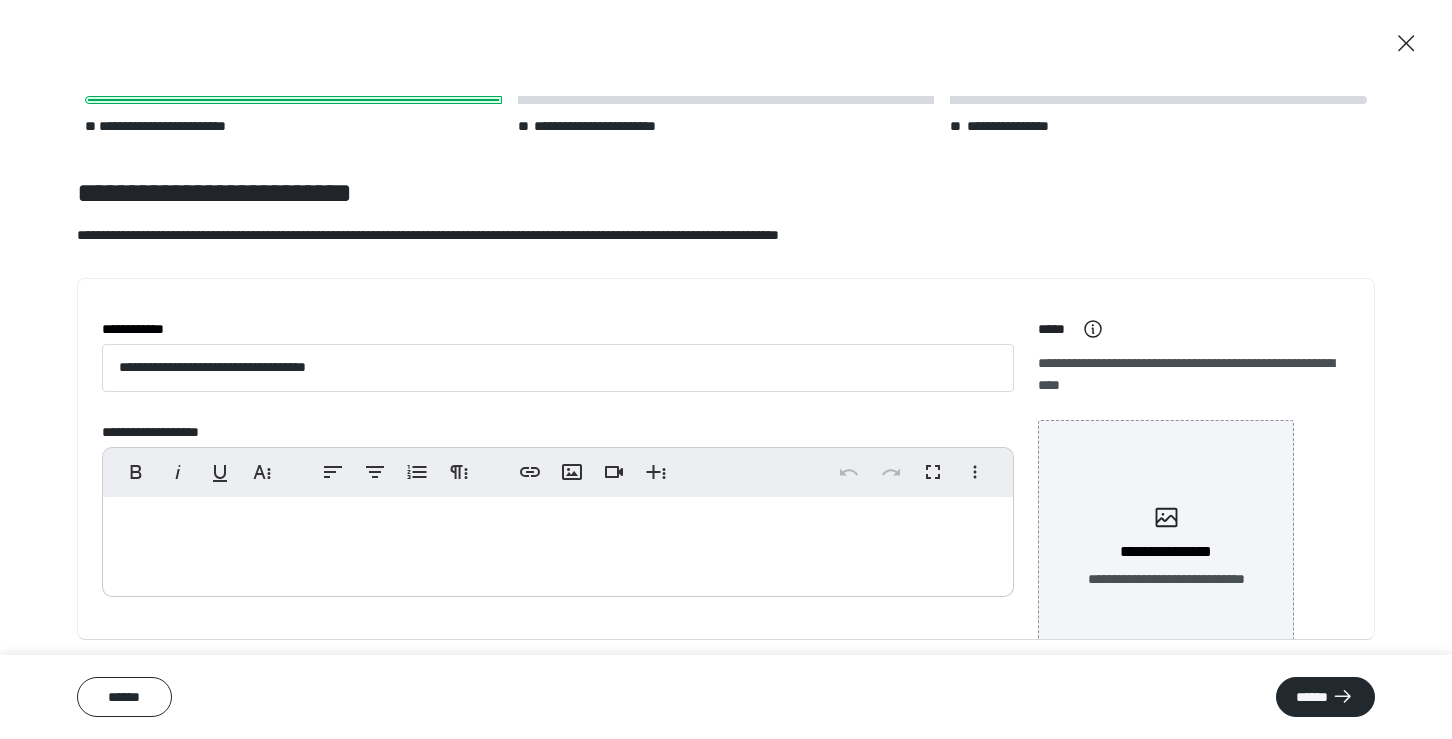 scroll, scrollTop: 77, scrollLeft: 0, axis: vertical 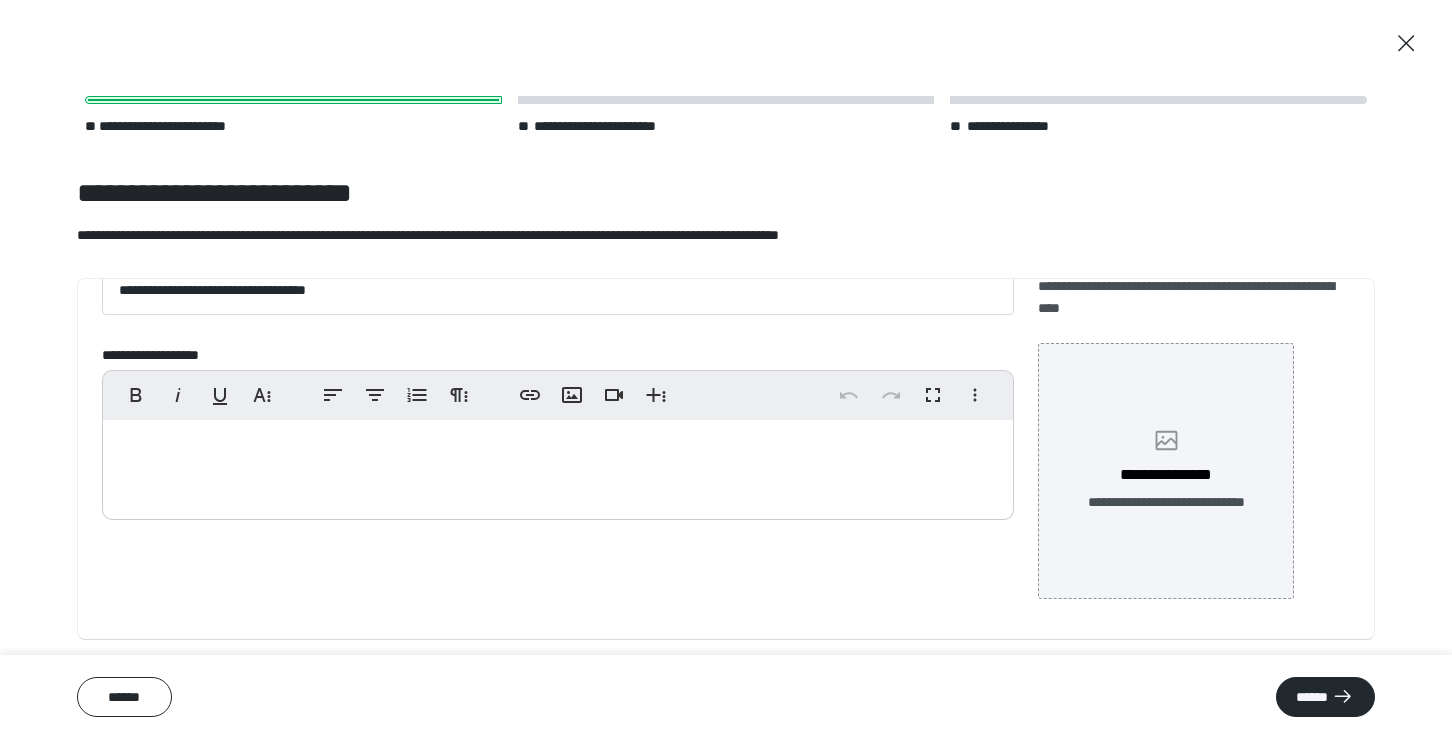 click on "**********" at bounding box center (1166, 471) 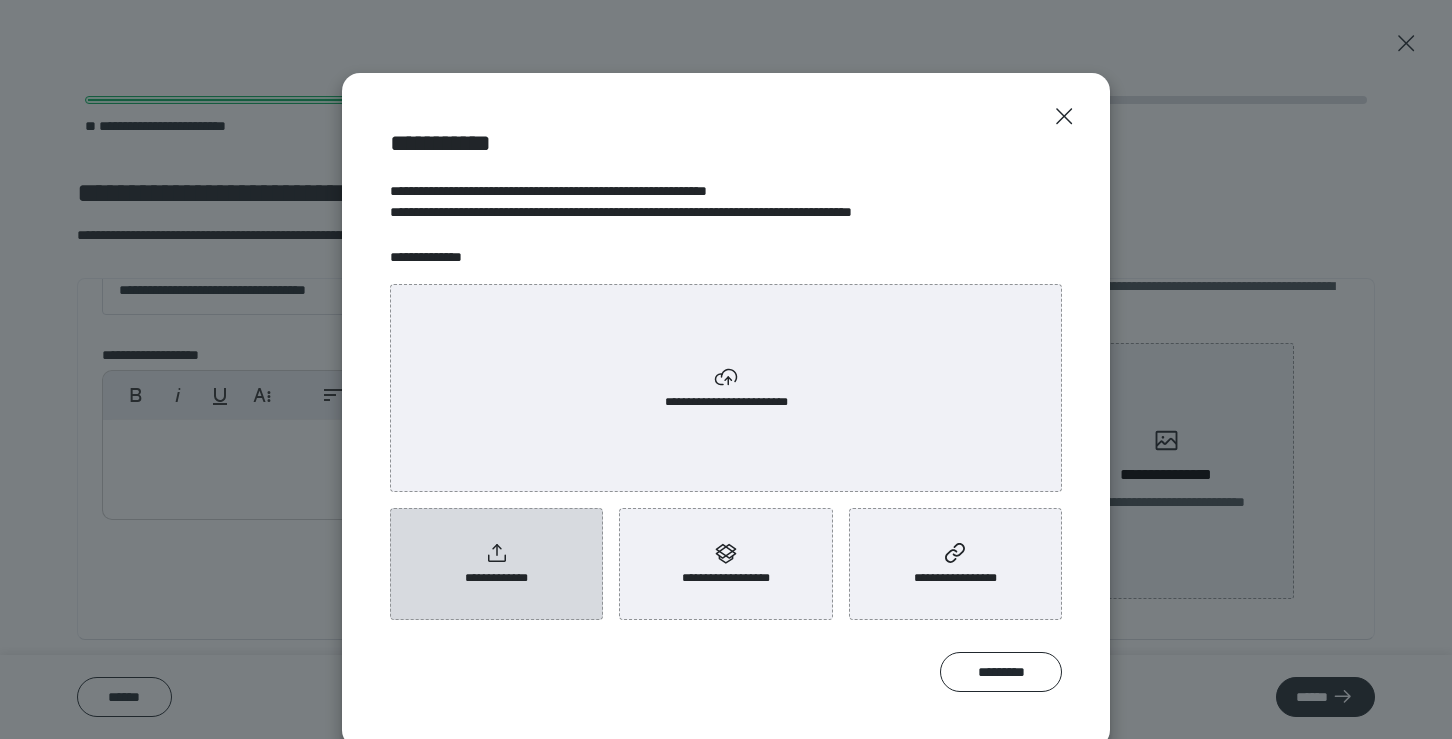 click on "**********" at bounding box center (497, 578) 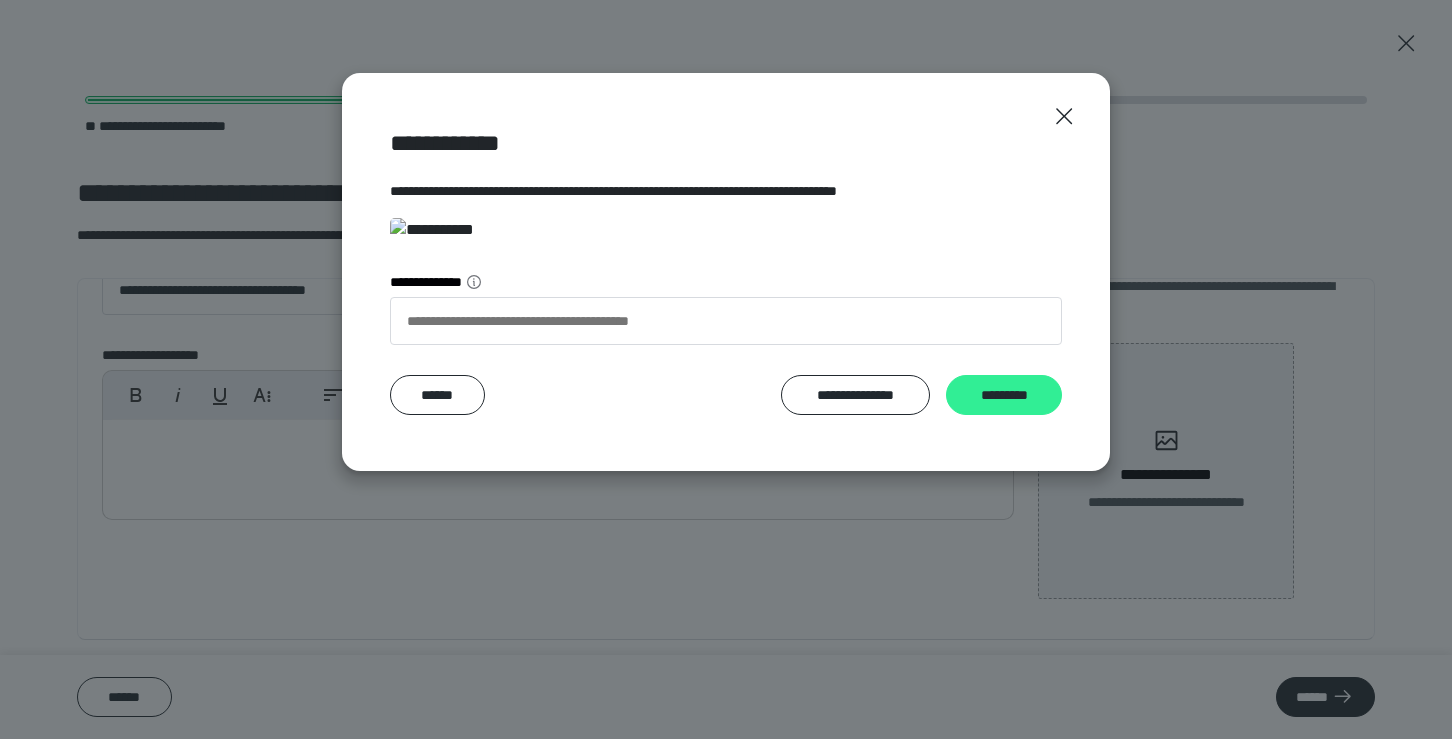 click on "*********" at bounding box center [1004, 395] 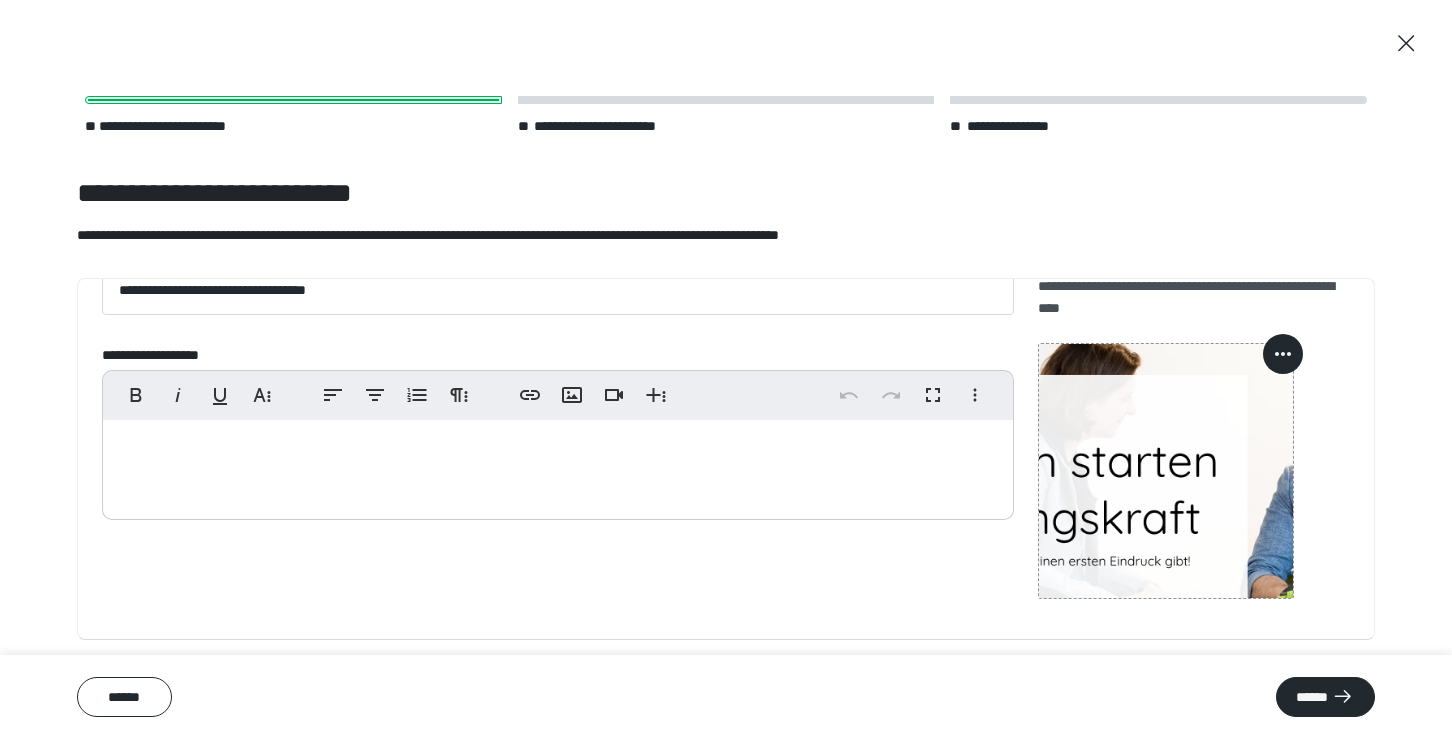 click at bounding box center [1166, 471] 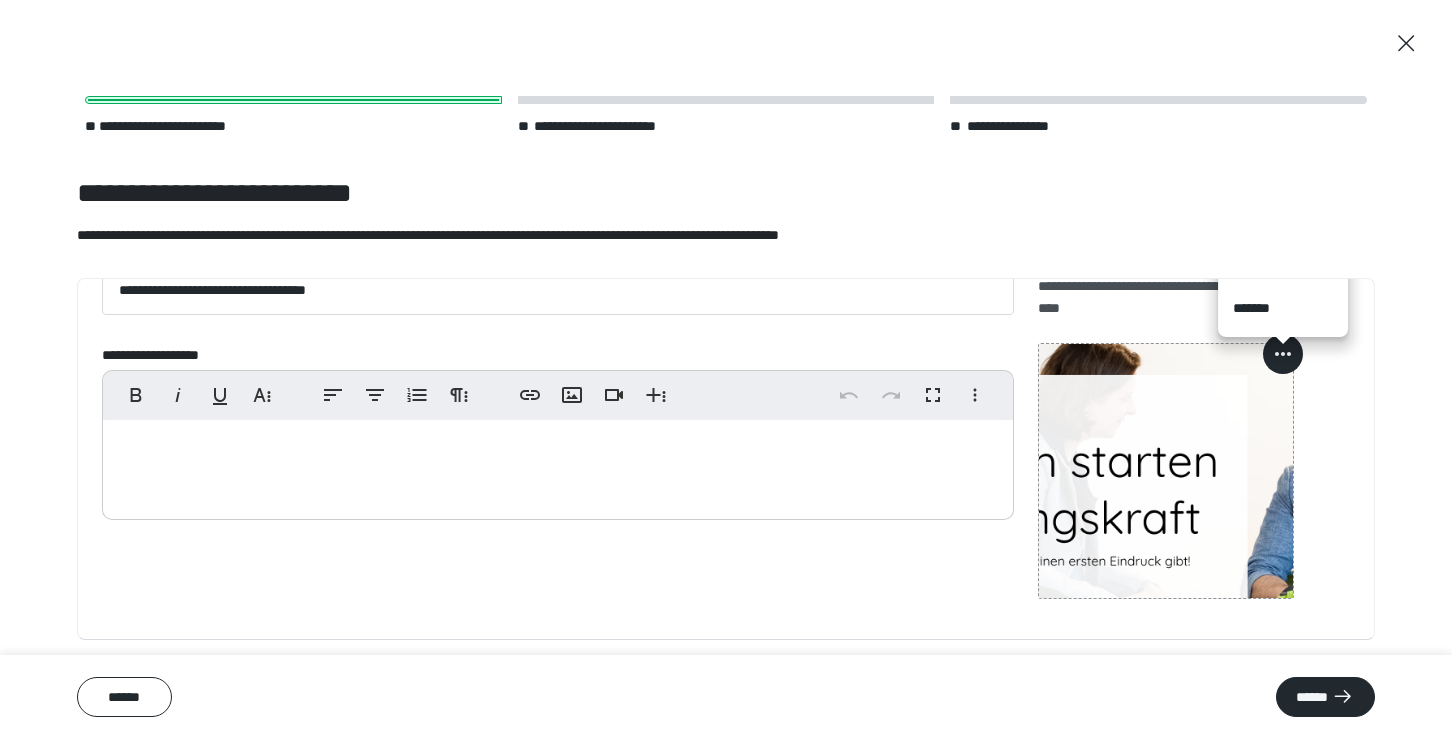 click on "*******" at bounding box center (1283, 308) 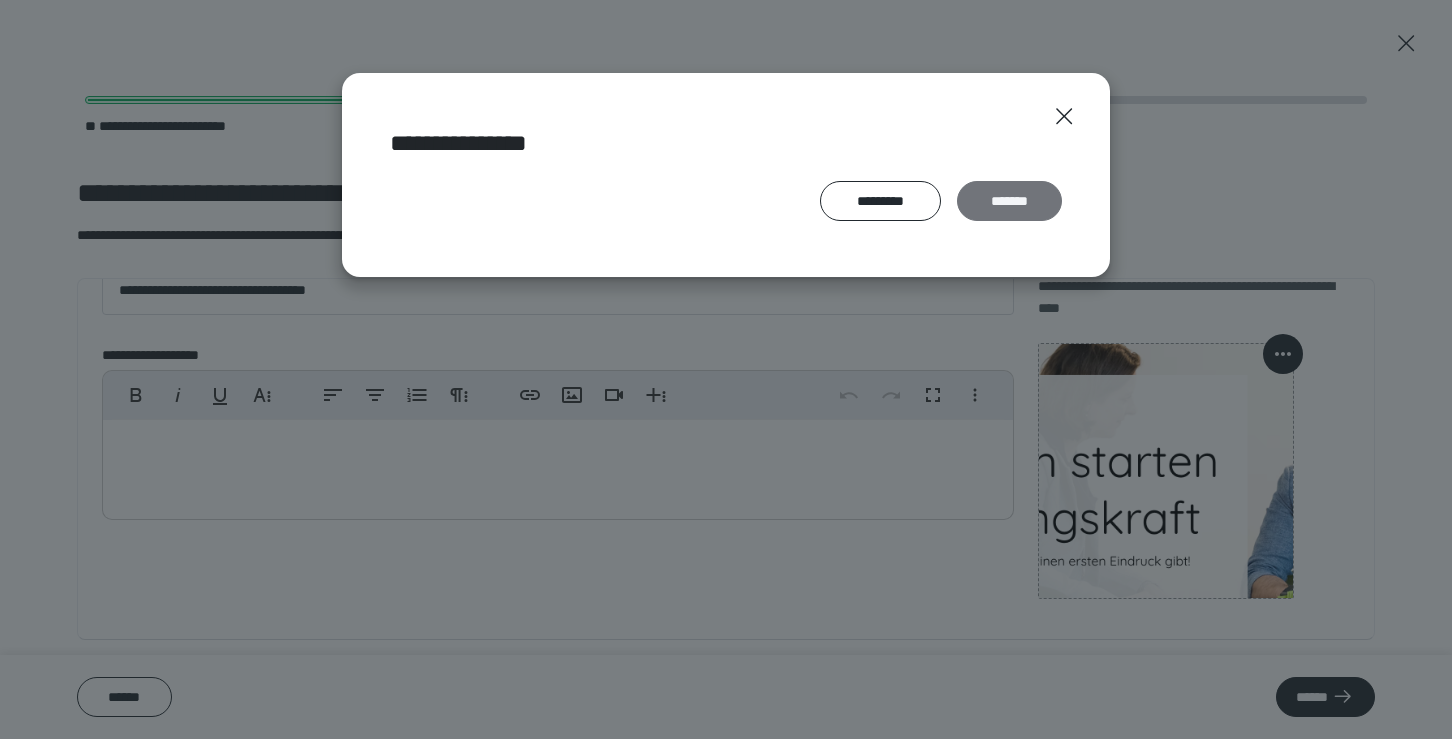 click on "*******" at bounding box center [1009, 201] 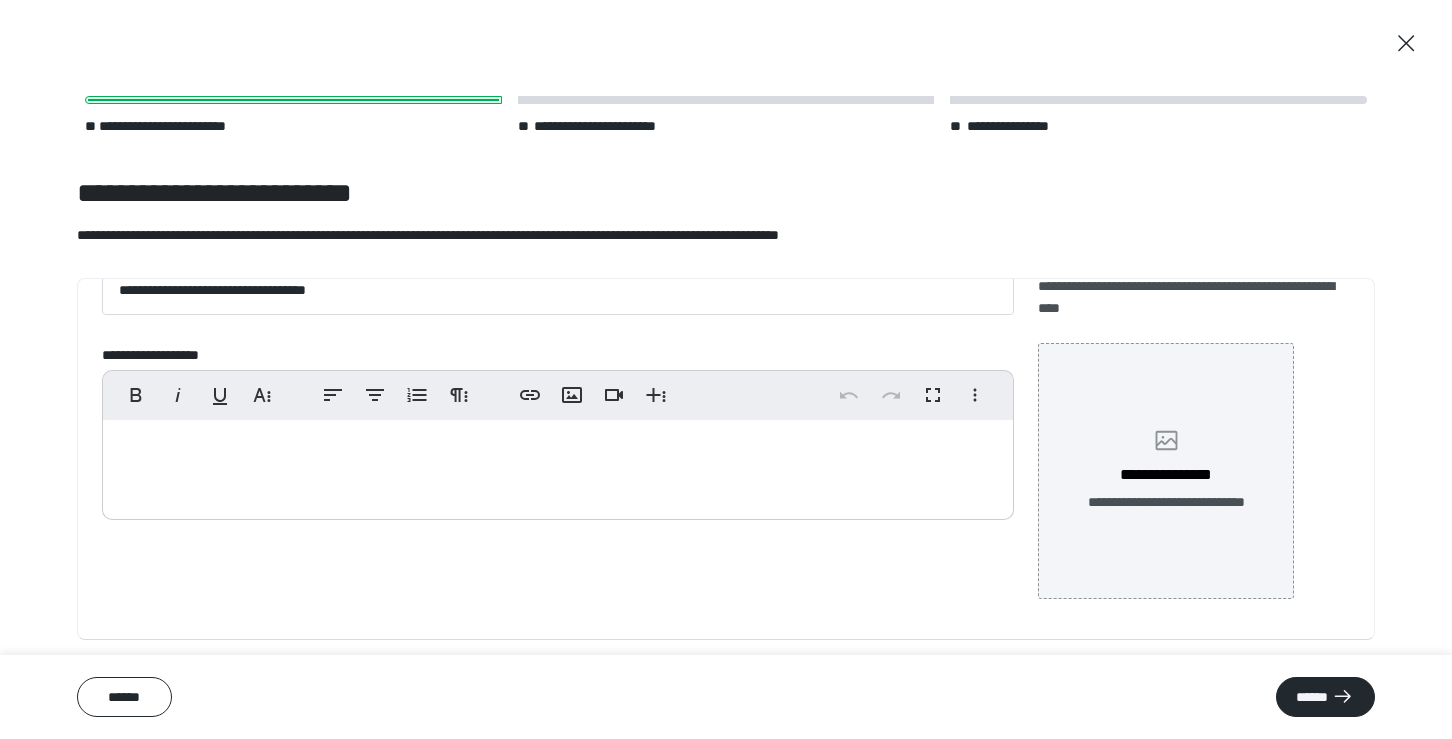 click on "**********" at bounding box center [1166, 471] 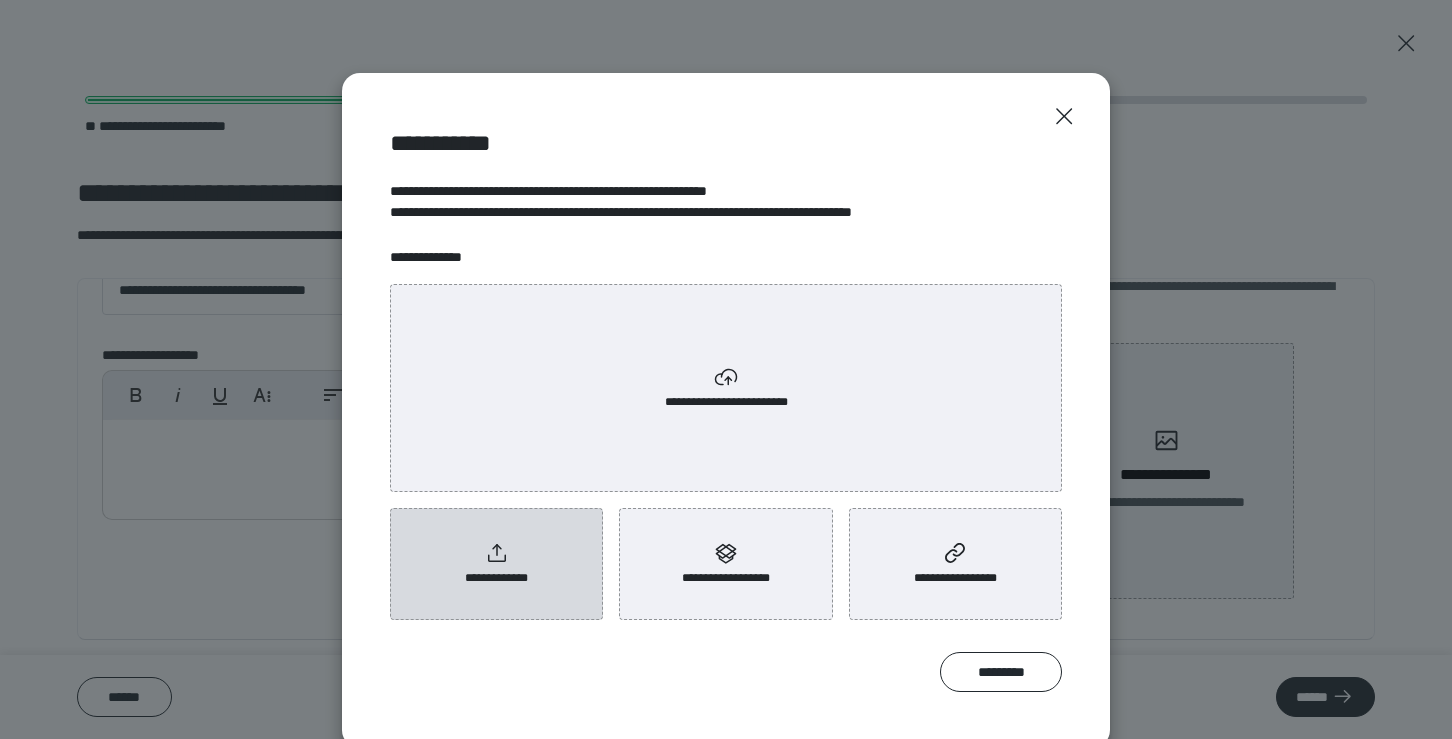 click on "**********" at bounding box center [496, 564] 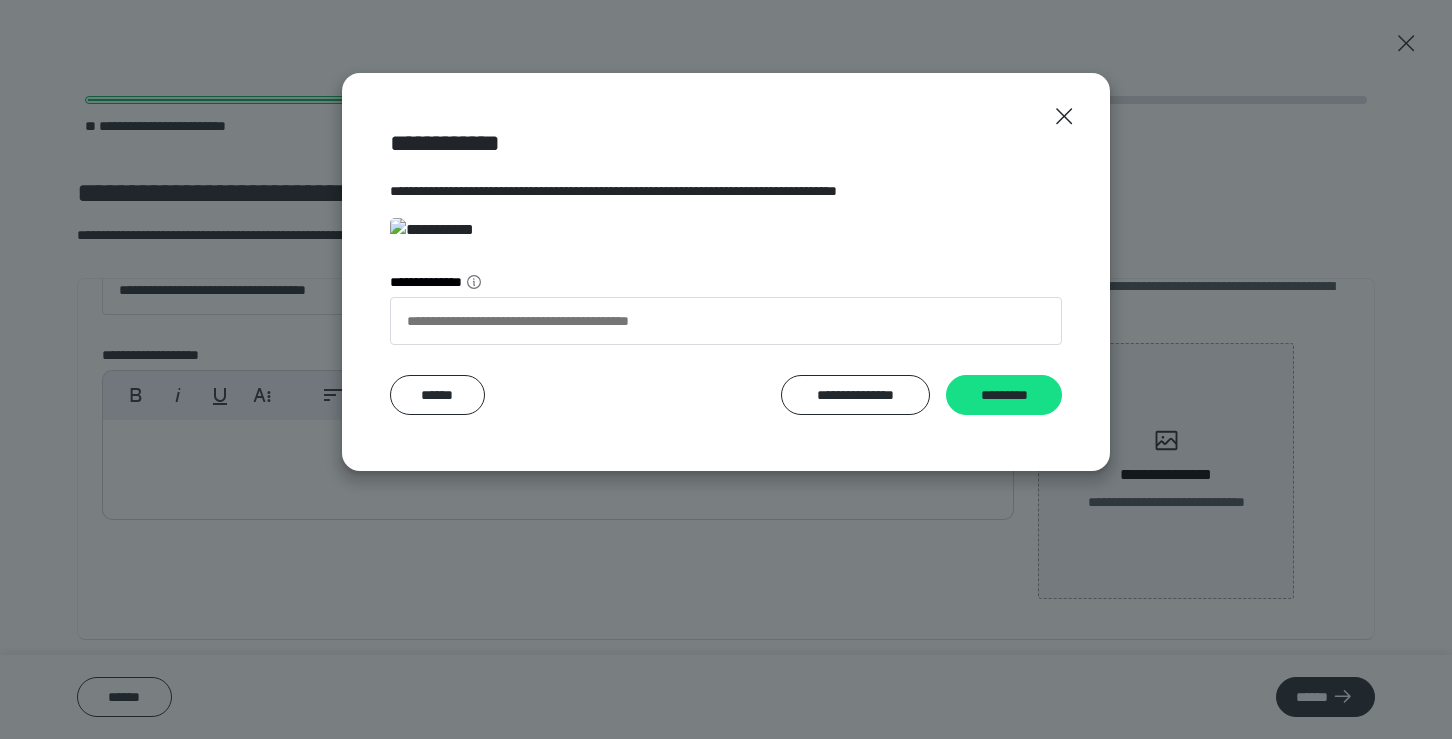 click at bounding box center (726, 230) 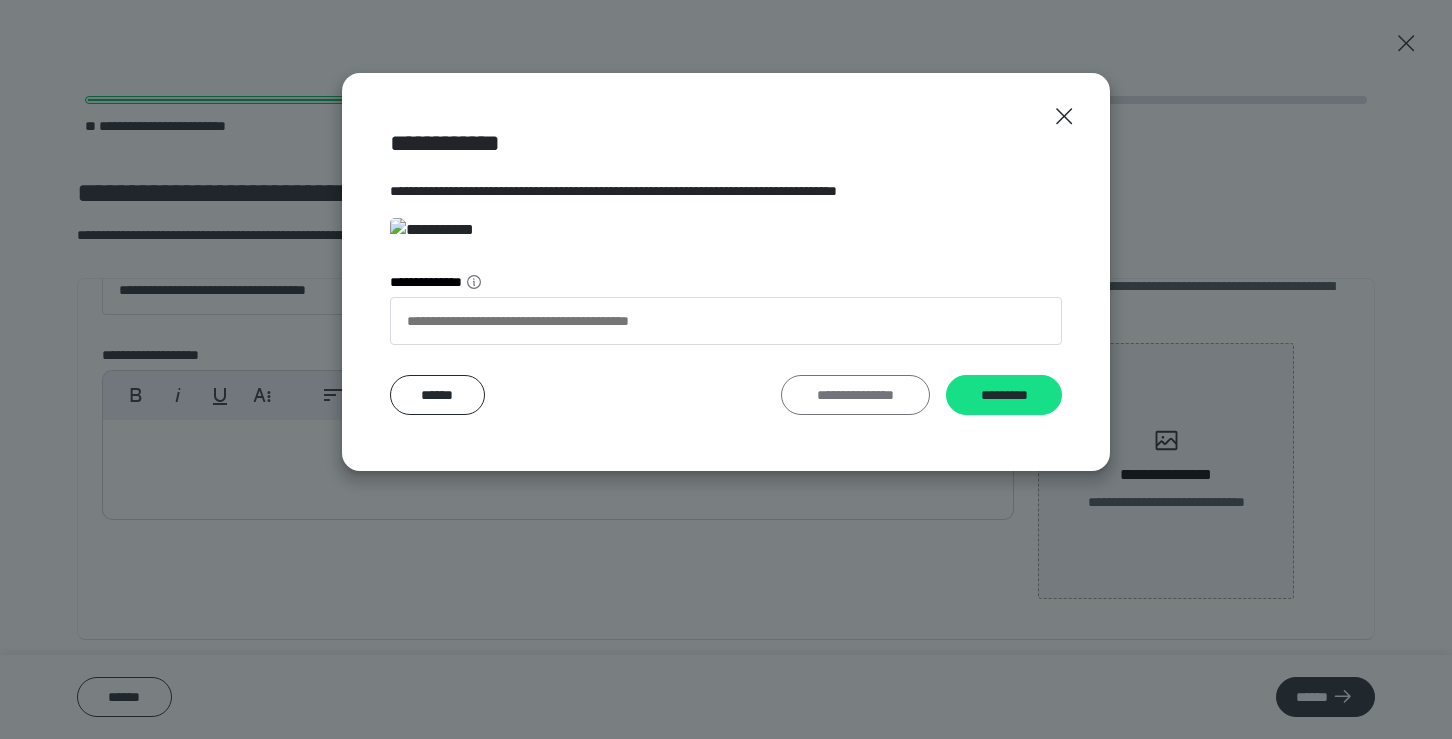 click on "**********" at bounding box center (855, 395) 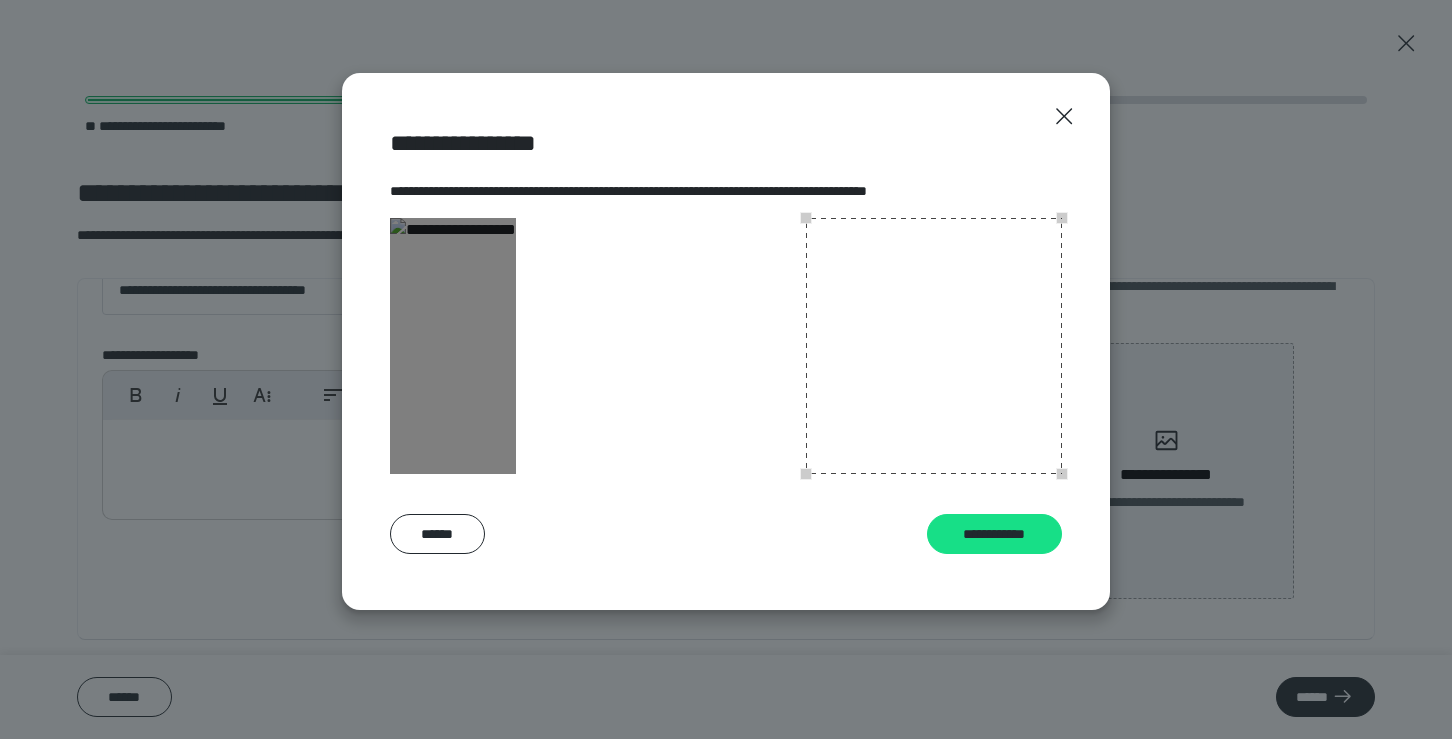 click at bounding box center [453, 346] 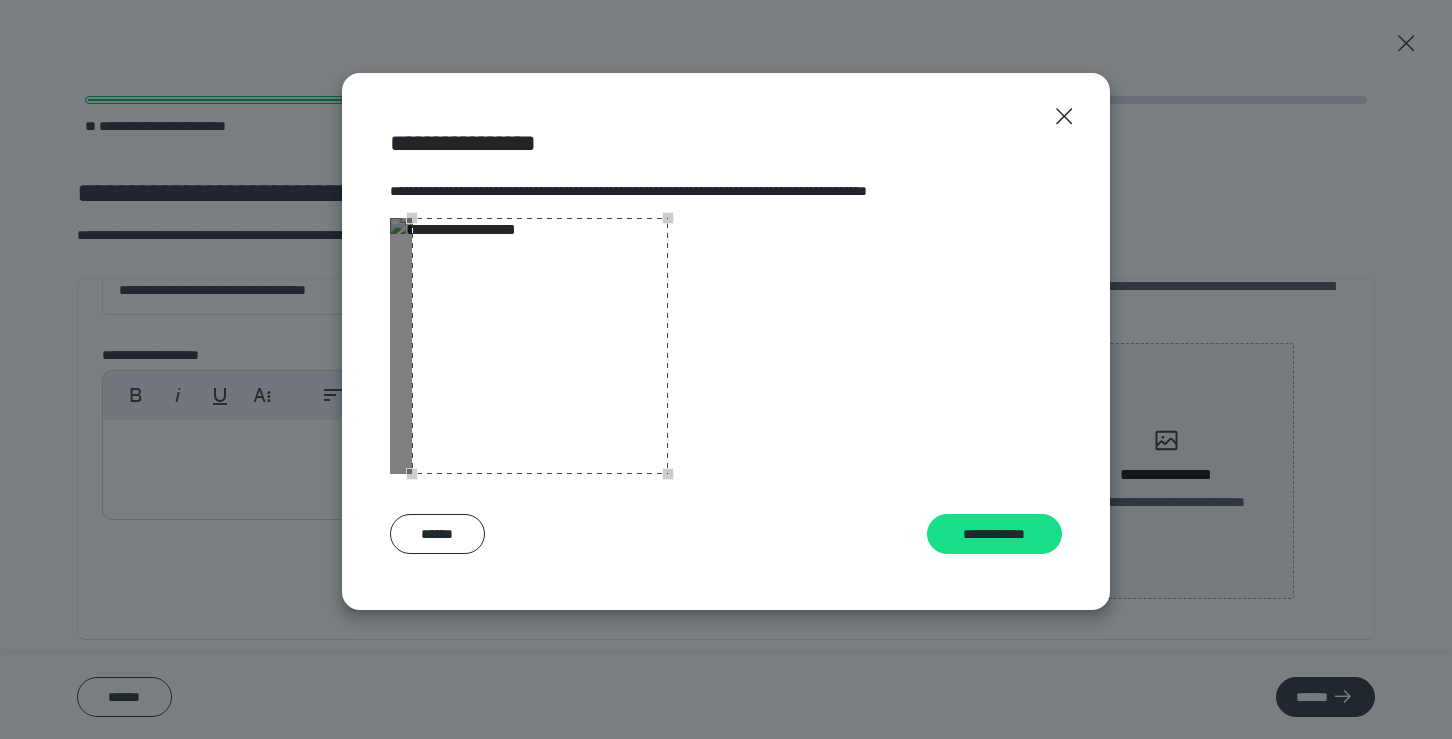 click at bounding box center (540, 346) 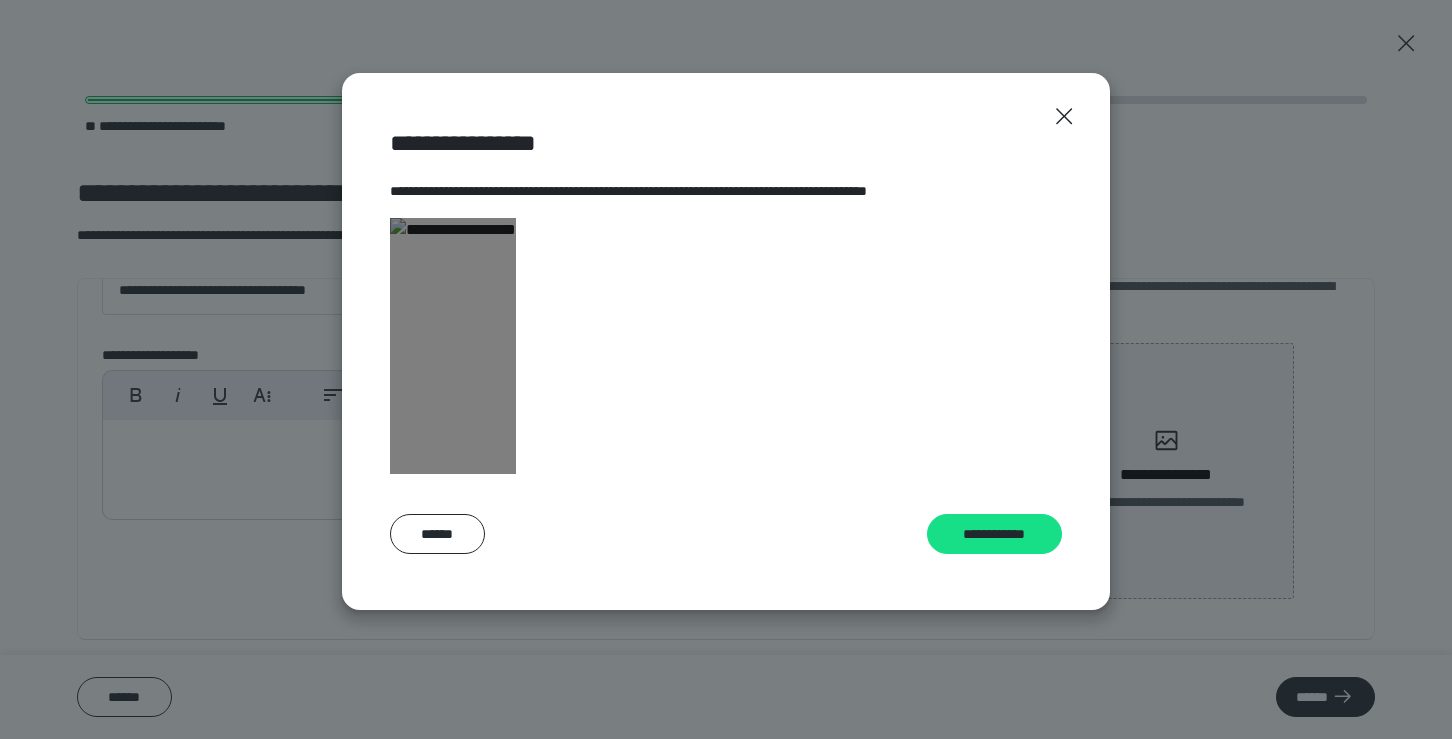 click on "**********" at bounding box center [726, 342] 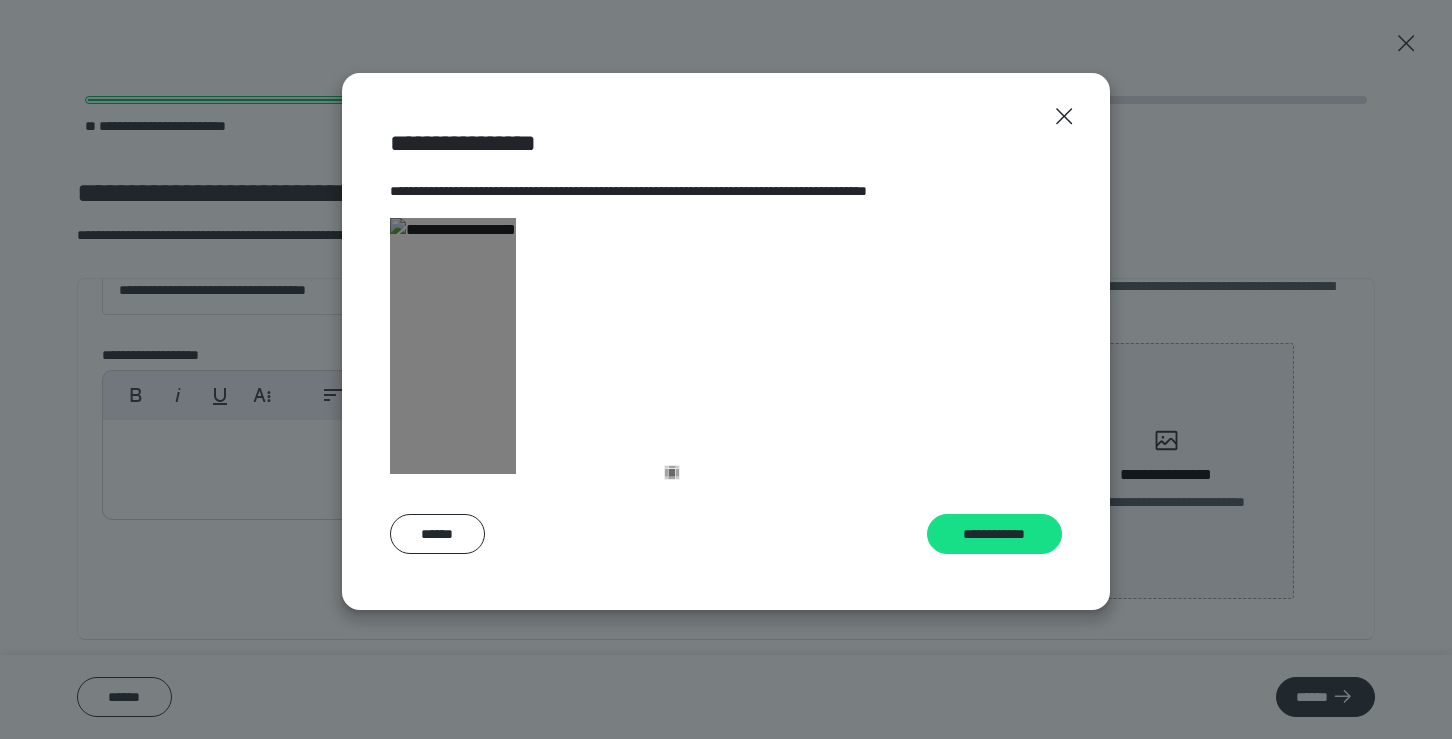 click at bounding box center (453, 346) 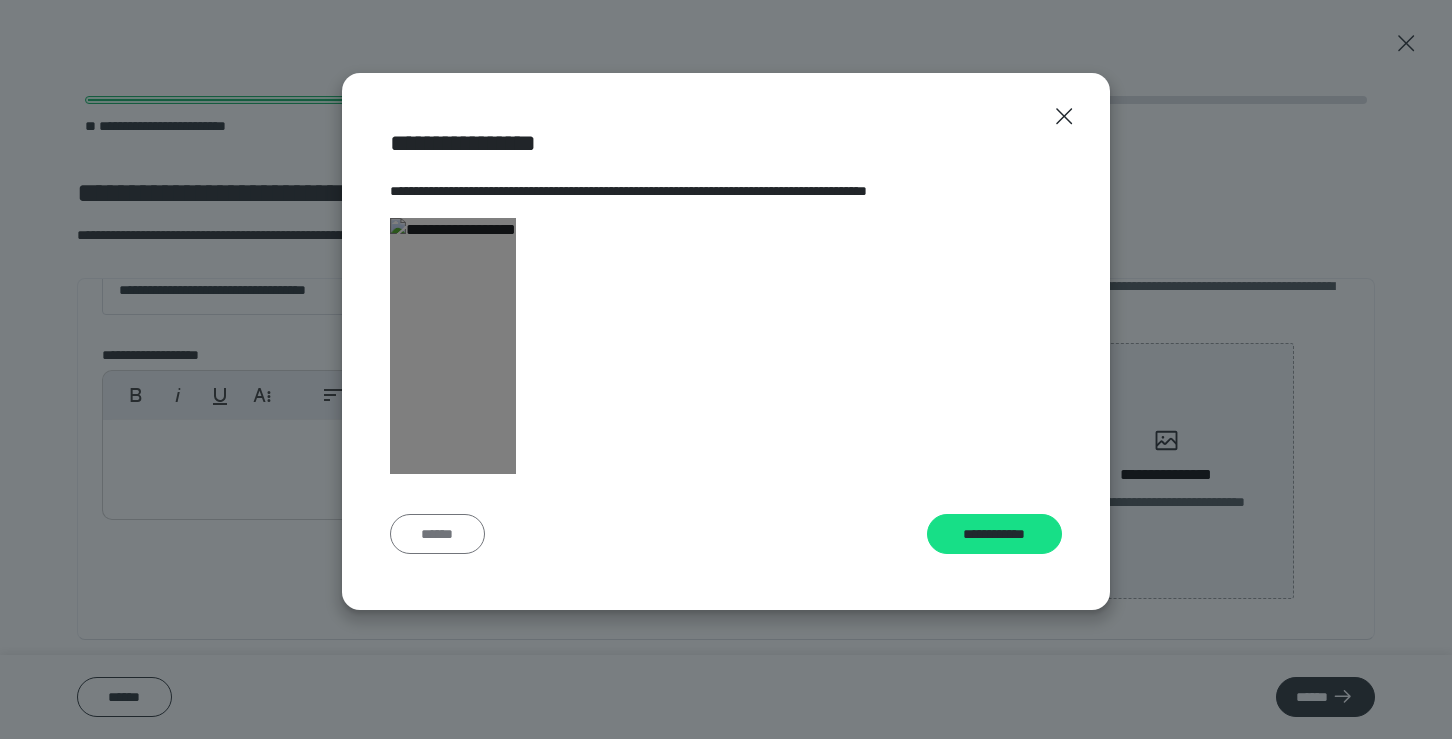 click on "******" at bounding box center [437, 534] 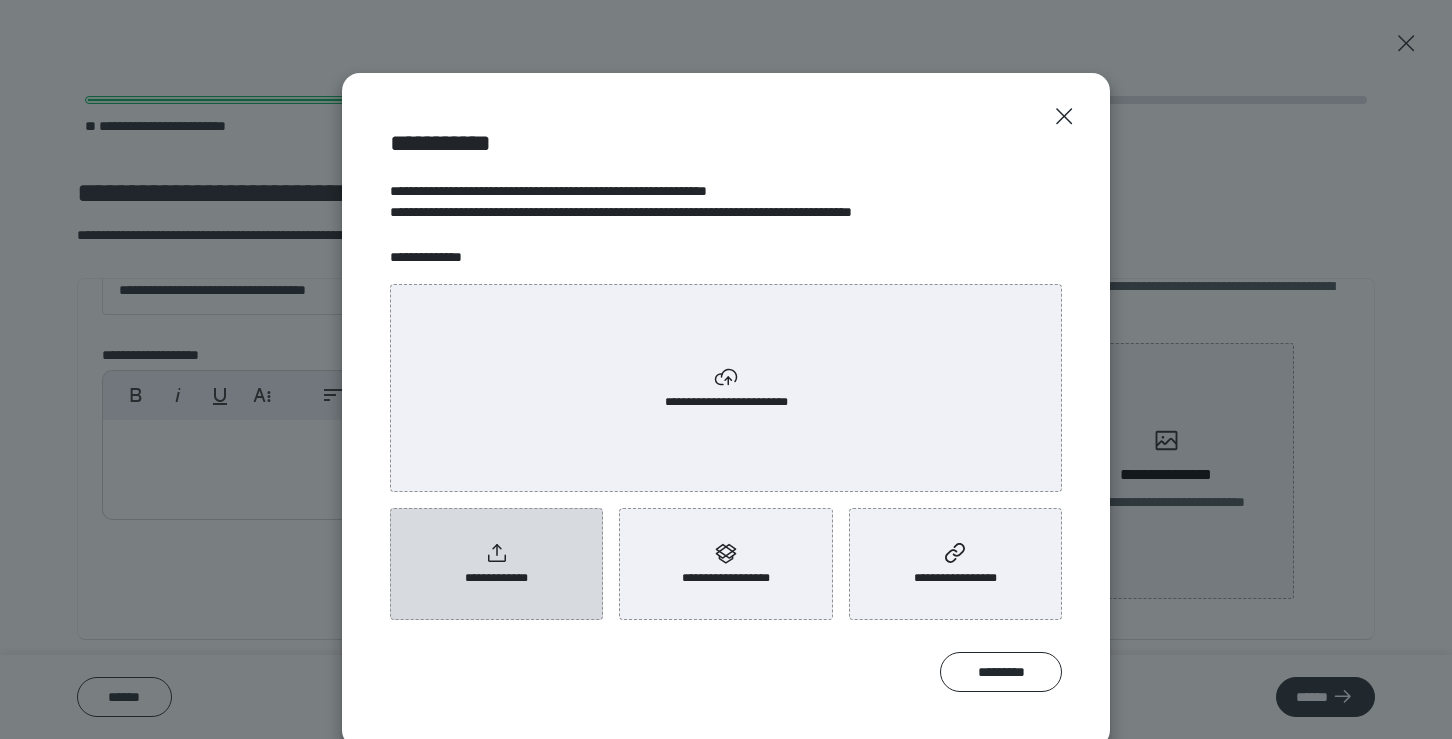 click on "**********" at bounding box center [496, 564] 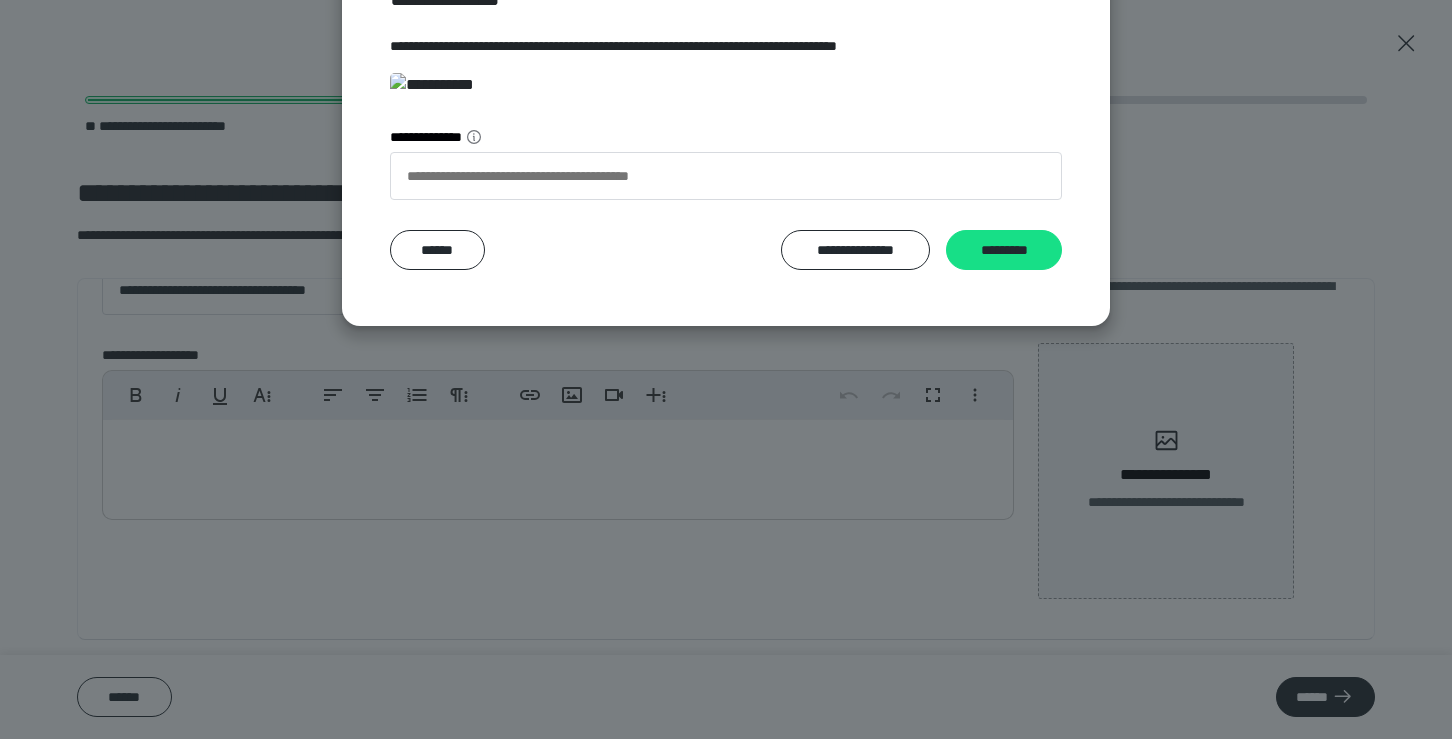 scroll, scrollTop: 269, scrollLeft: 0, axis: vertical 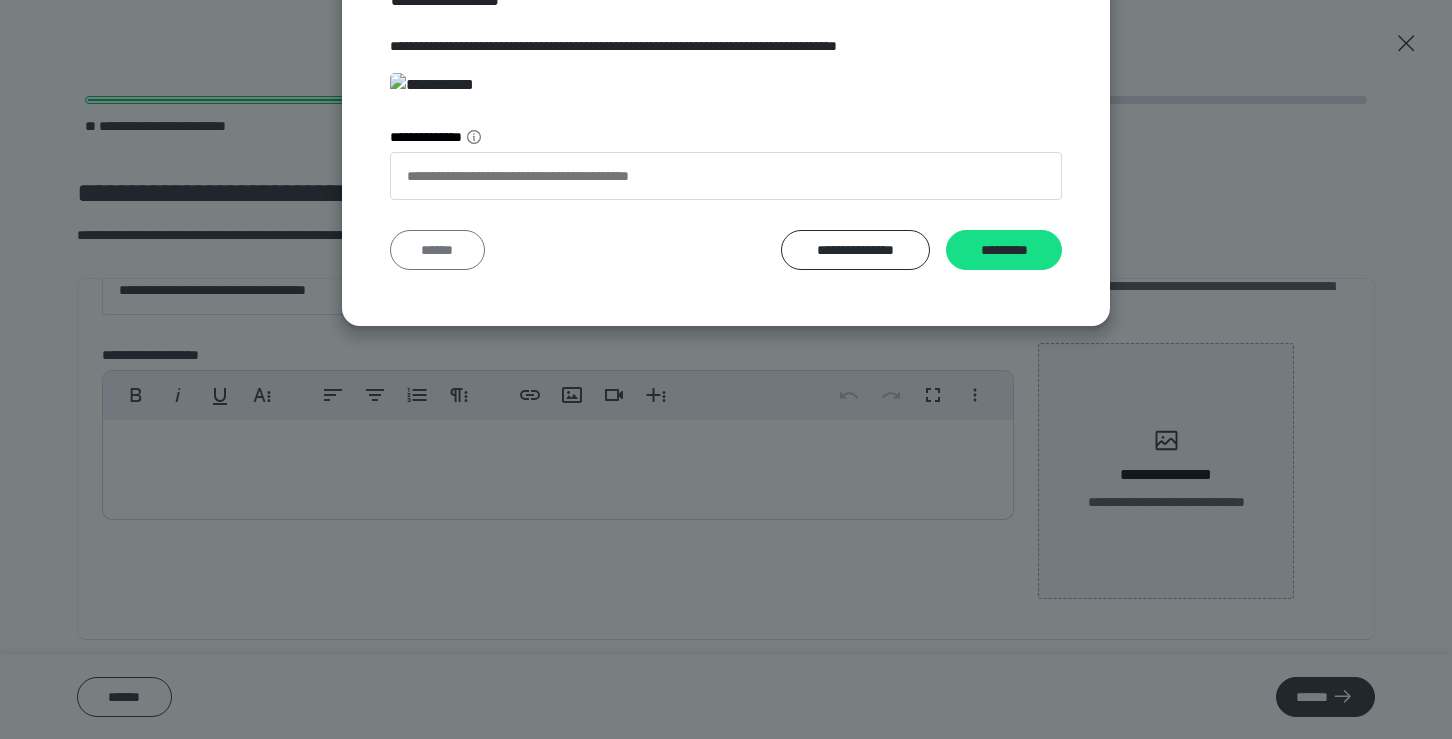 click on "******" at bounding box center [437, 250] 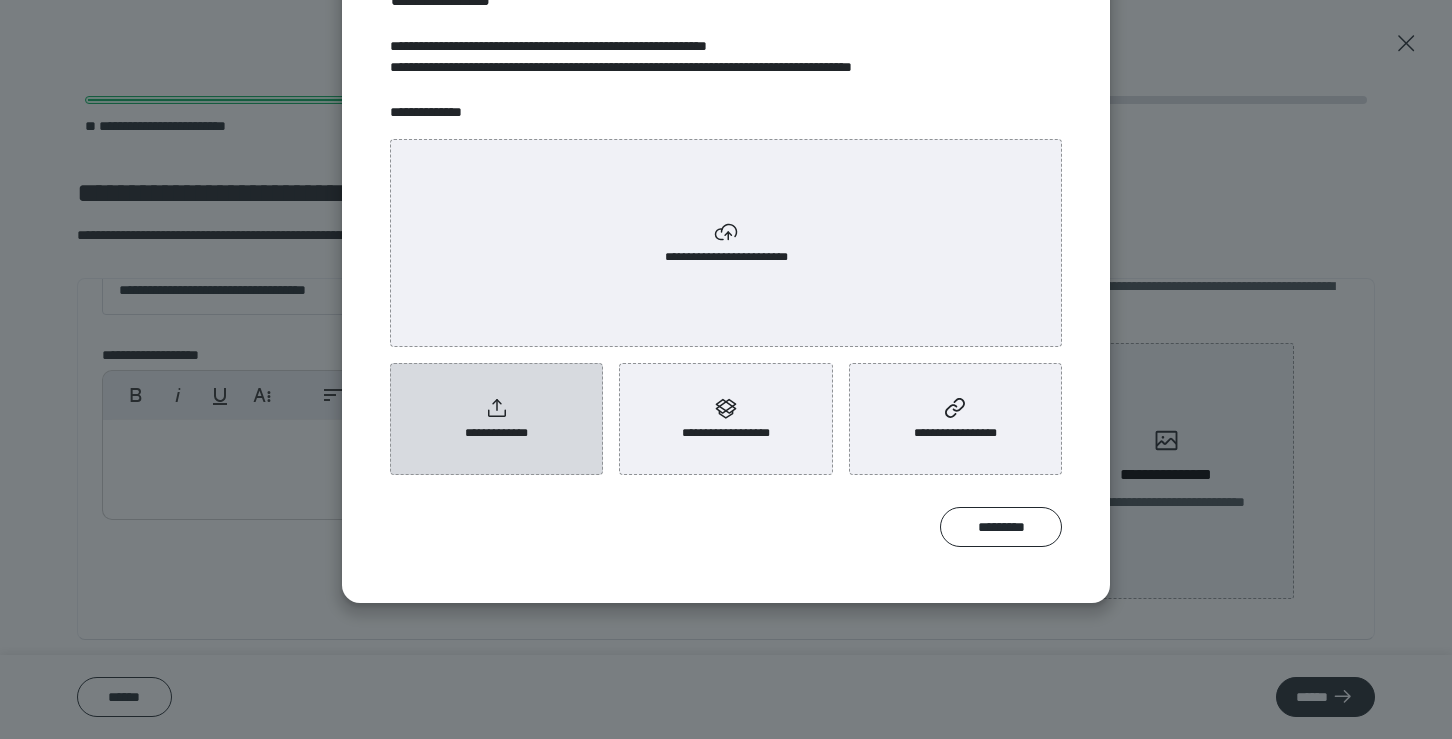 click on "**********" at bounding box center (496, 419) 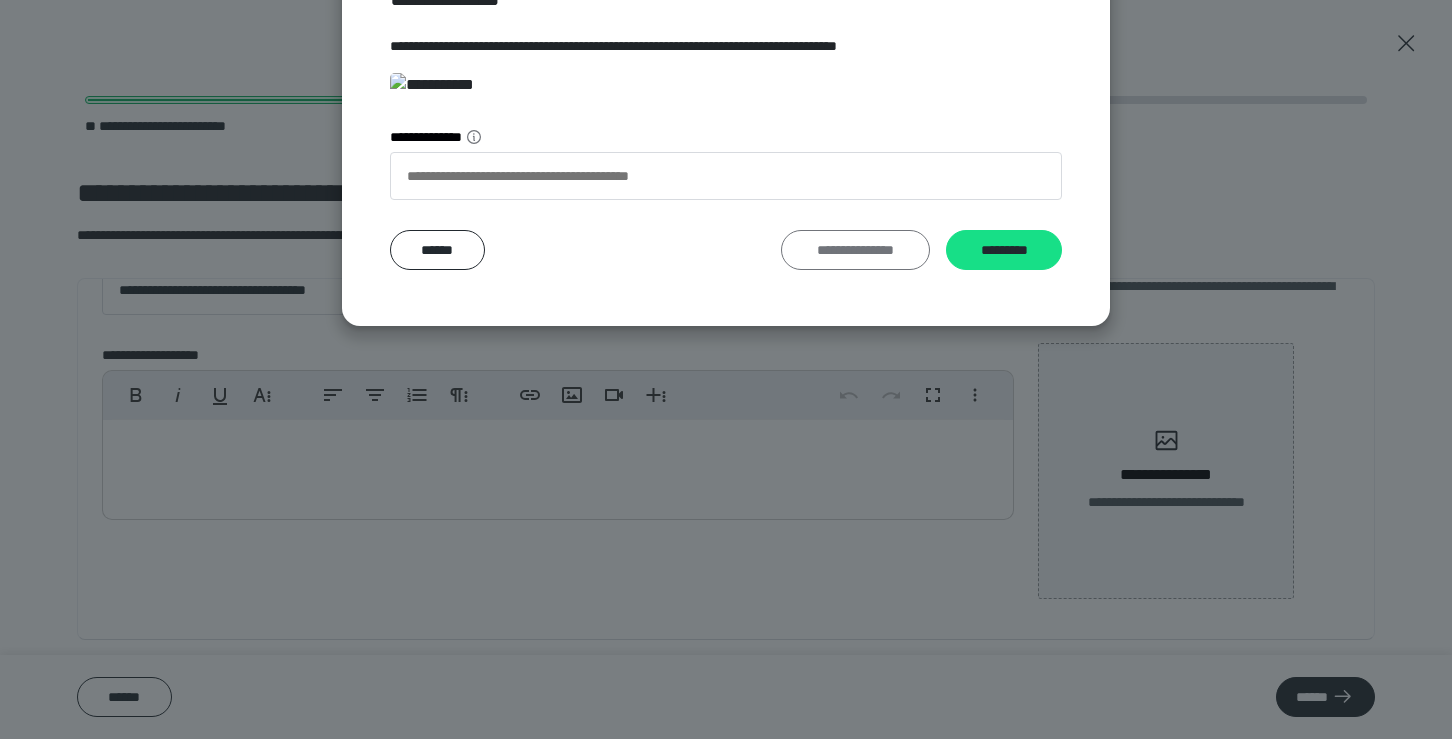 click on "**********" at bounding box center [855, 250] 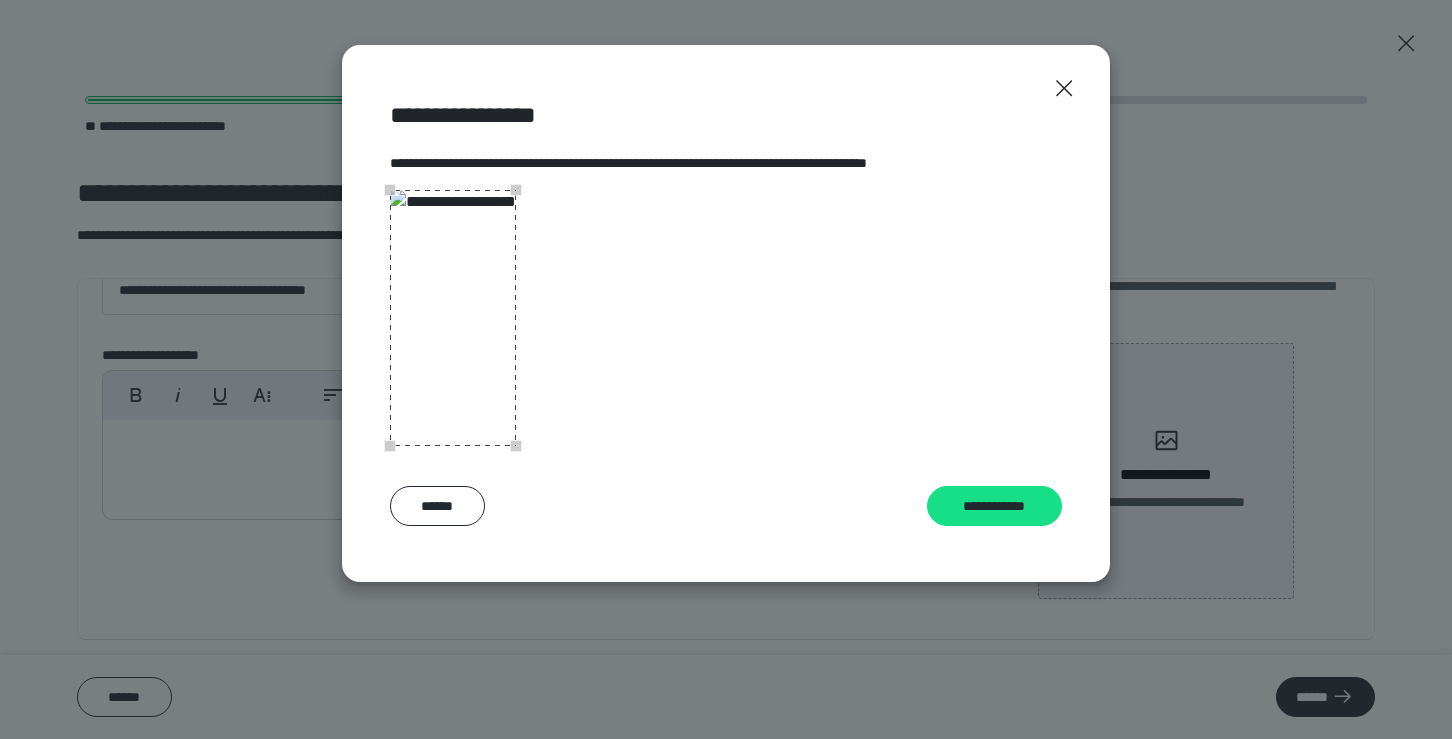 scroll, scrollTop: 16, scrollLeft: 0, axis: vertical 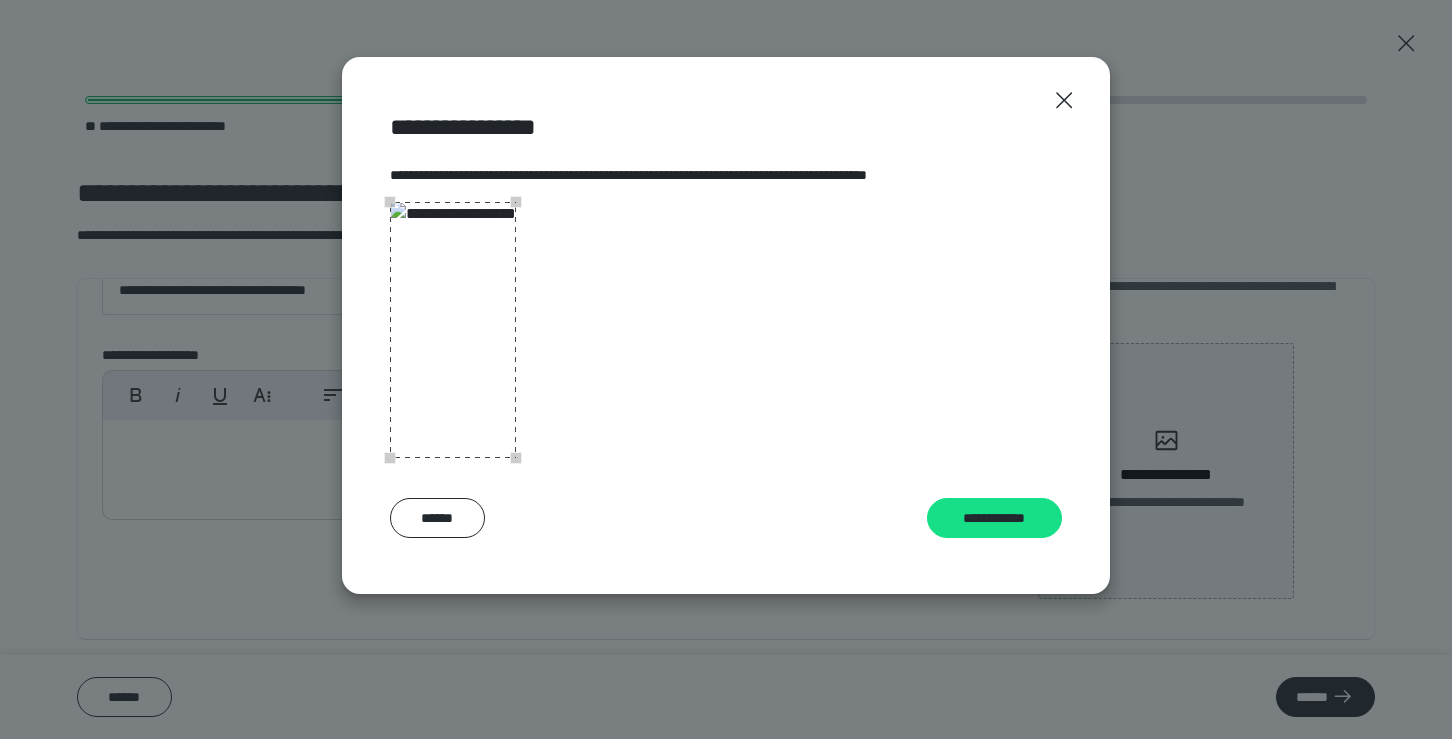 click at bounding box center [453, 330] 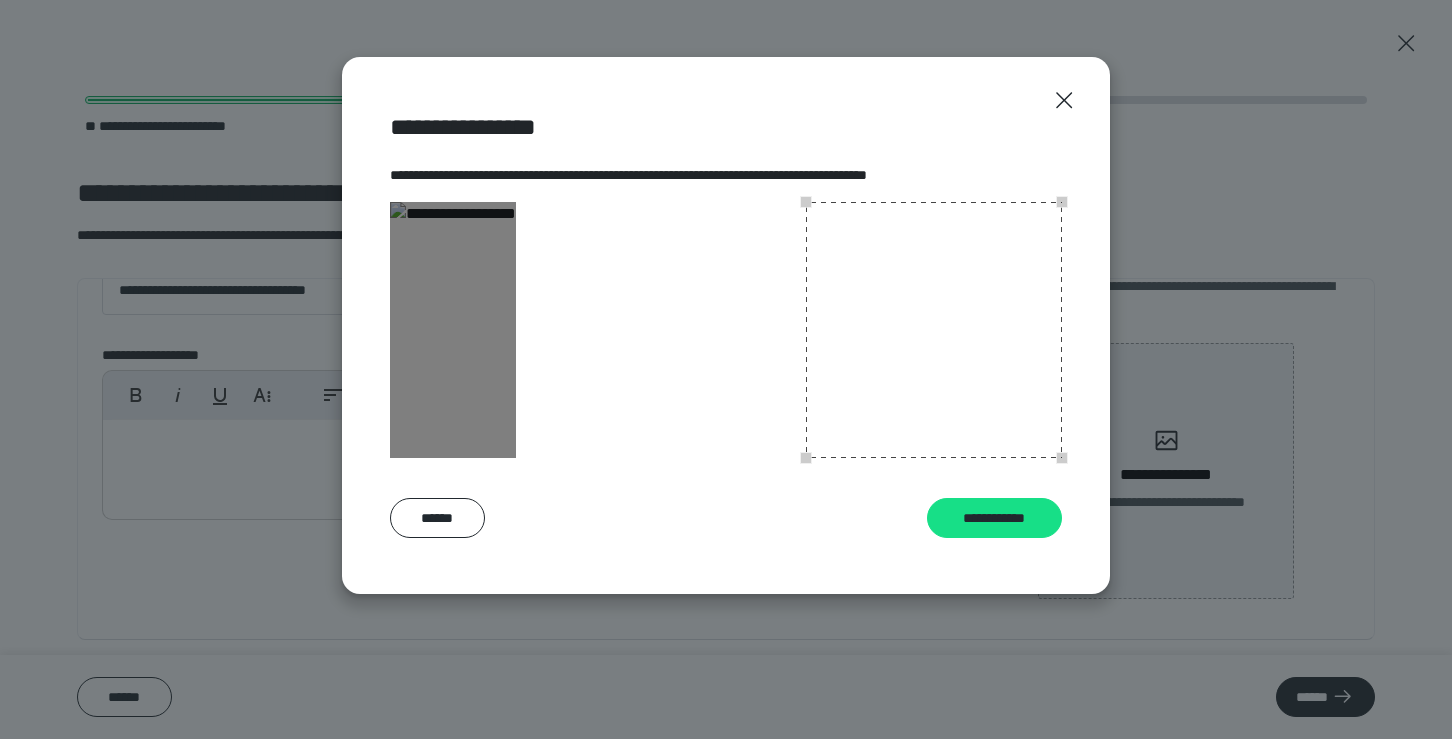 click at bounding box center (453, 330) 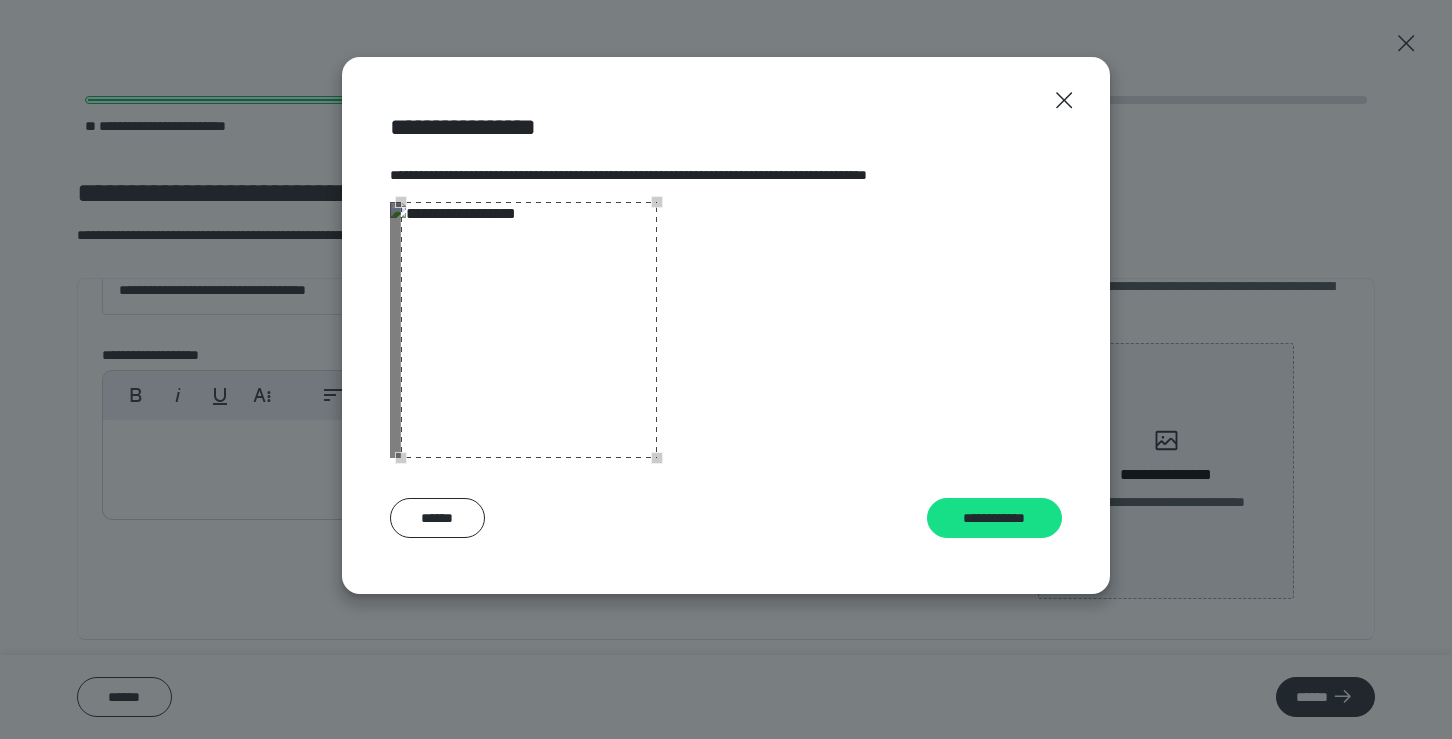 click at bounding box center (529, 330) 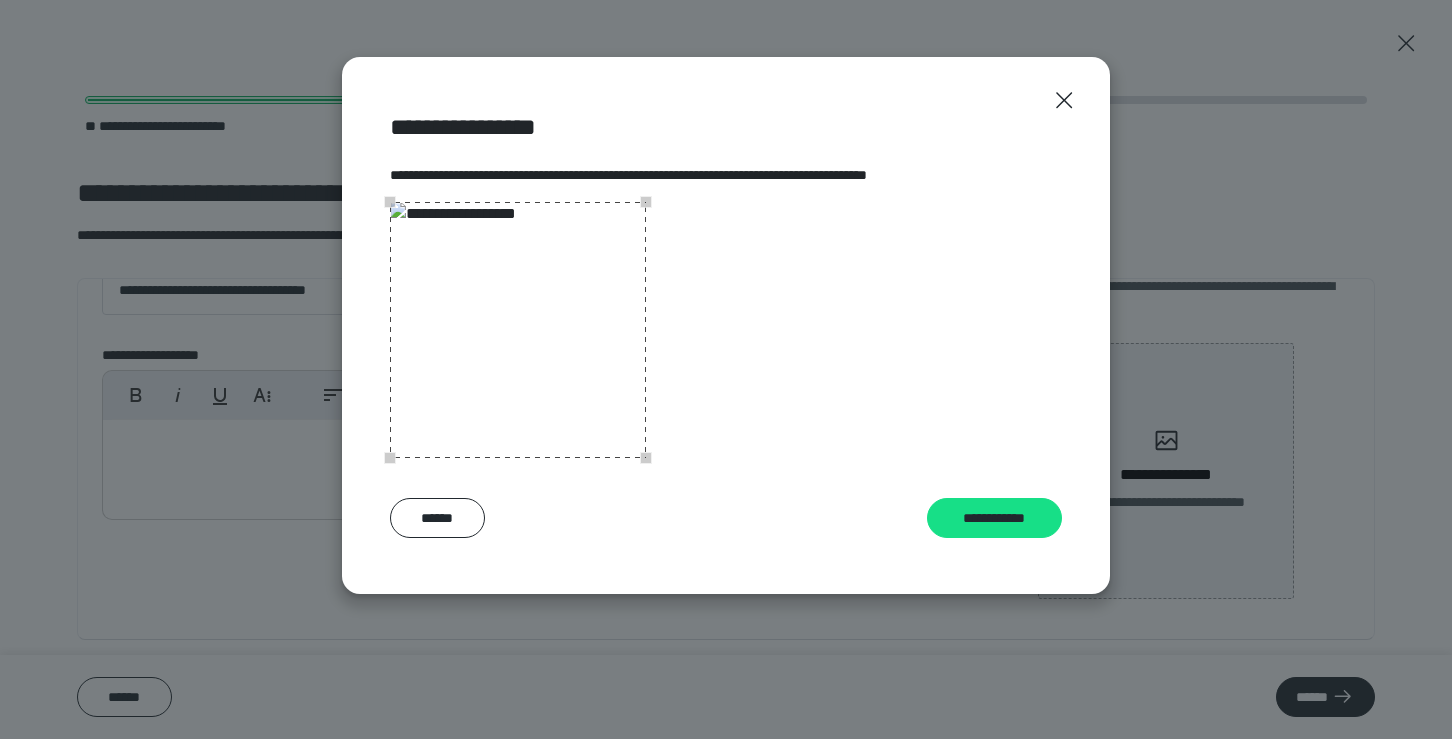 click at bounding box center (726, 334) 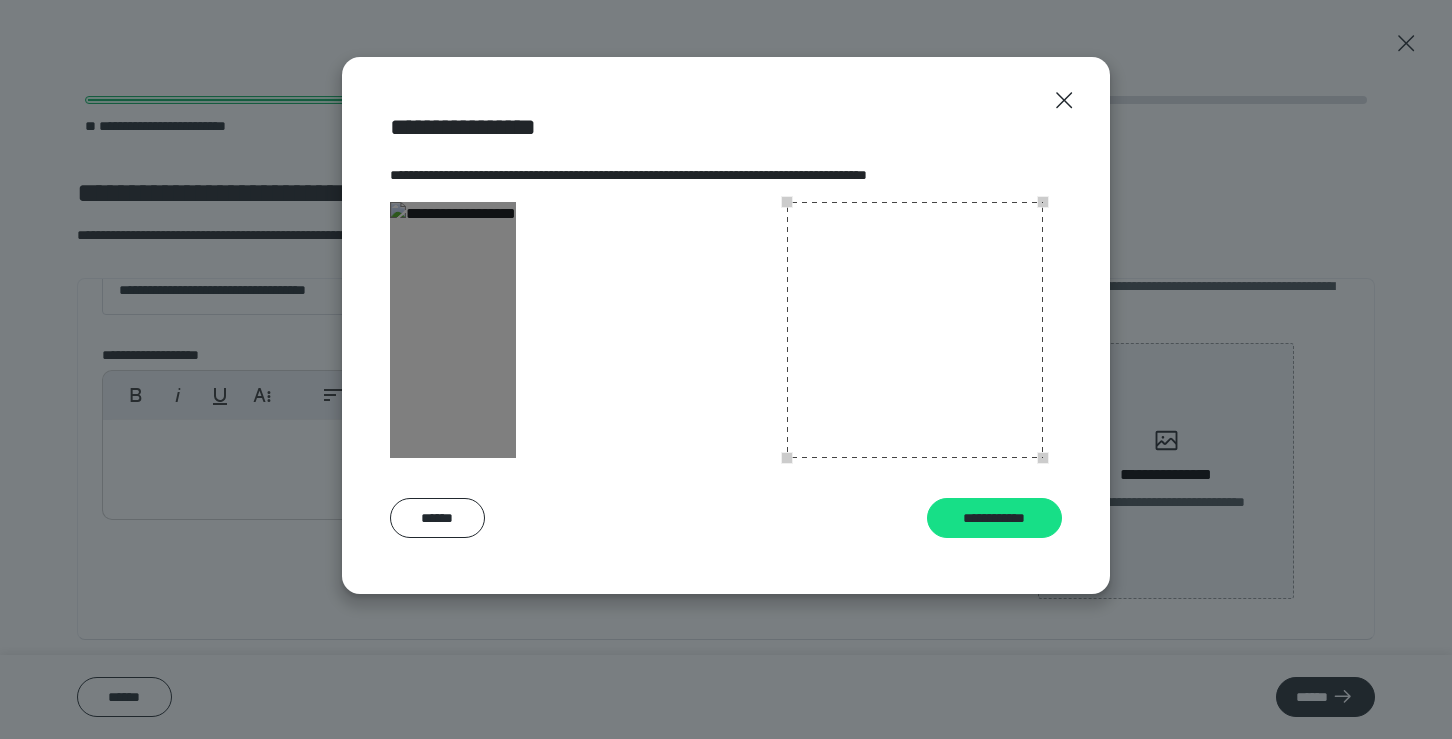 click at bounding box center (915, 330) 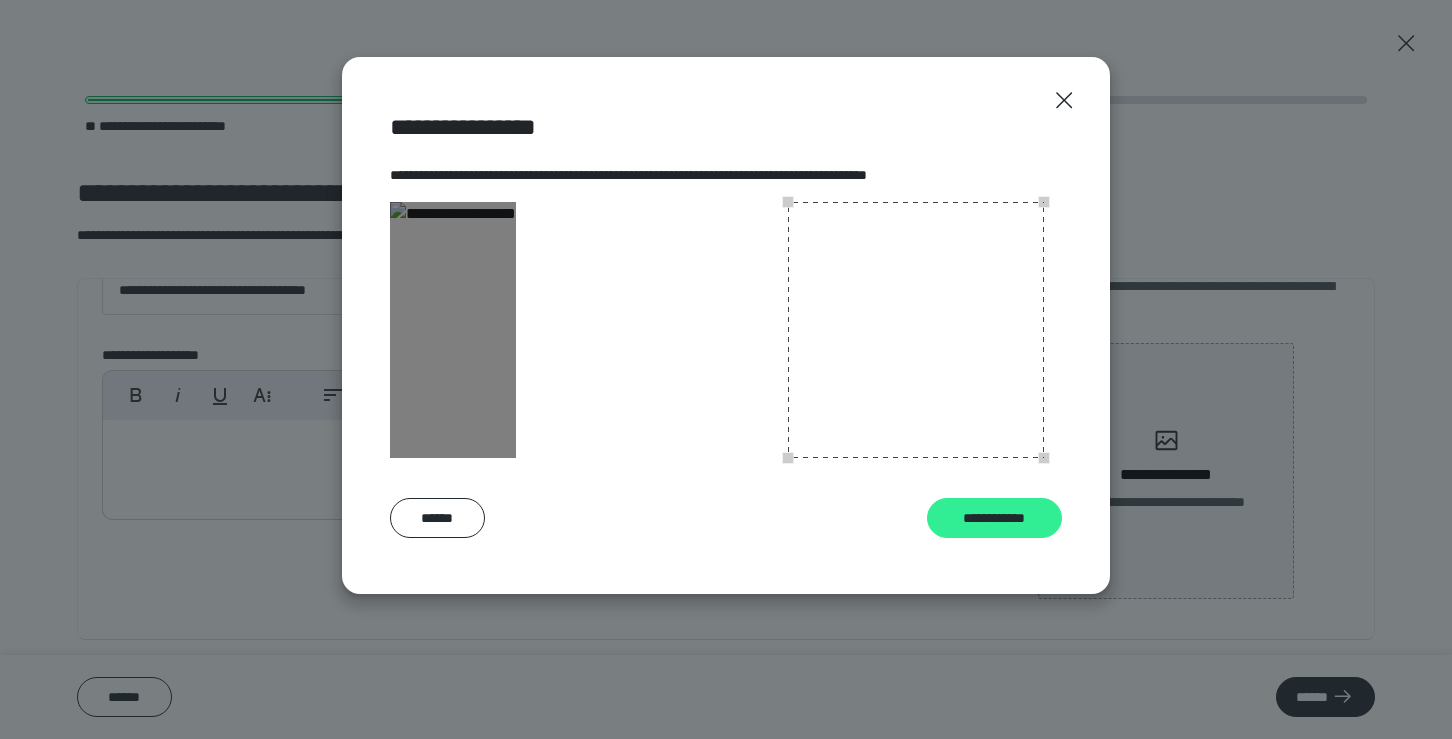 click on "**********" at bounding box center [995, 518] 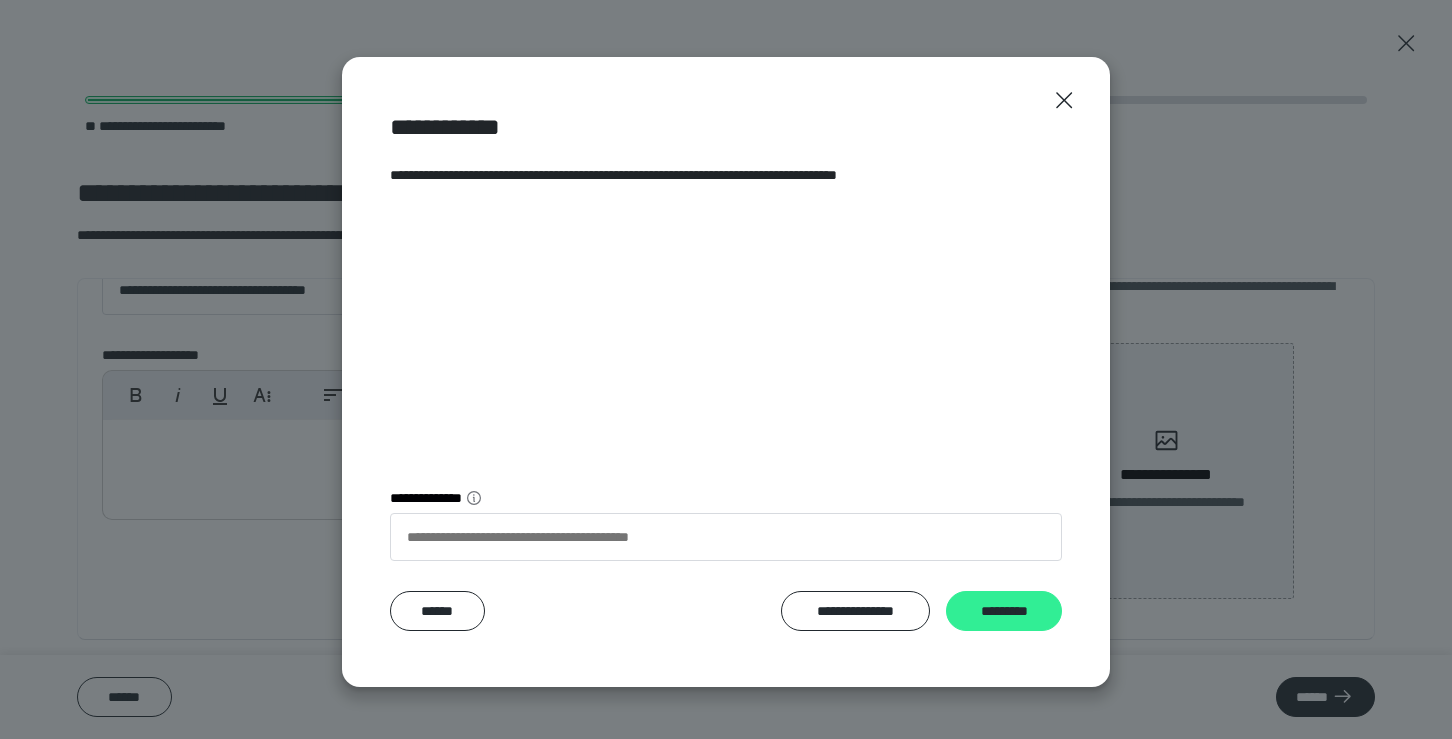click on "*********" at bounding box center [1004, 611] 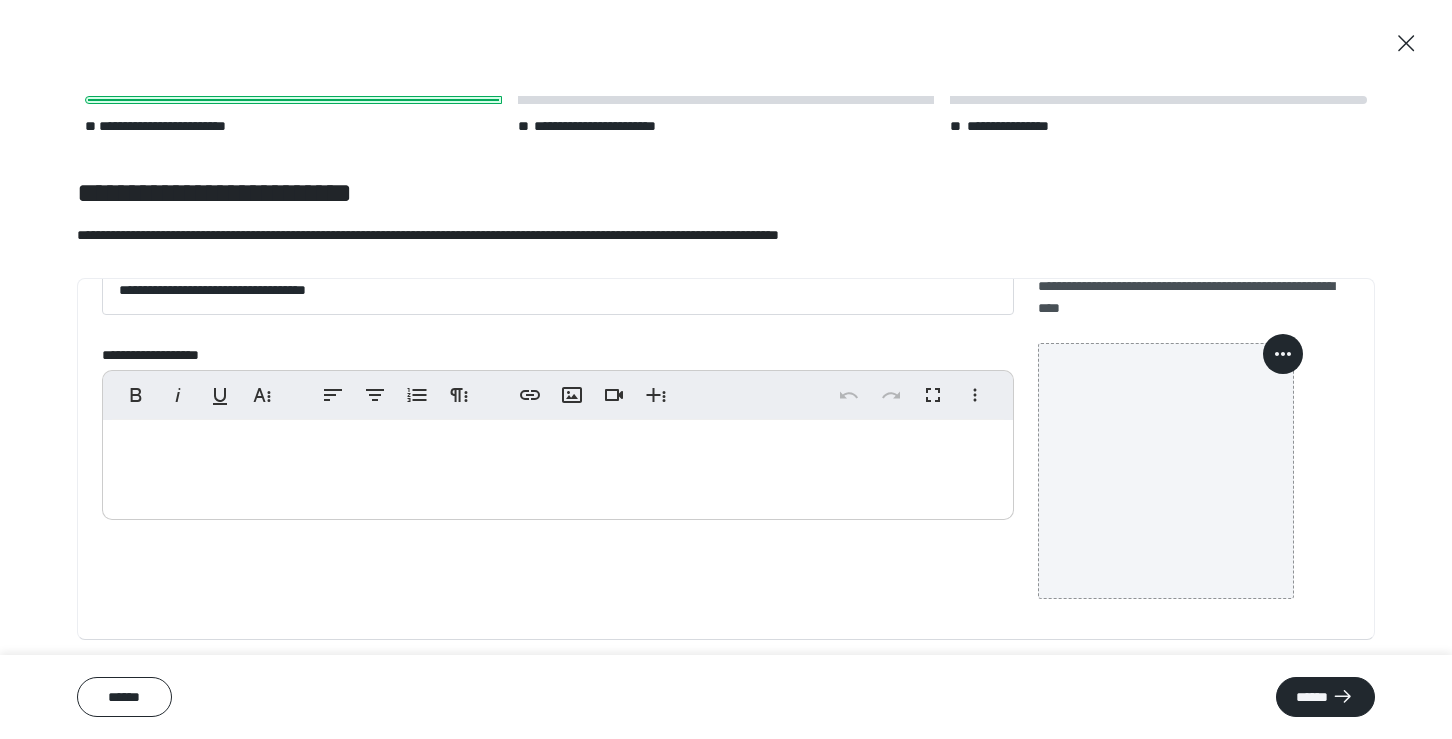scroll, scrollTop: 14, scrollLeft: 0, axis: vertical 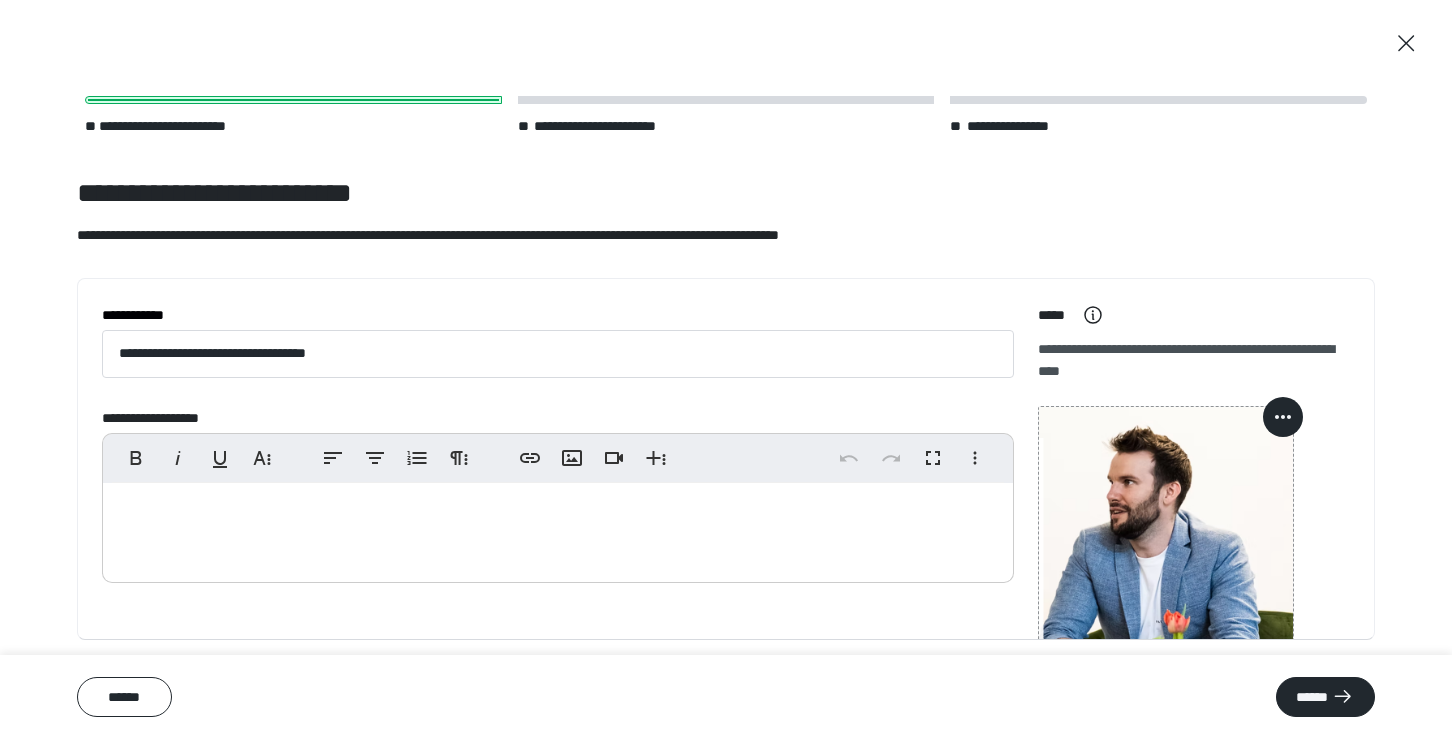 click at bounding box center (558, 528) 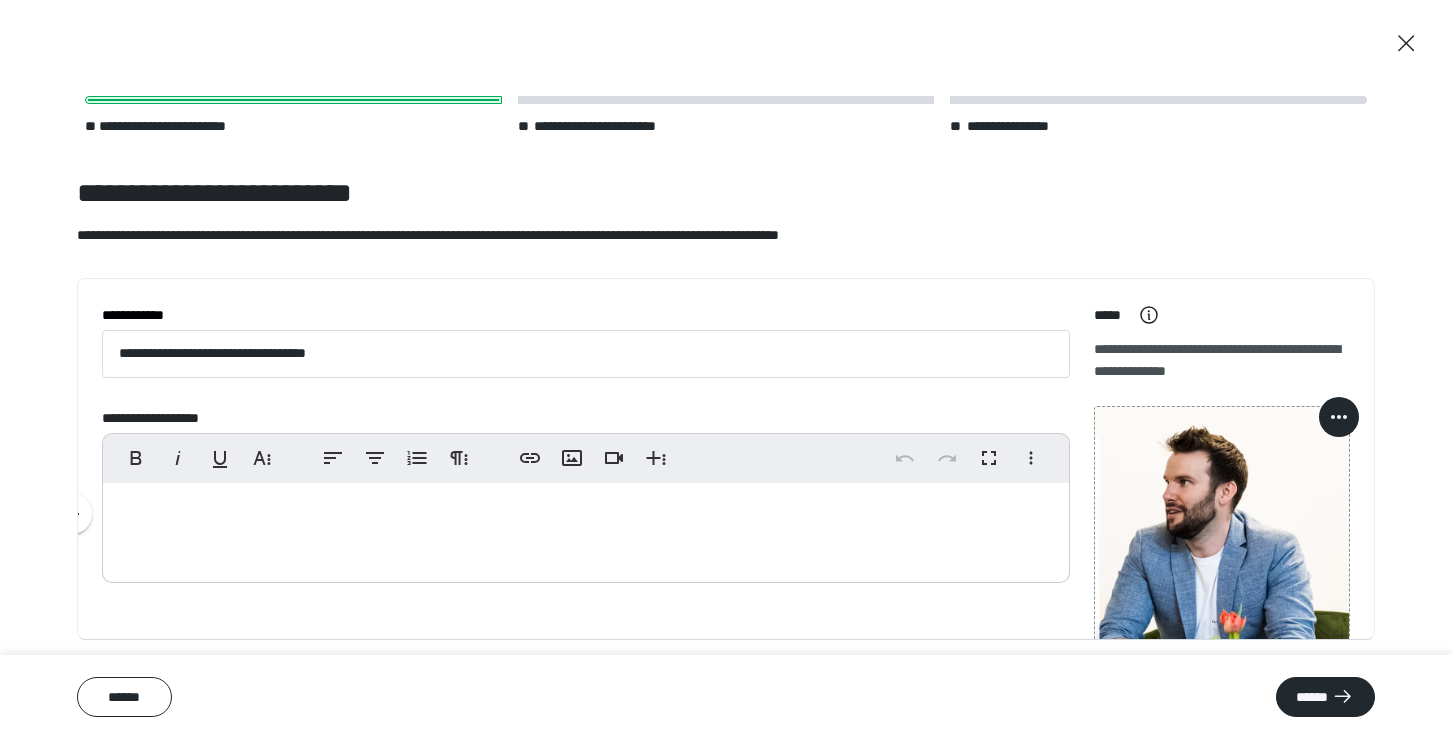 type 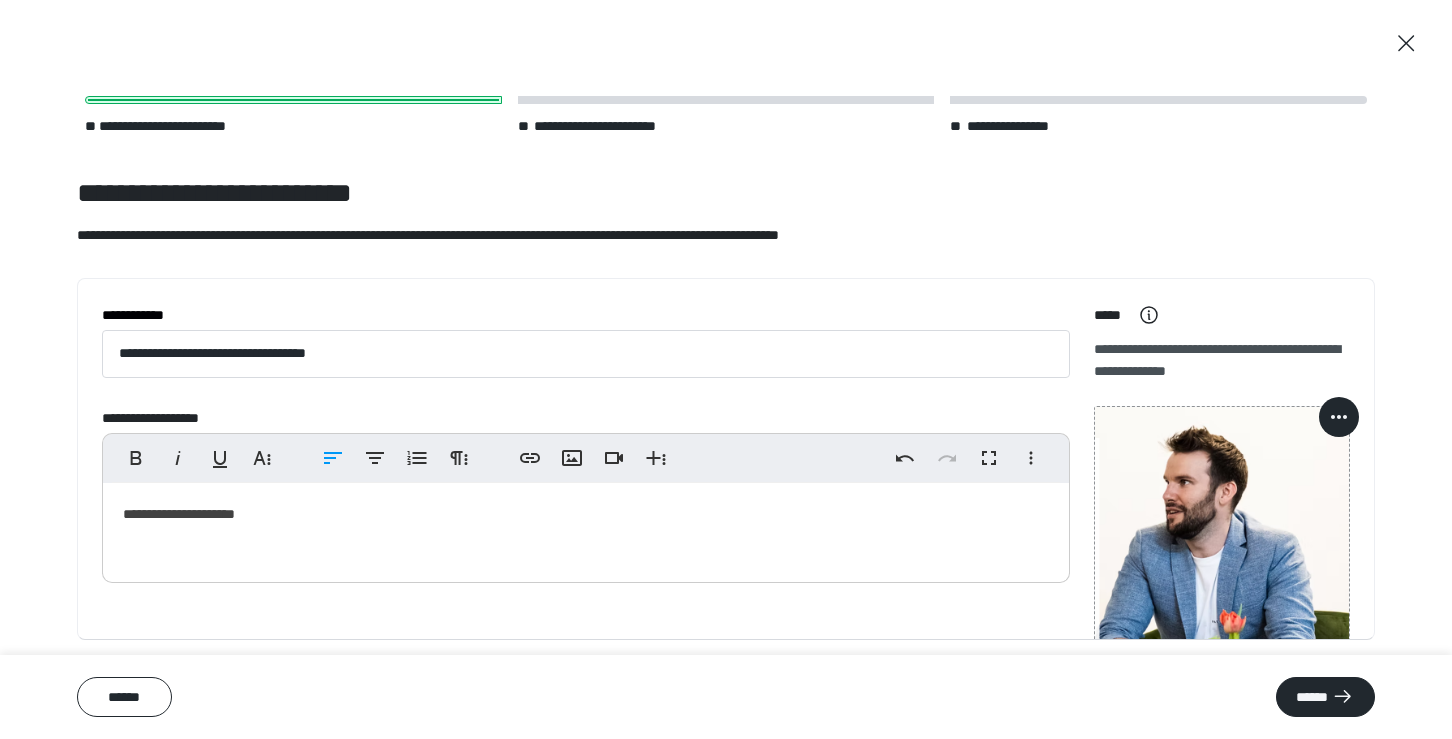 scroll, scrollTop: 77, scrollLeft: 0, axis: vertical 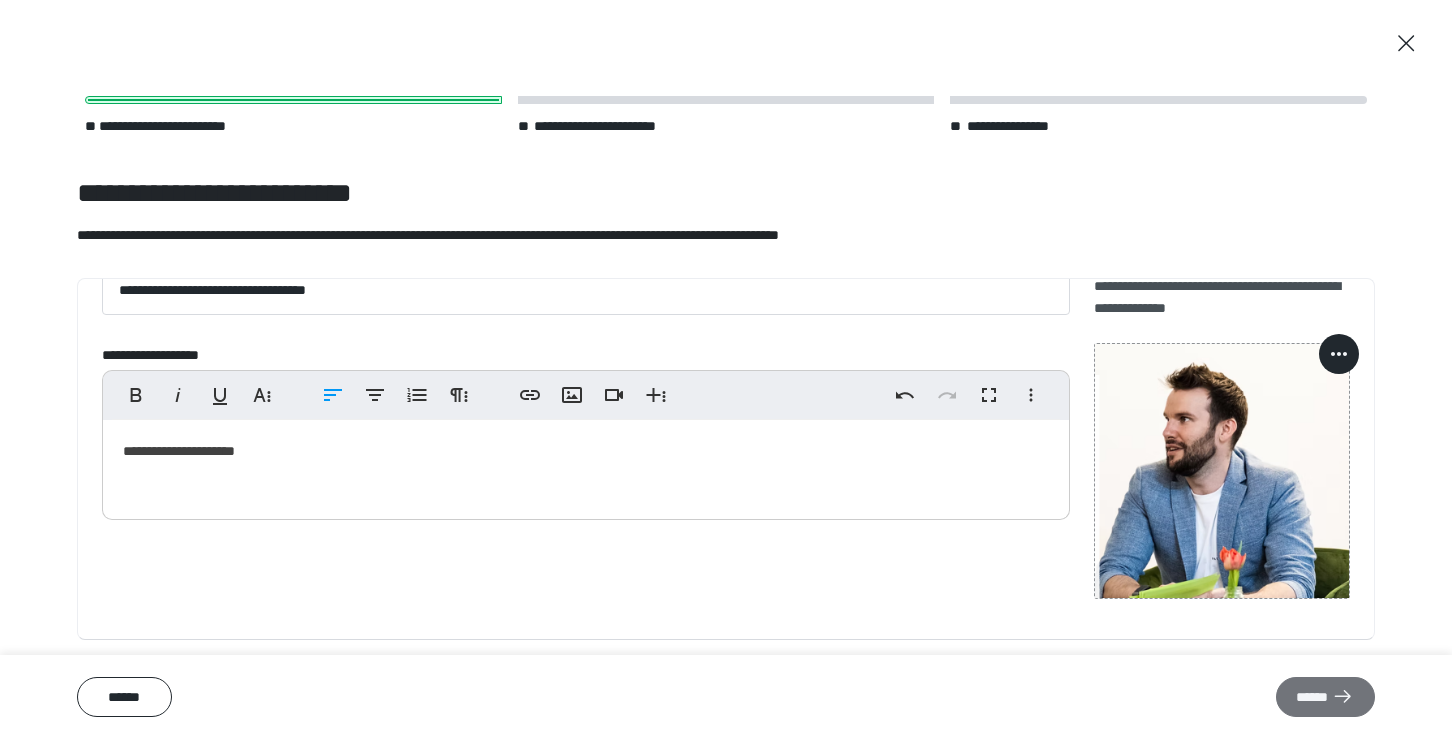 click on "******" at bounding box center (1325, 697) 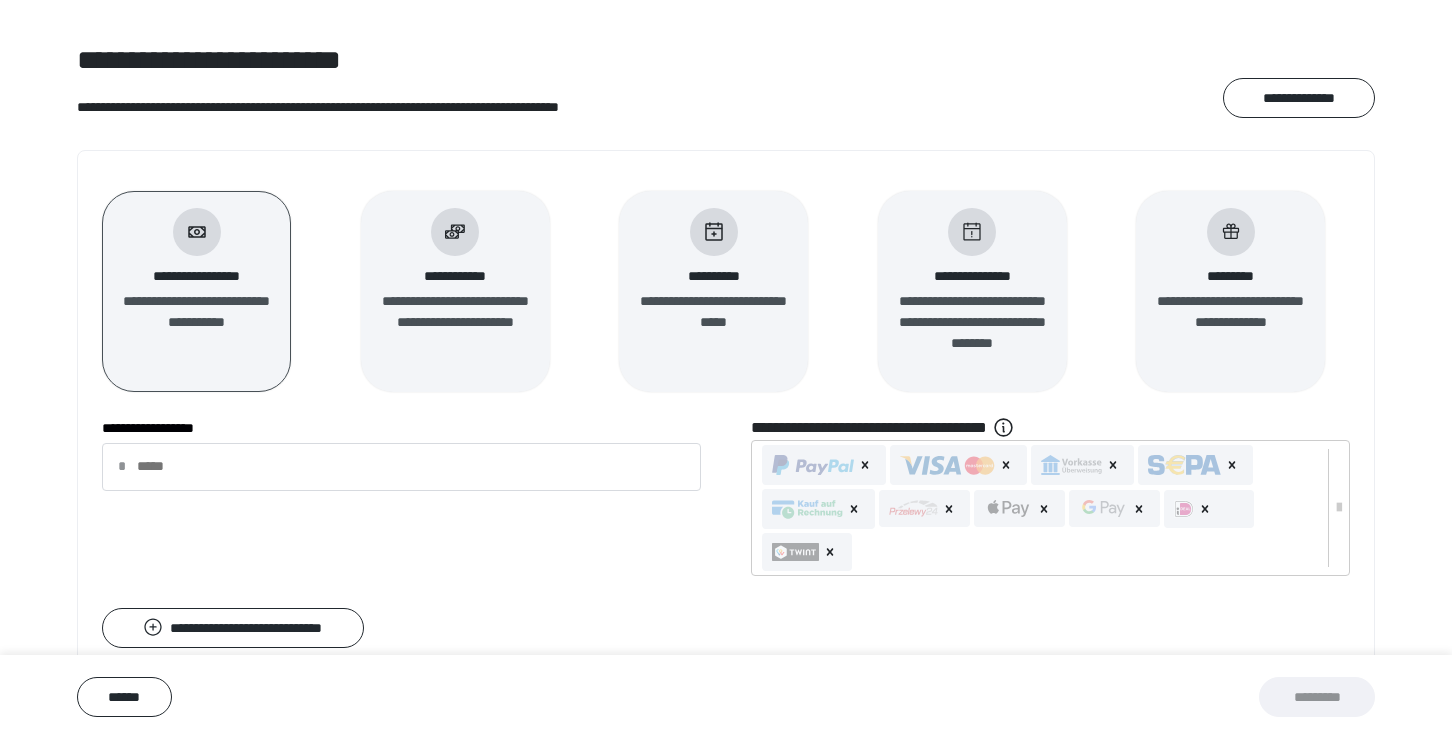 scroll, scrollTop: 135, scrollLeft: 0, axis: vertical 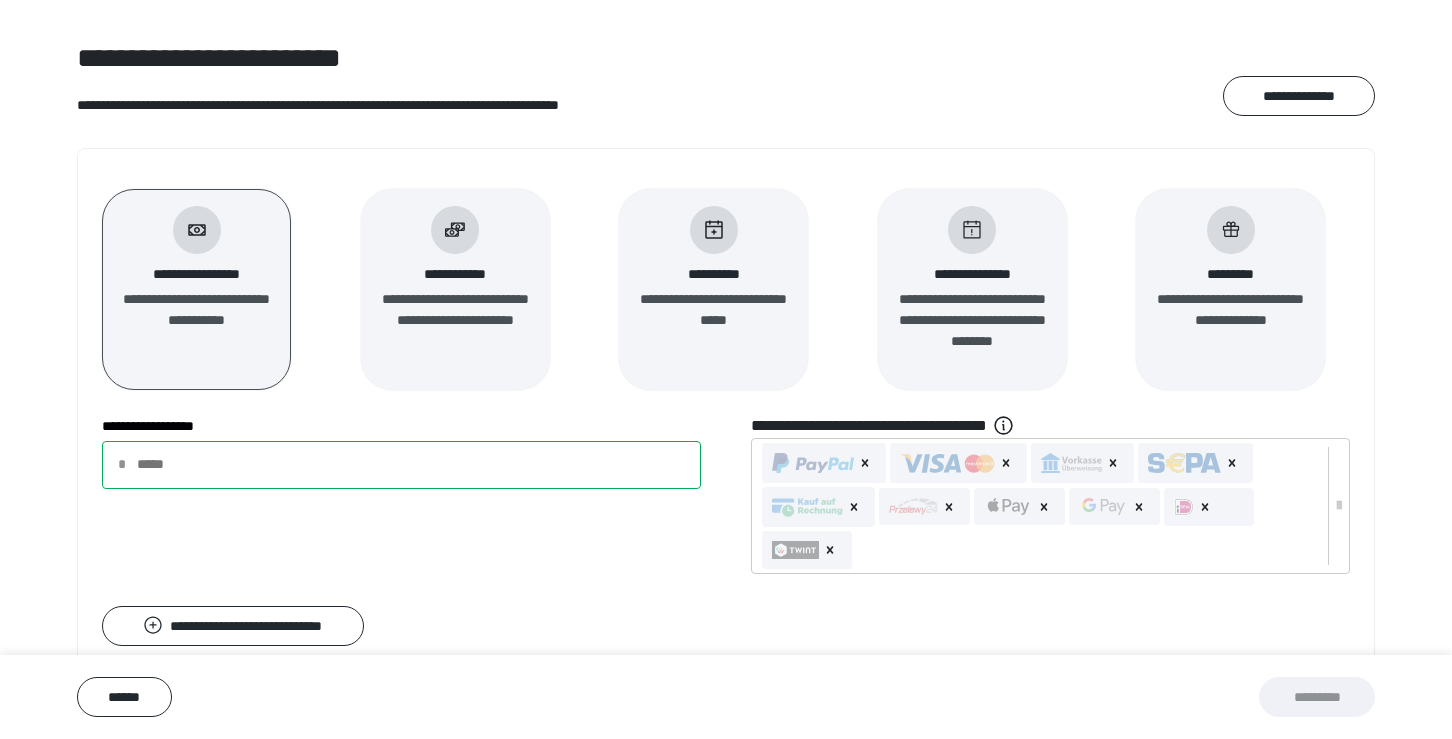 click on "**********" at bounding box center (401, 465) 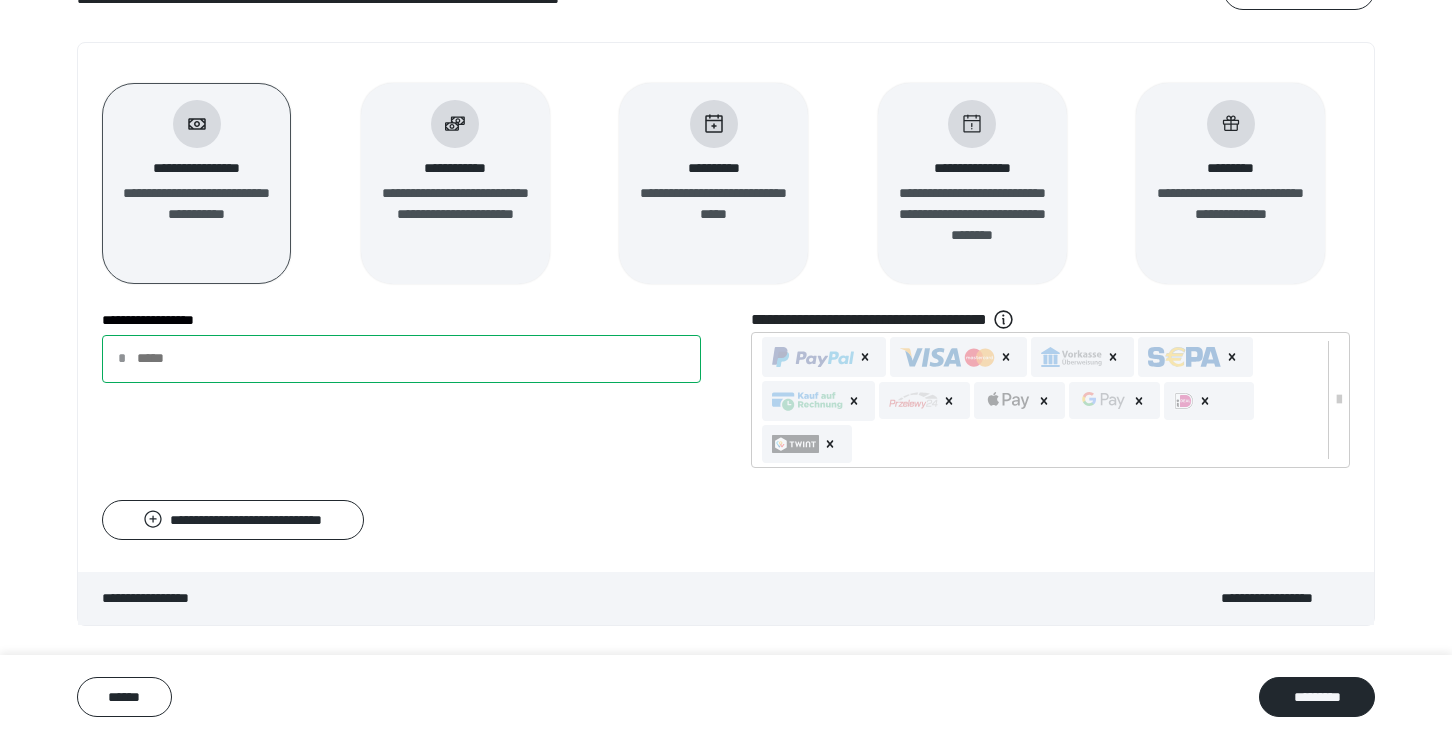 scroll, scrollTop: 0, scrollLeft: 0, axis: both 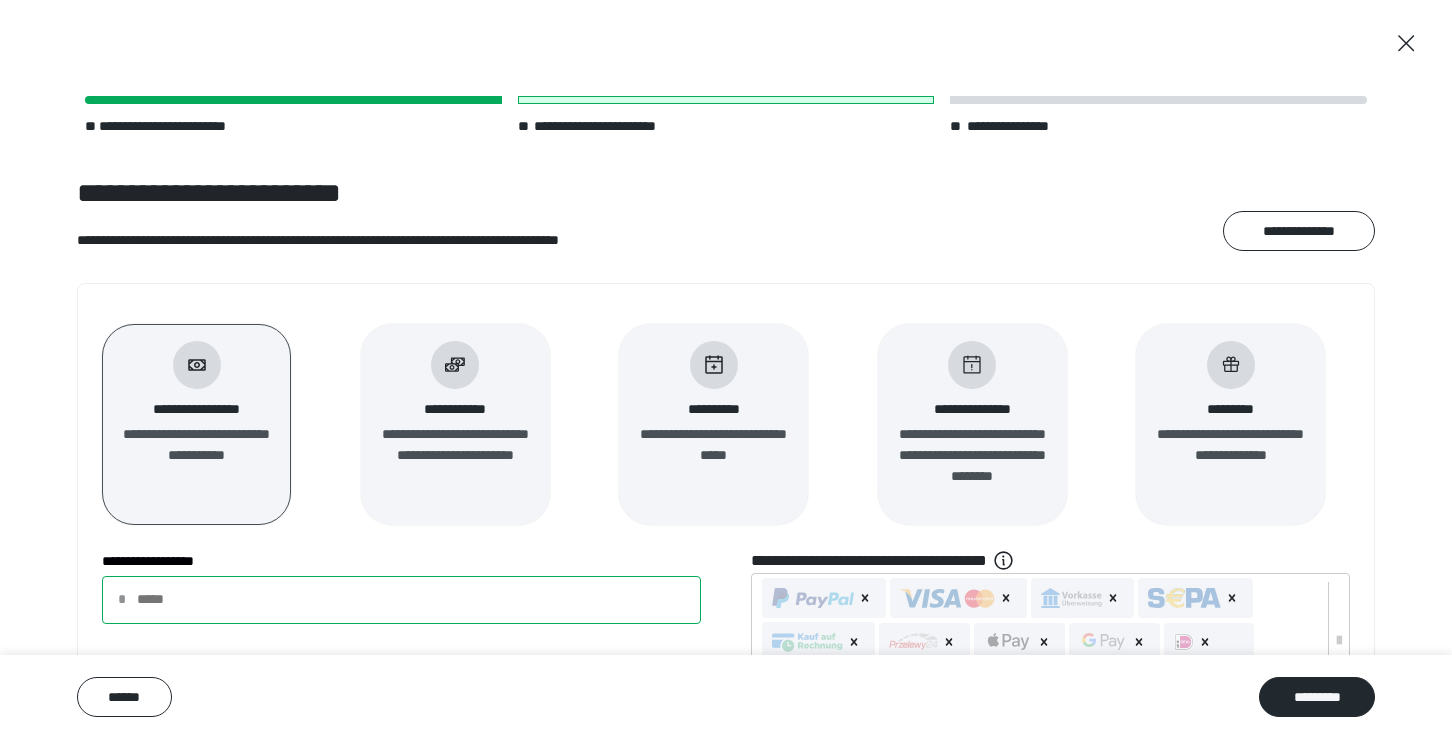 click on "**" at bounding box center (401, 600) 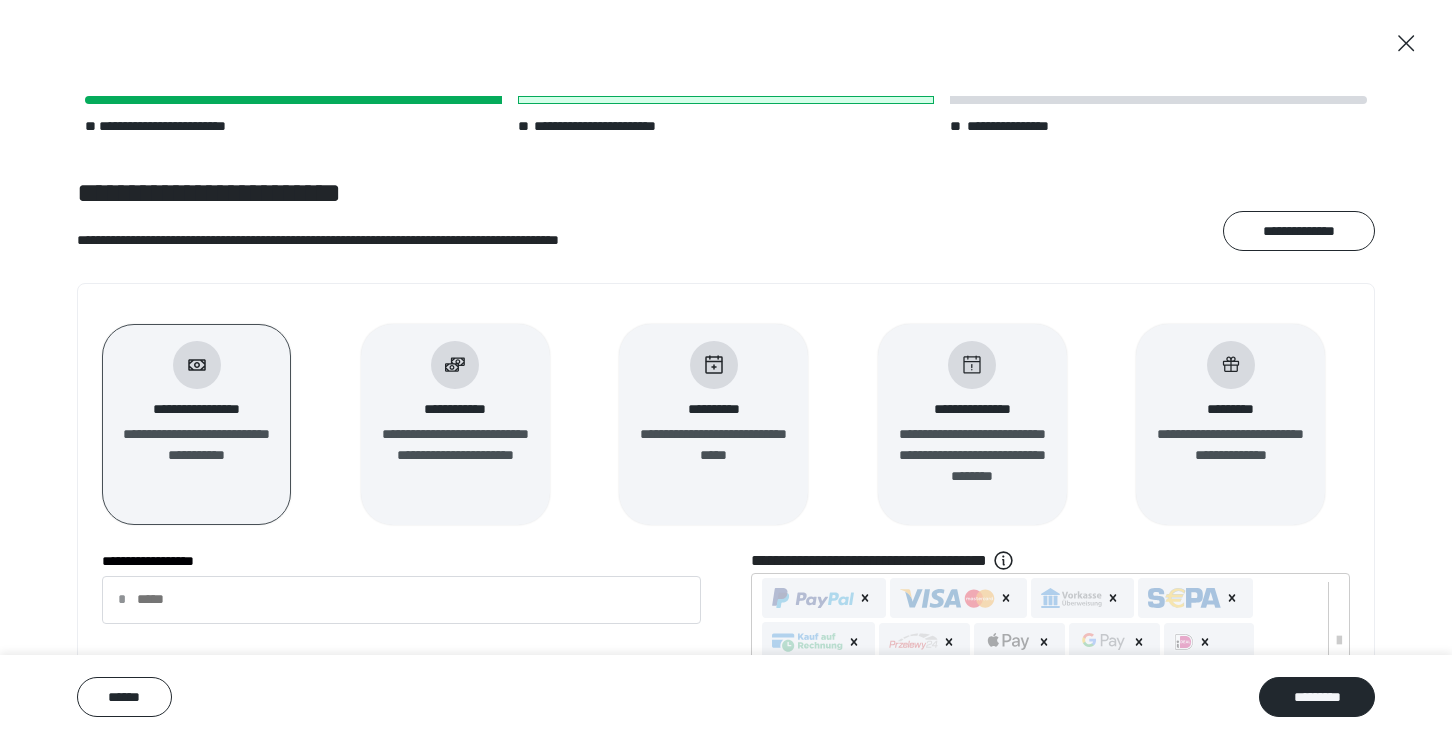 click on "**********" at bounding box center [726, 575] 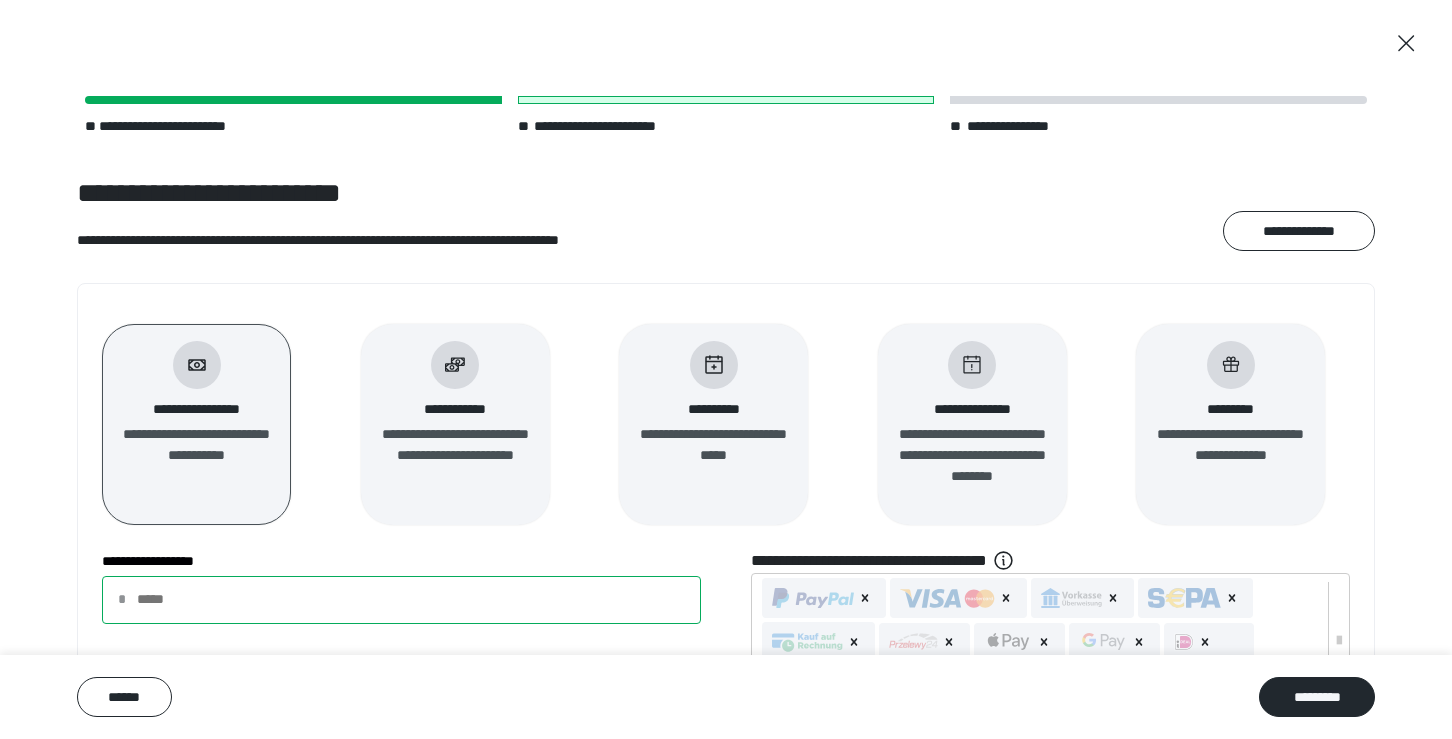 click on "**" at bounding box center (401, 600) 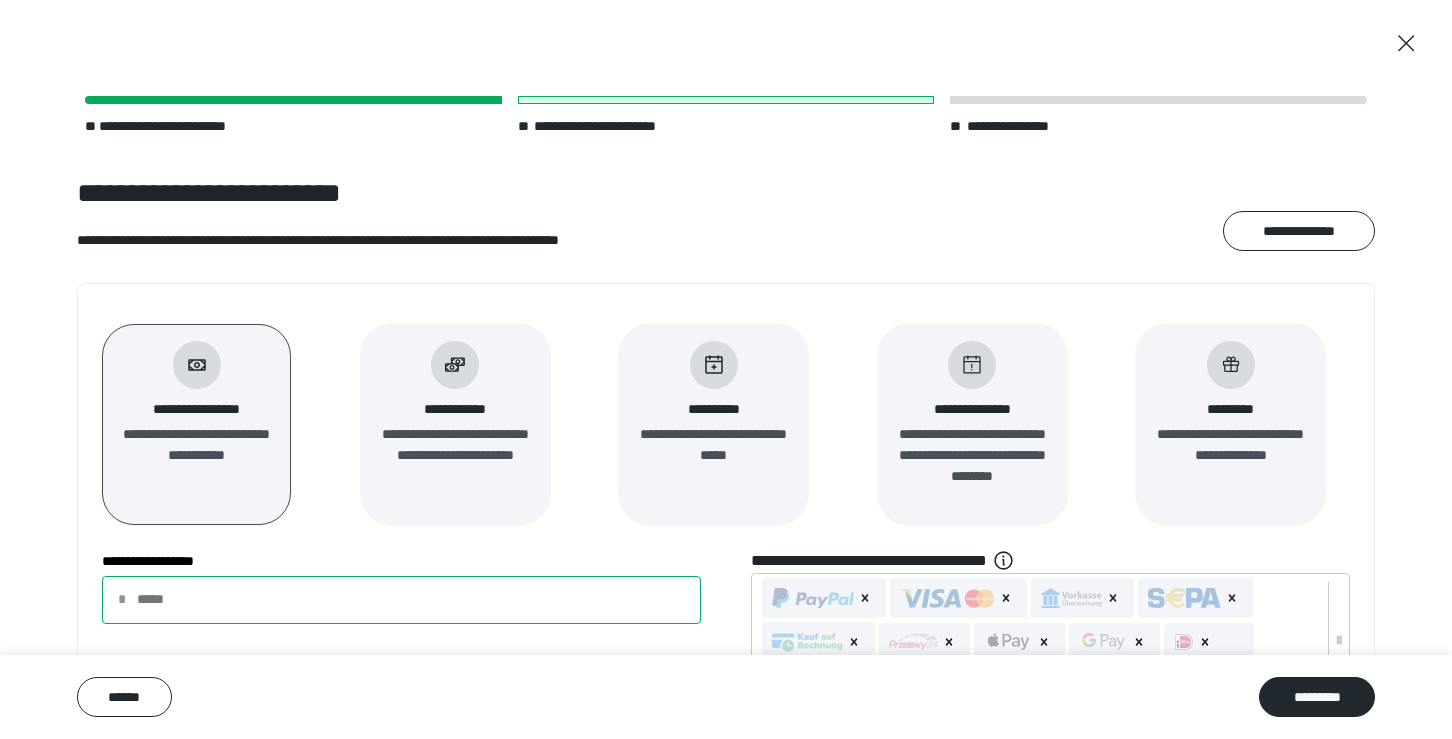 type on "**" 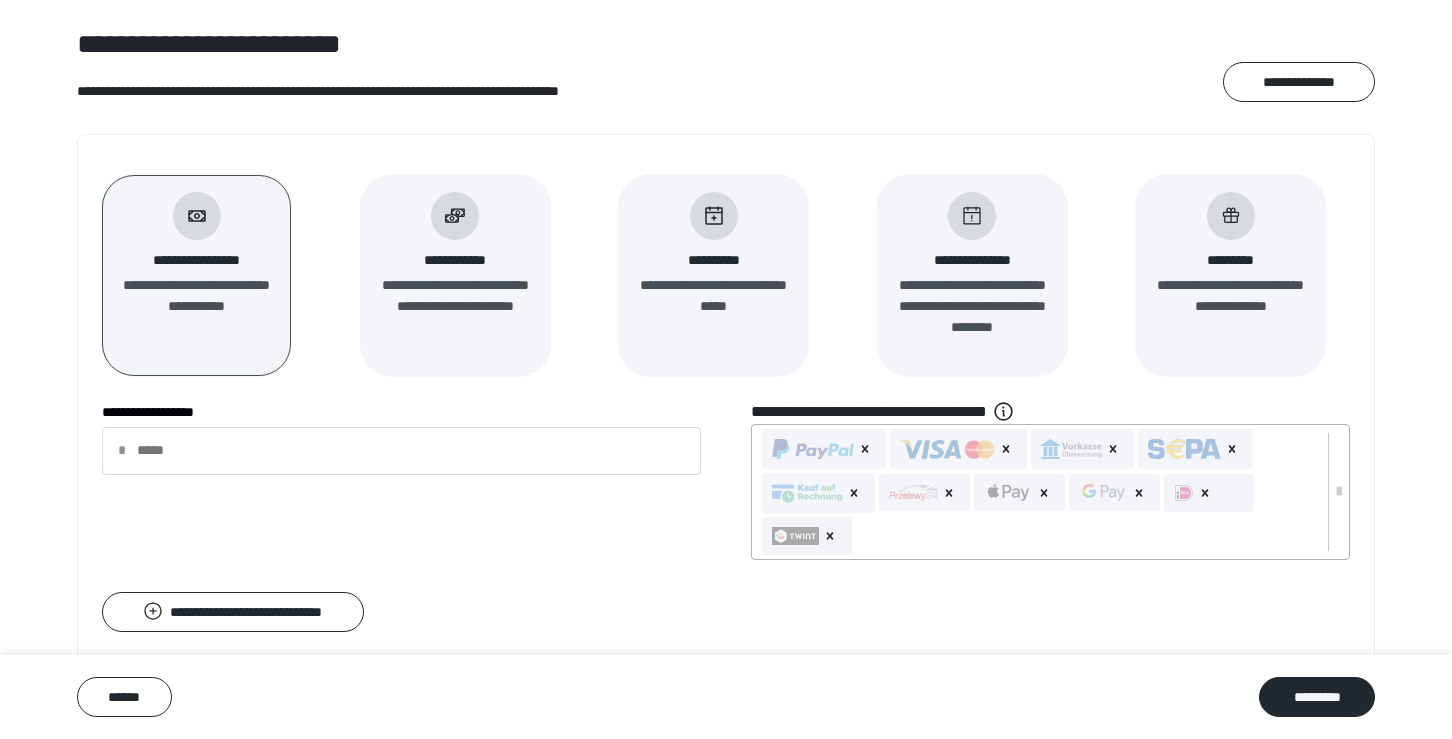 scroll, scrollTop: 177, scrollLeft: 0, axis: vertical 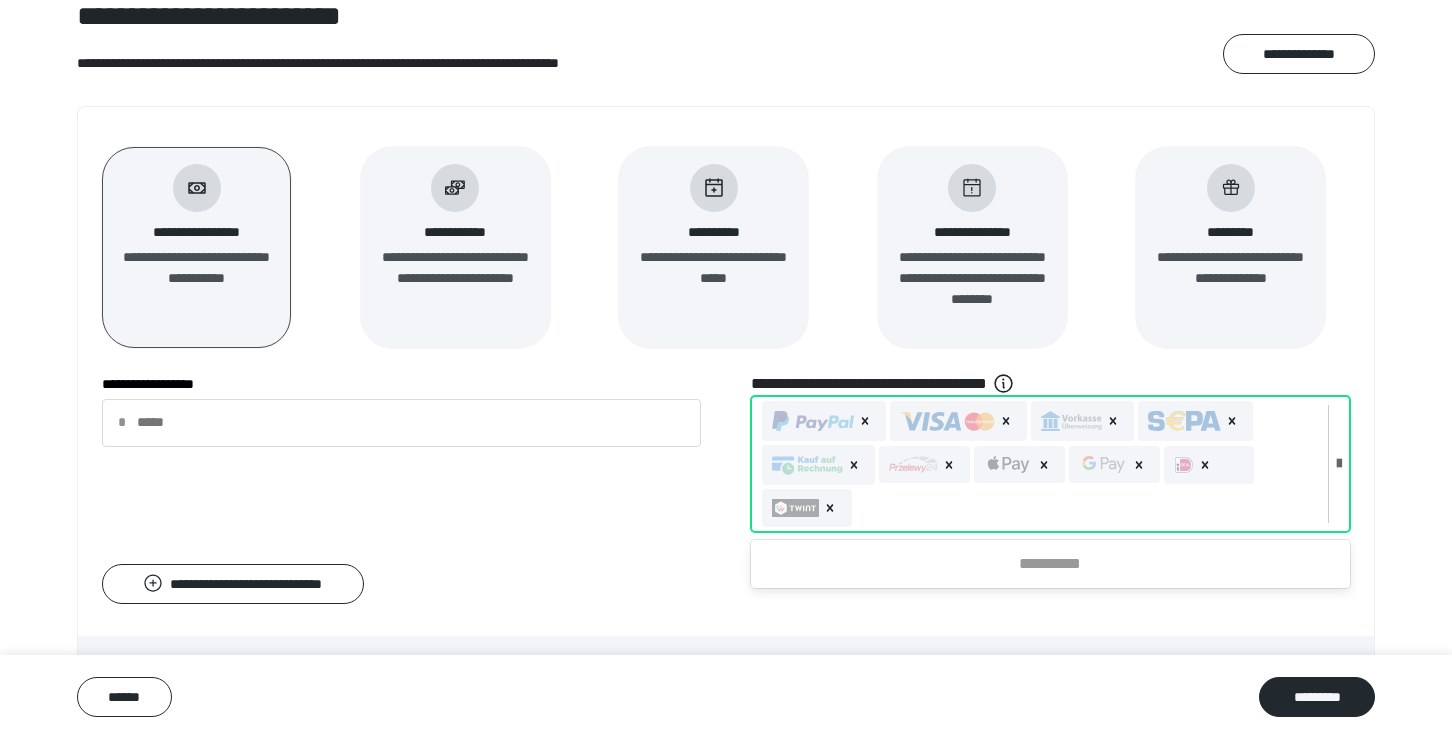 click at bounding box center (795, 508) 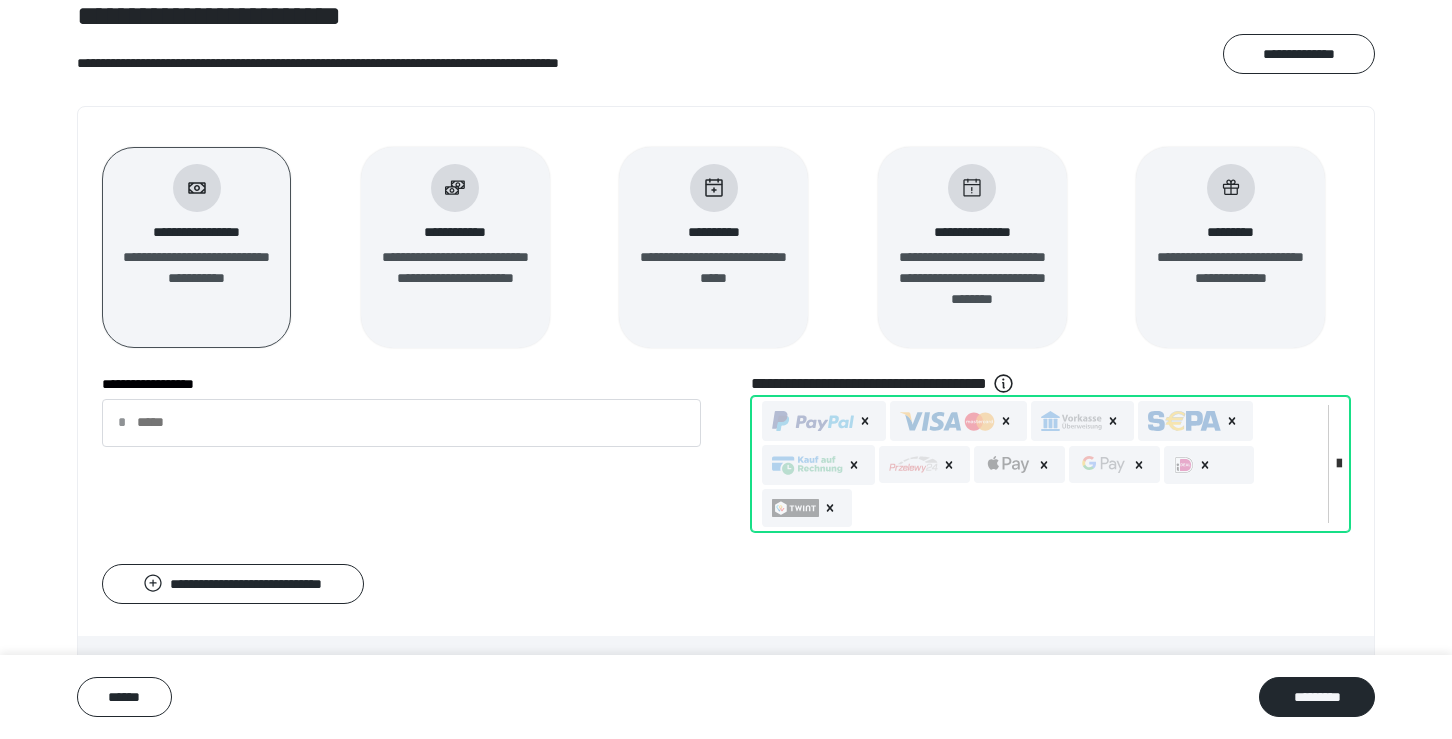 click at bounding box center [1339, 464] 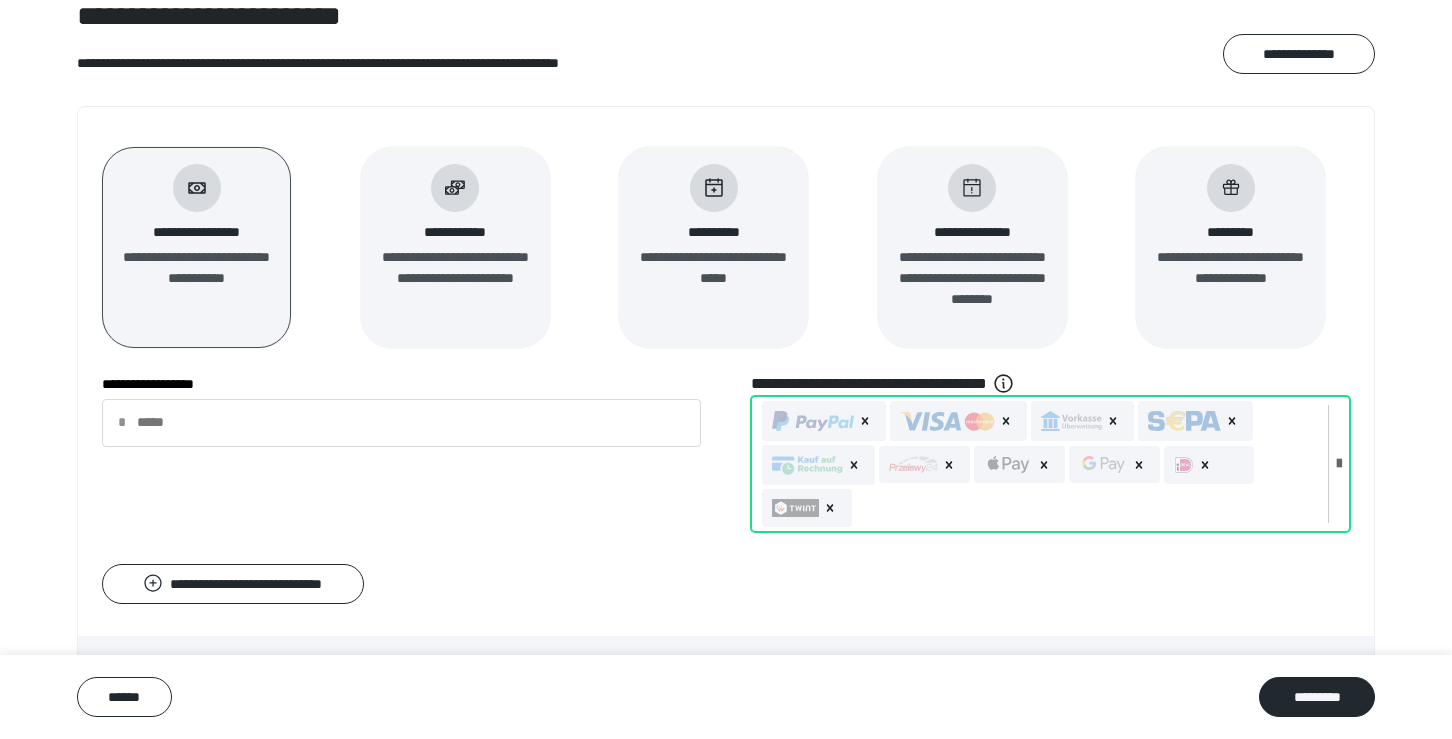 click on "**********" at bounding box center (726, 456) 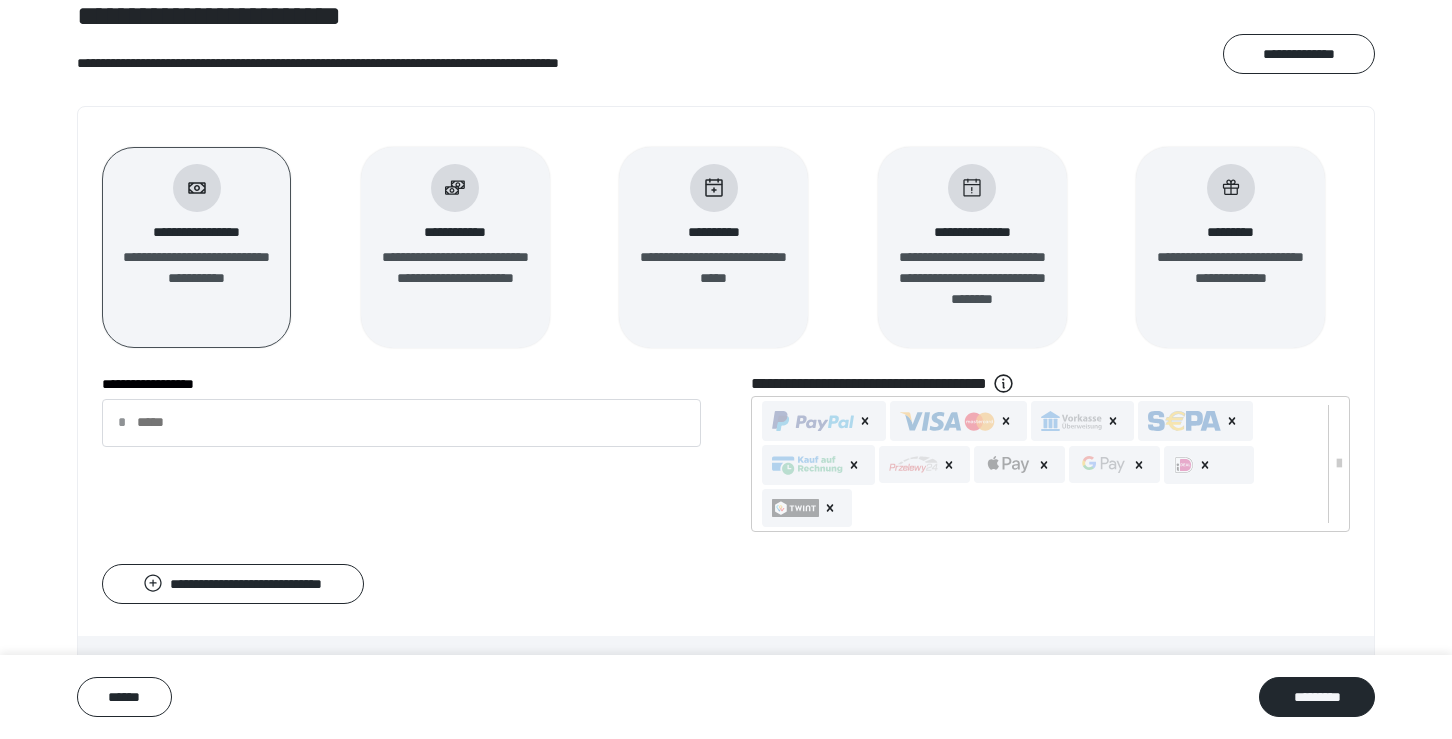click 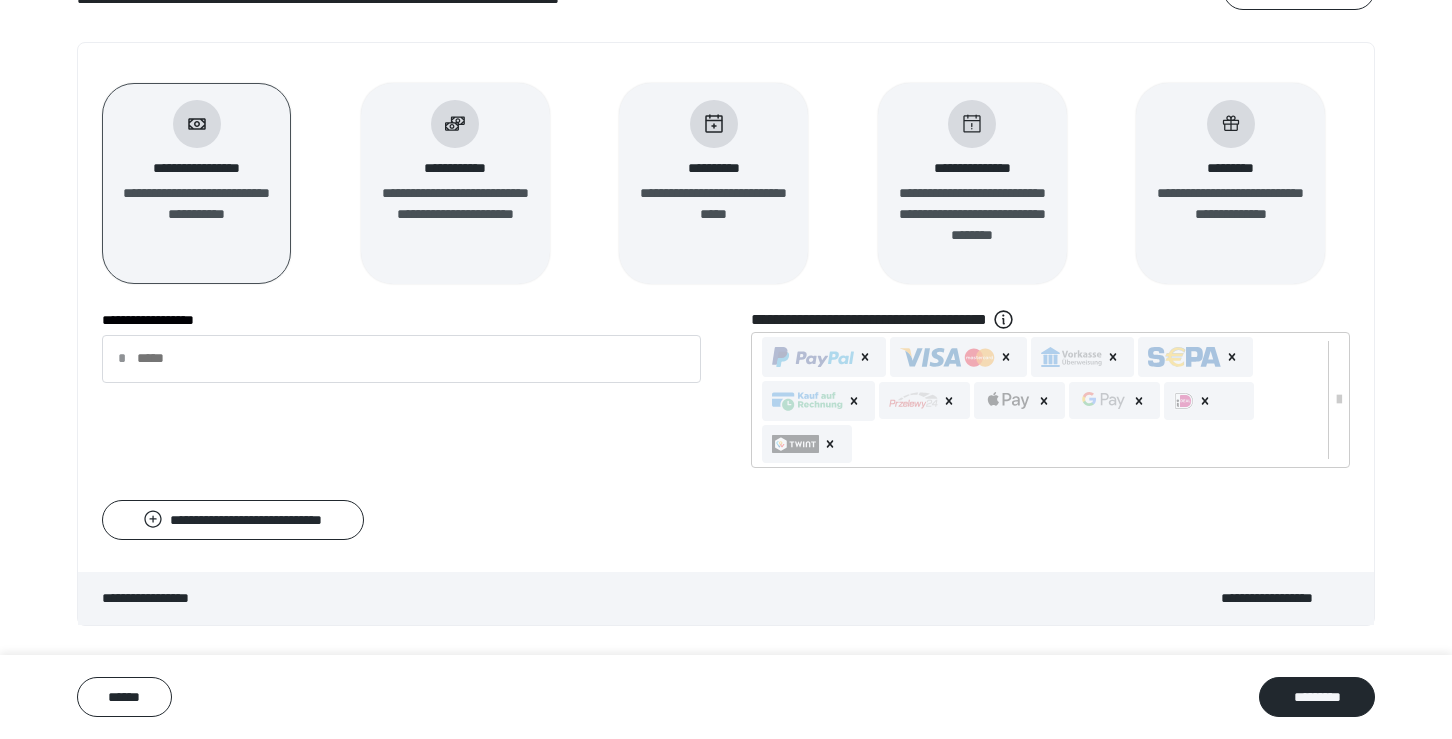 scroll, scrollTop: 240, scrollLeft: 0, axis: vertical 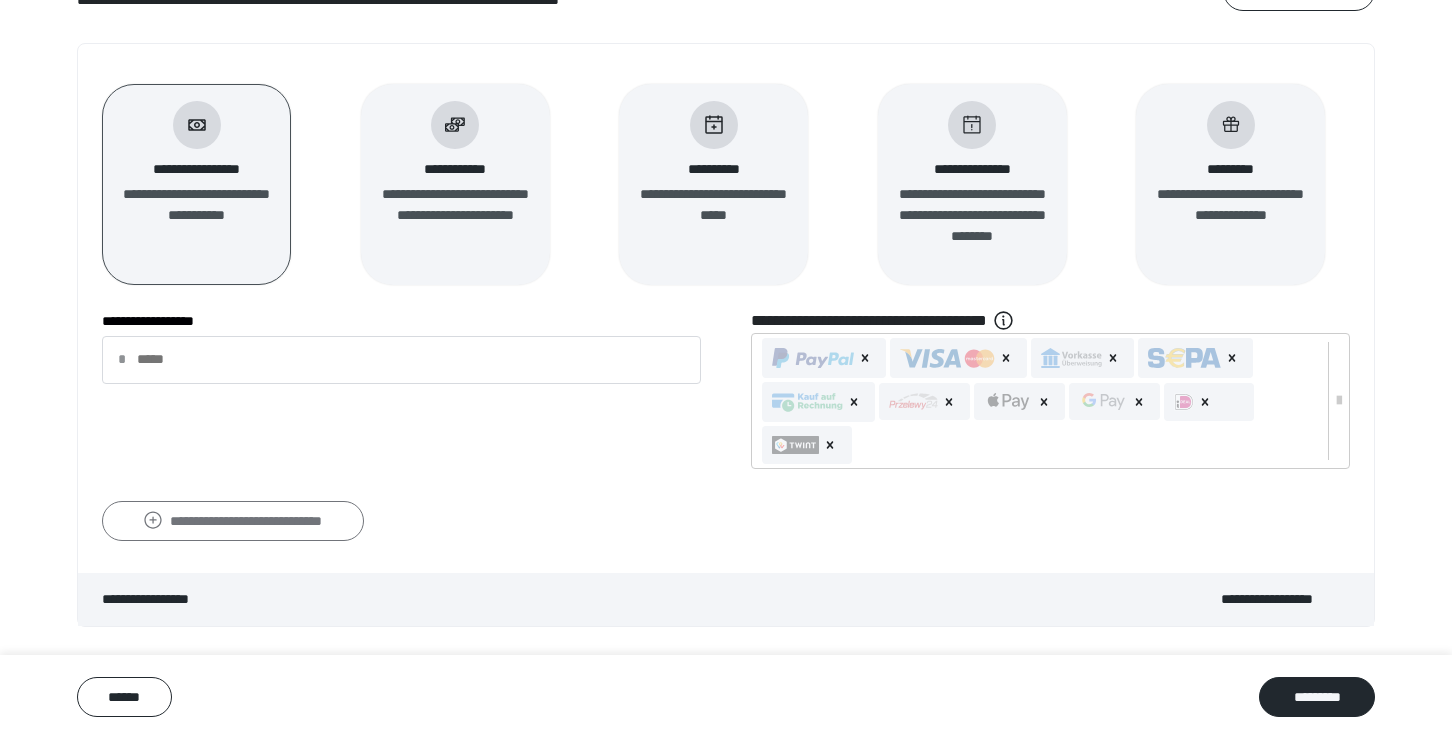 click on "**********" at bounding box center [233, 521] 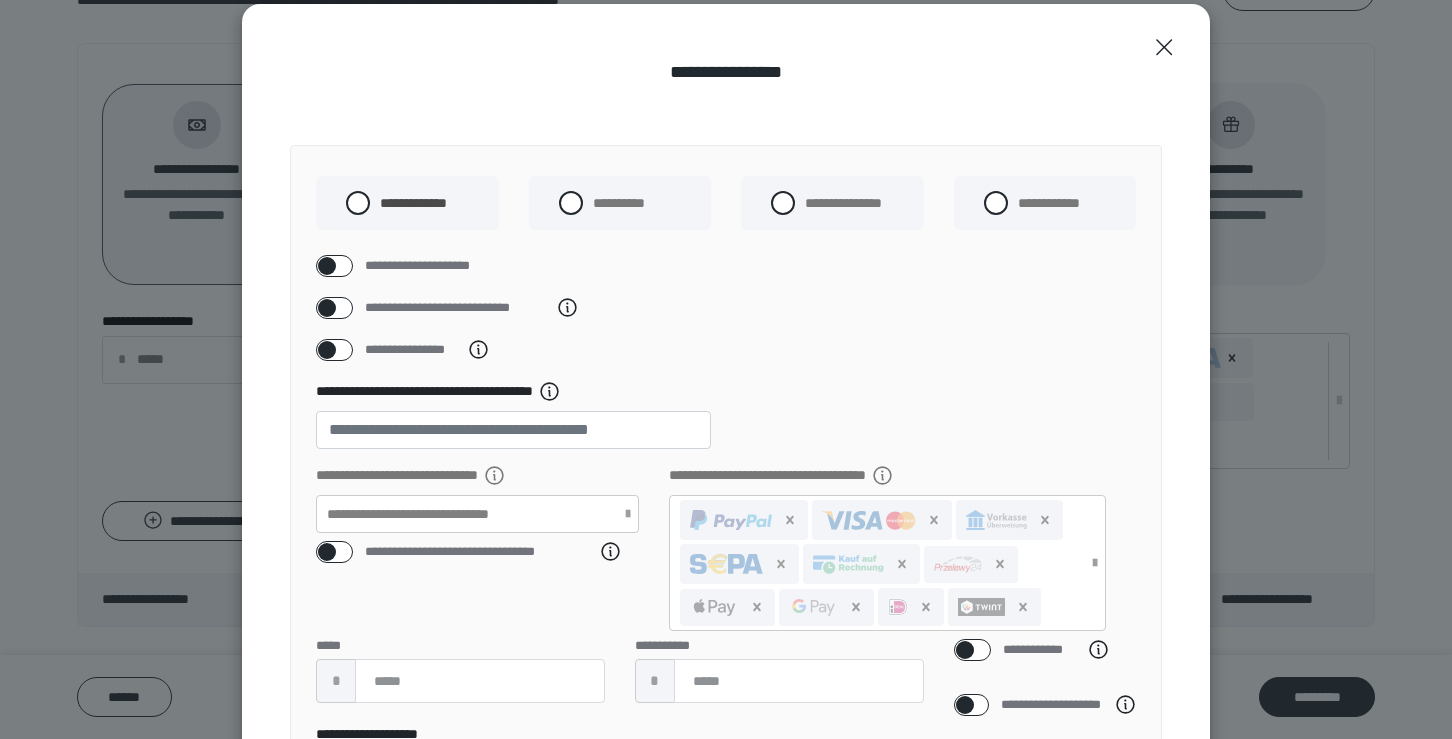 scroll, scrollTop: 67, scrollLeft: 0, axis: vertical 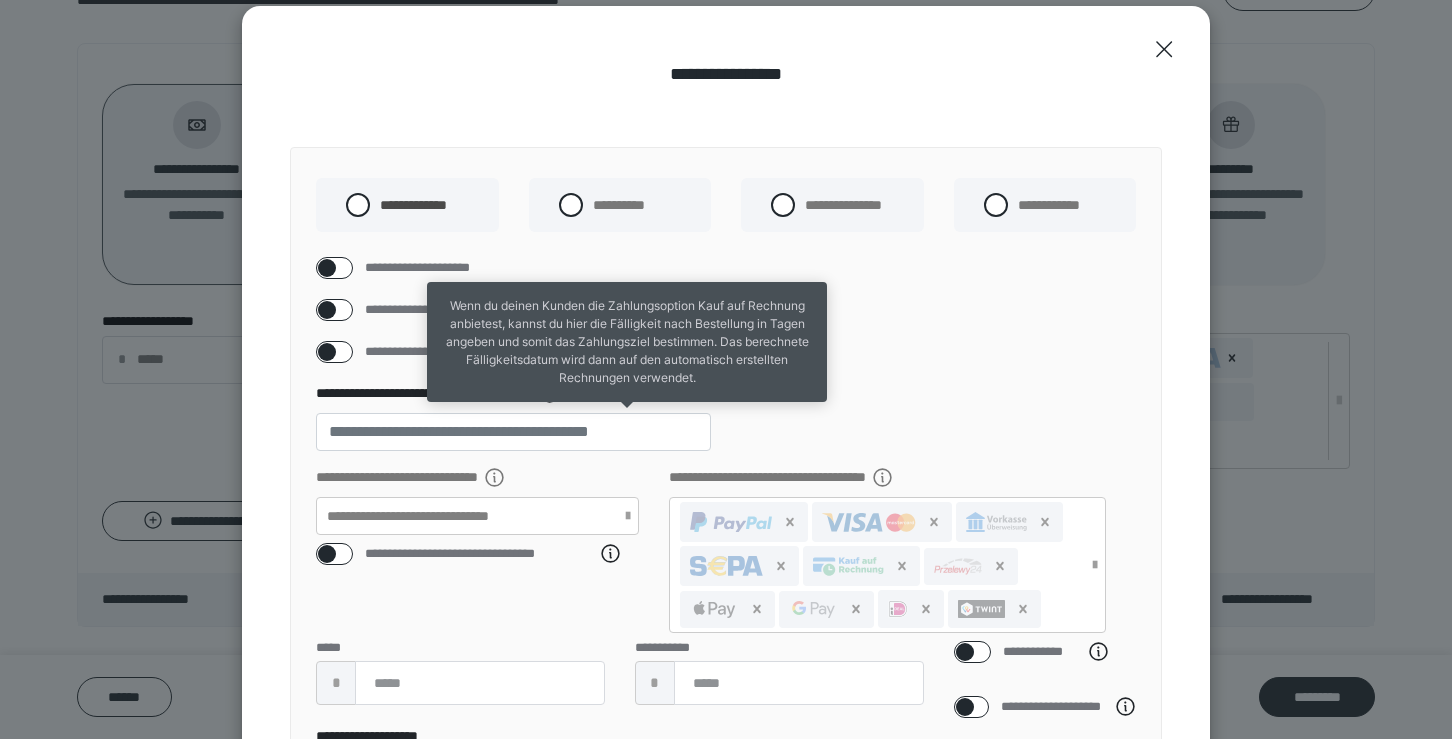 click 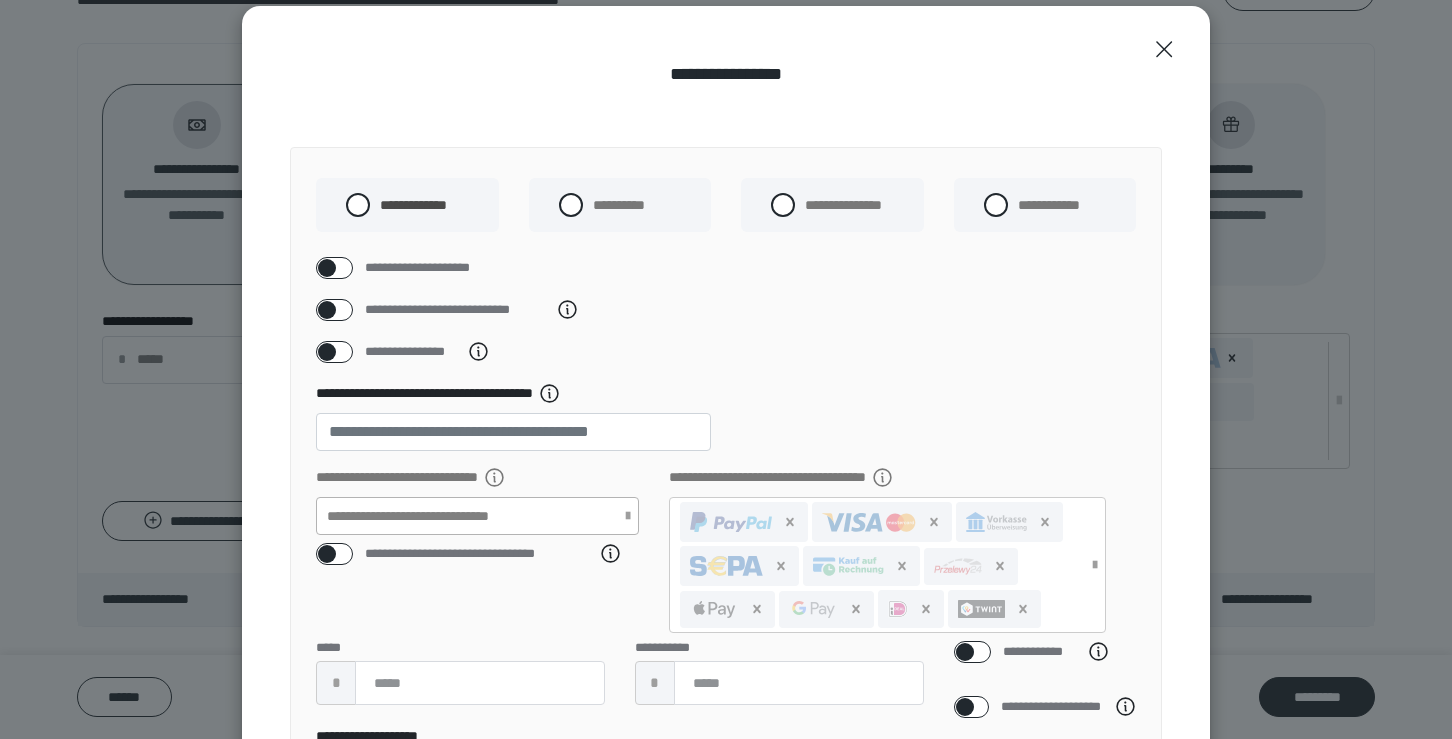 click on "**********" at bounding box center (477, 516) 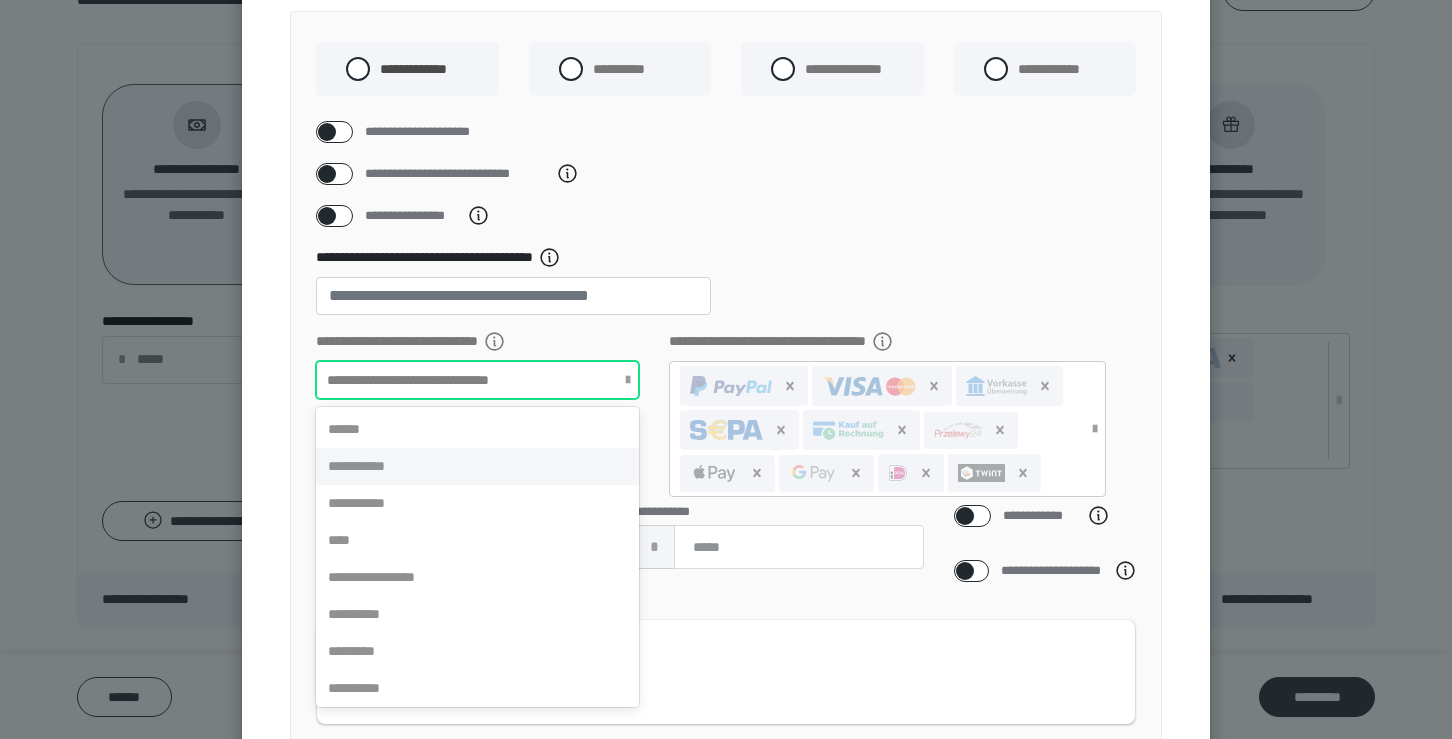 click on "**********" at bounding box center [477, 466] 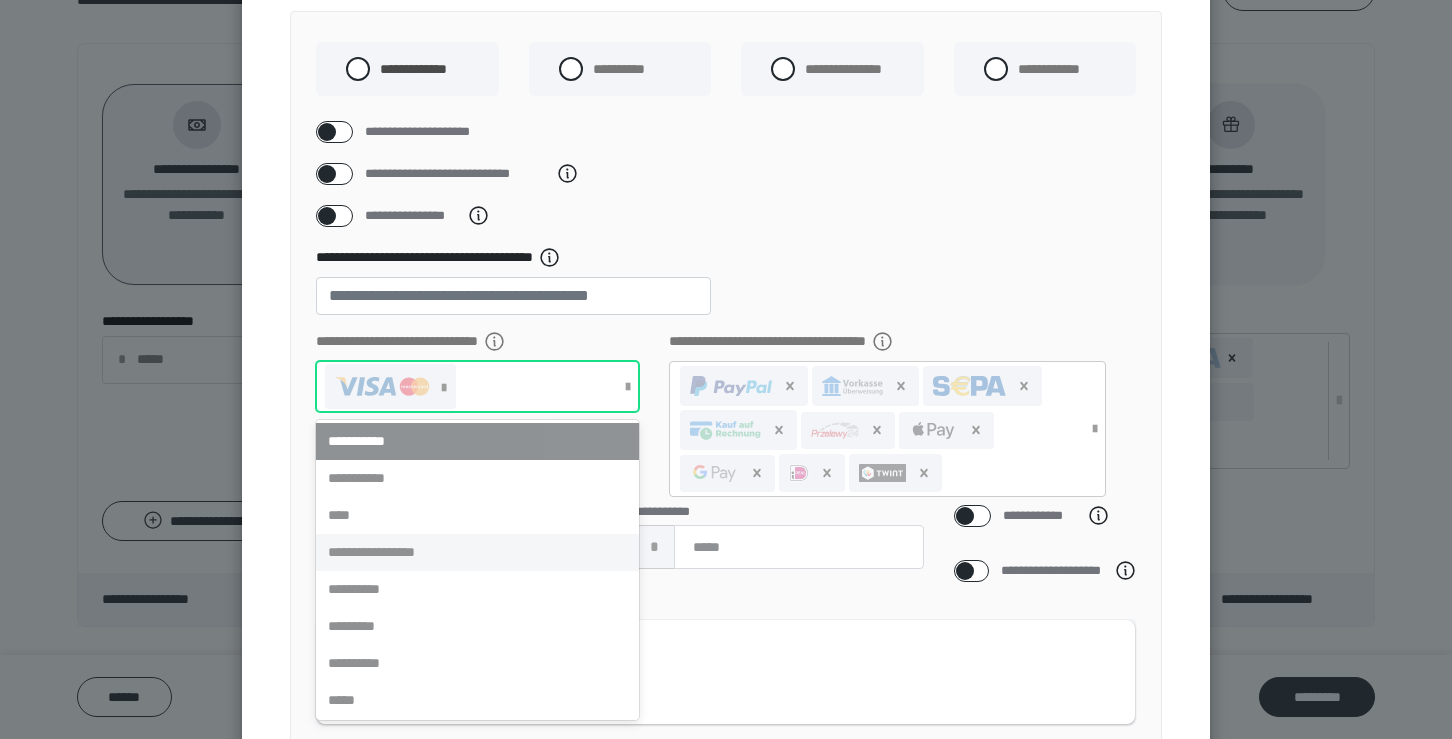 scroll, scrollTop: 78, scrollLeft: 0, axis: vertical 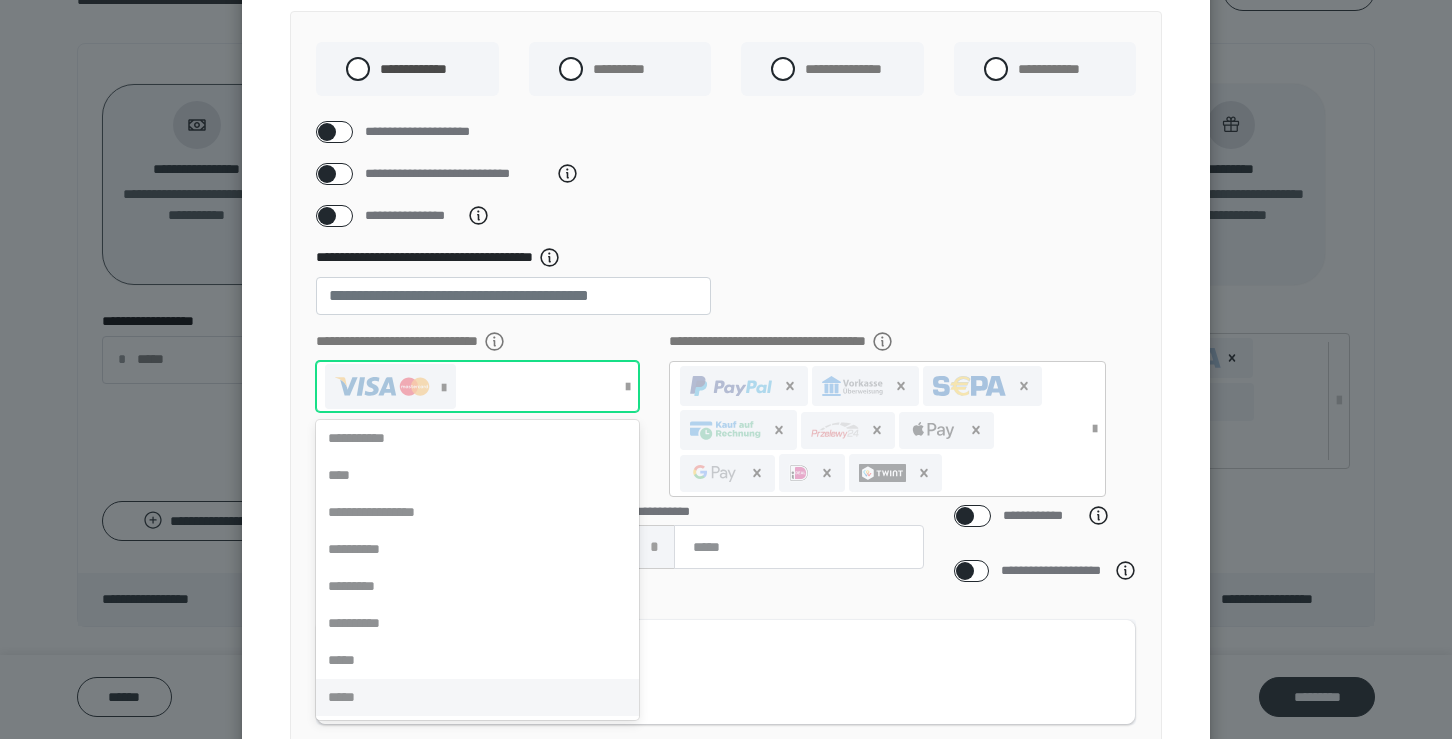 click on "*****" at bounding box center [477, 697] 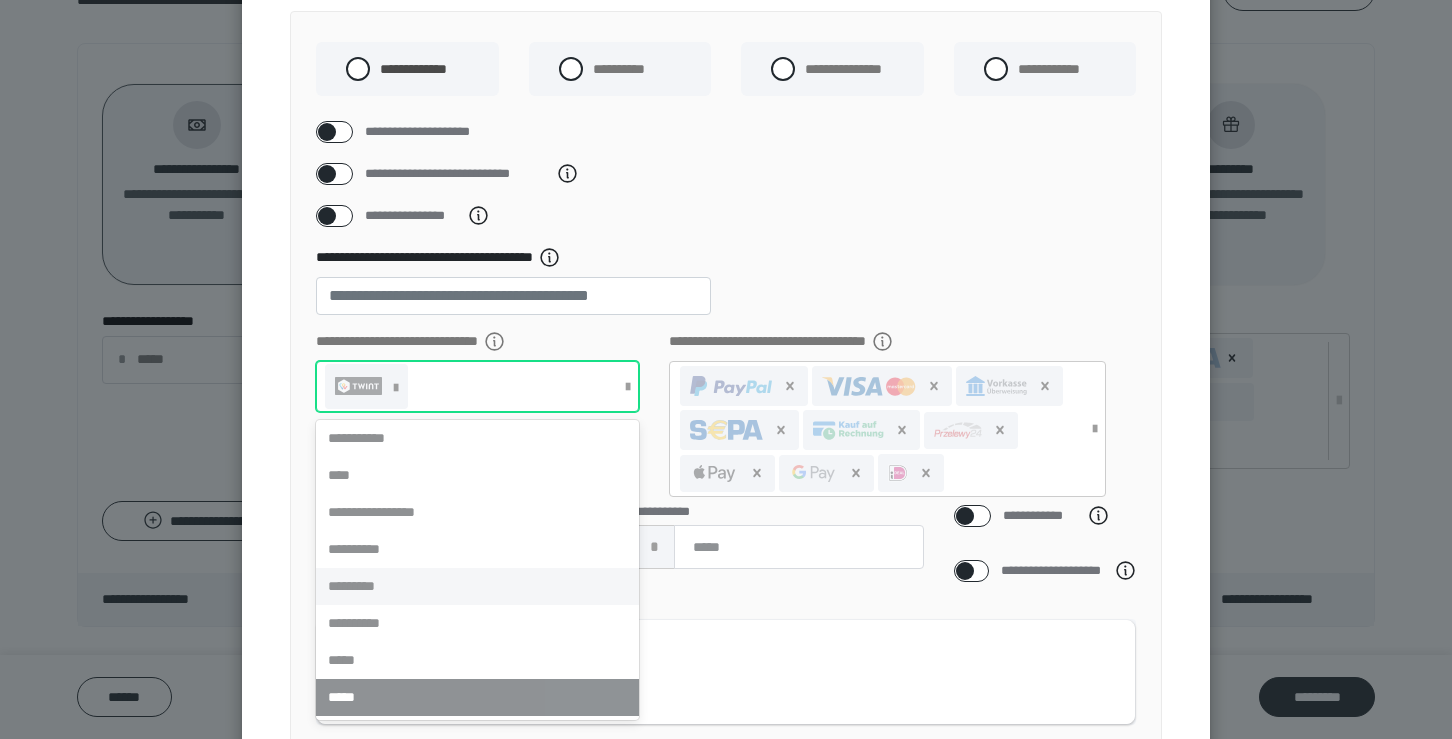 click on "*********" at bounding box center [477, 586] 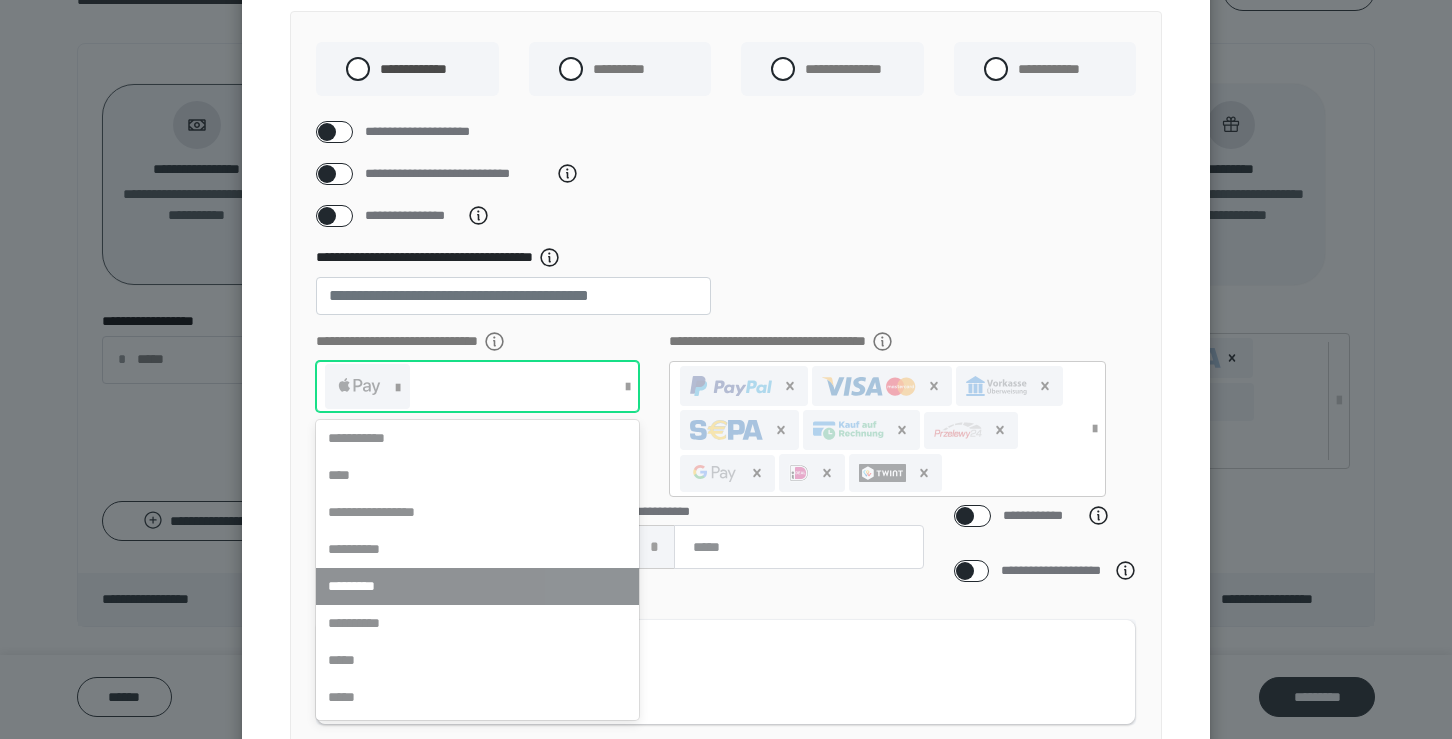 click on "**********" at bounding box center [726, 289] 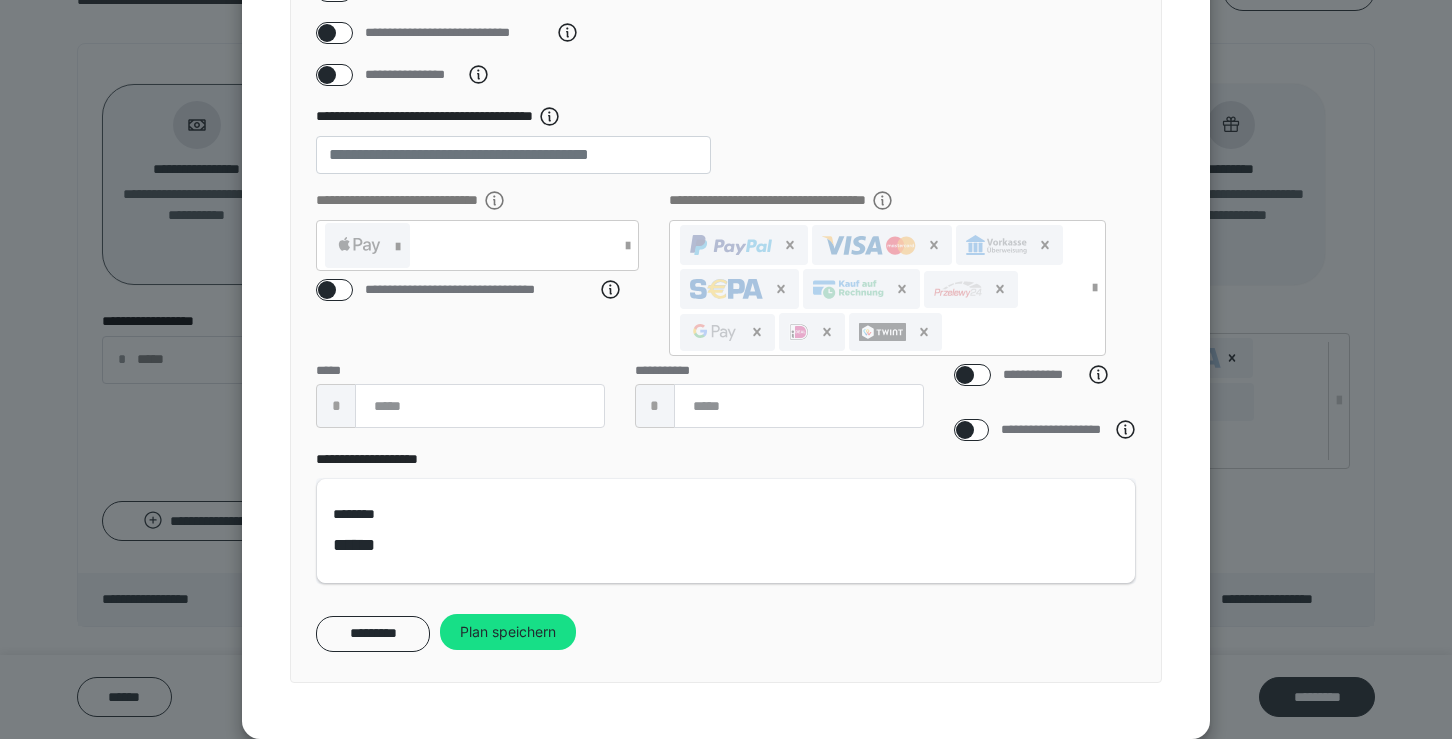 scroll, scrollTop: 362, scrollLeft: 0, axis: vertical 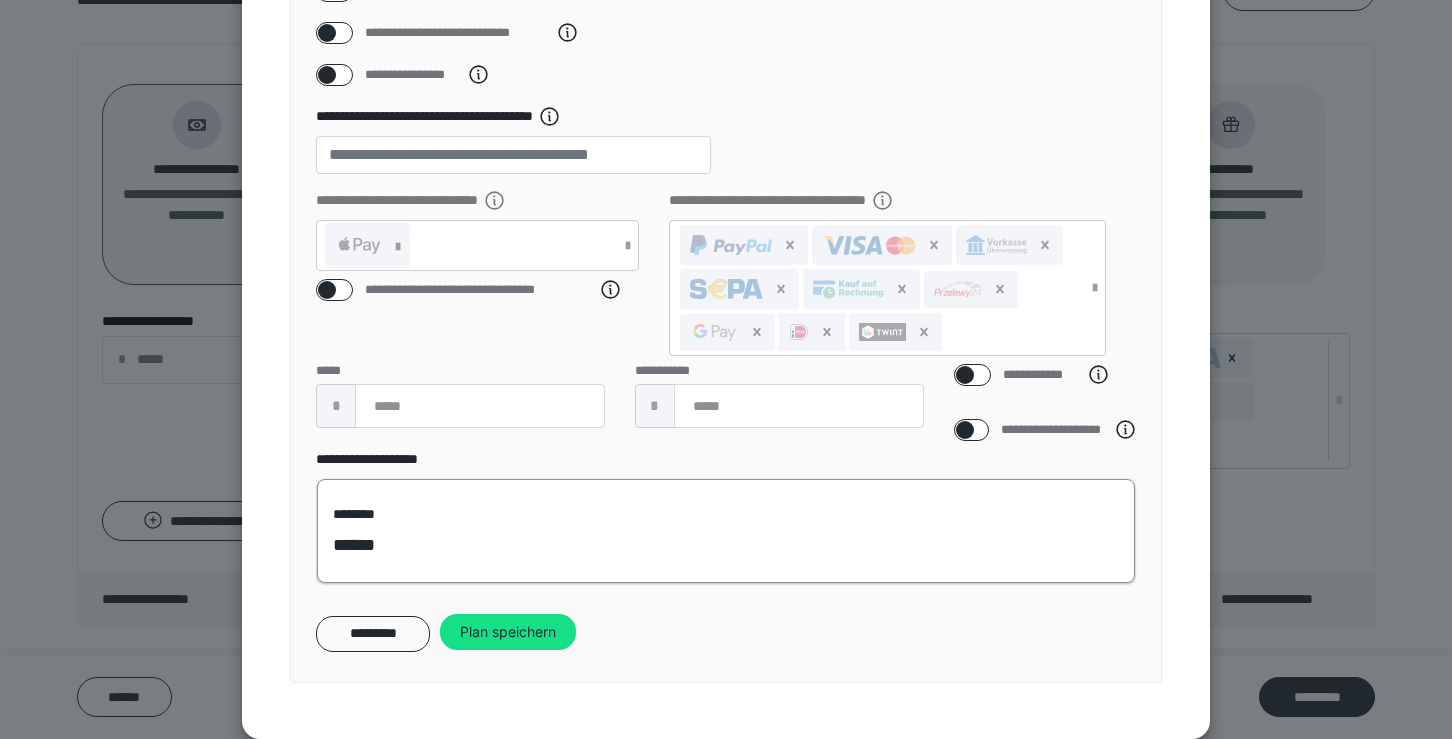 click on "******" at bounding box center [726, 545] 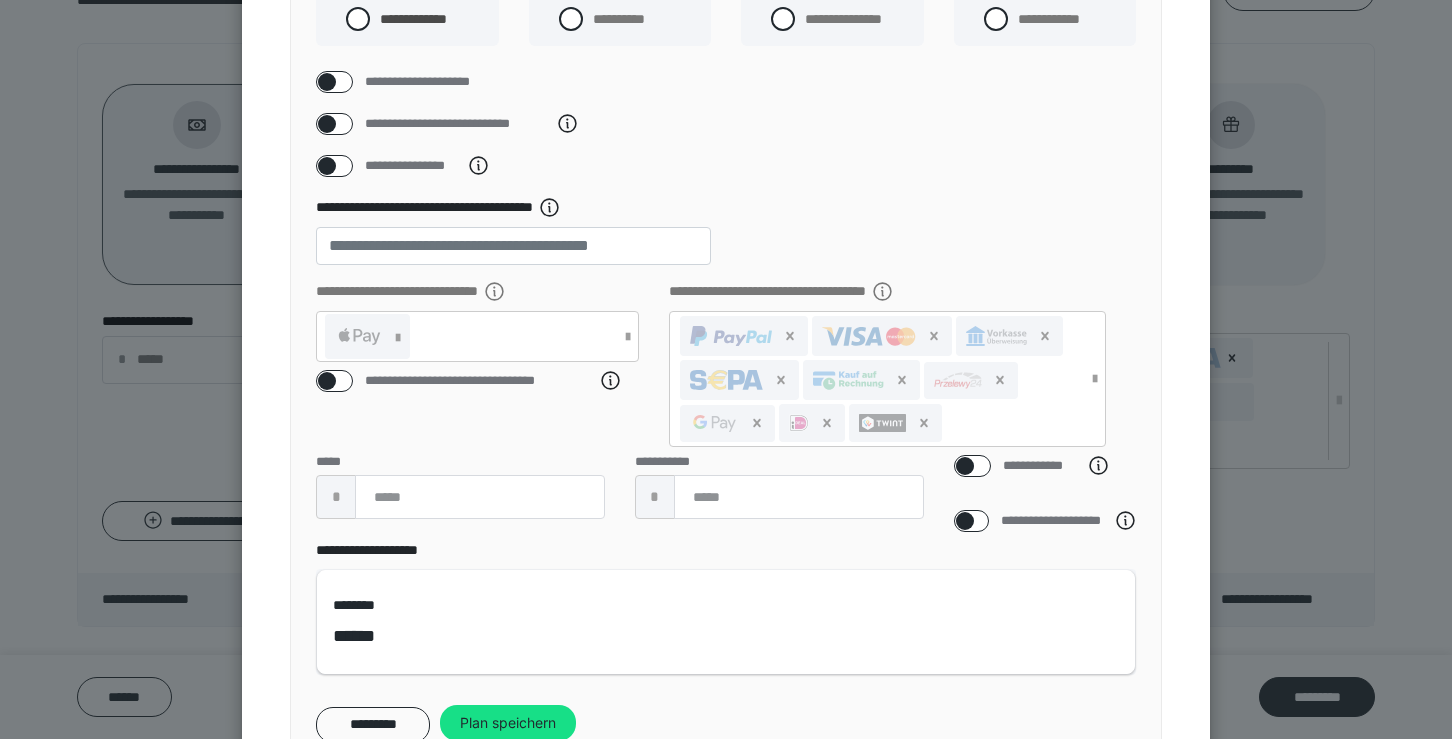scroll, scrollTop: 366, scrollLeft: 0, axis: vertical 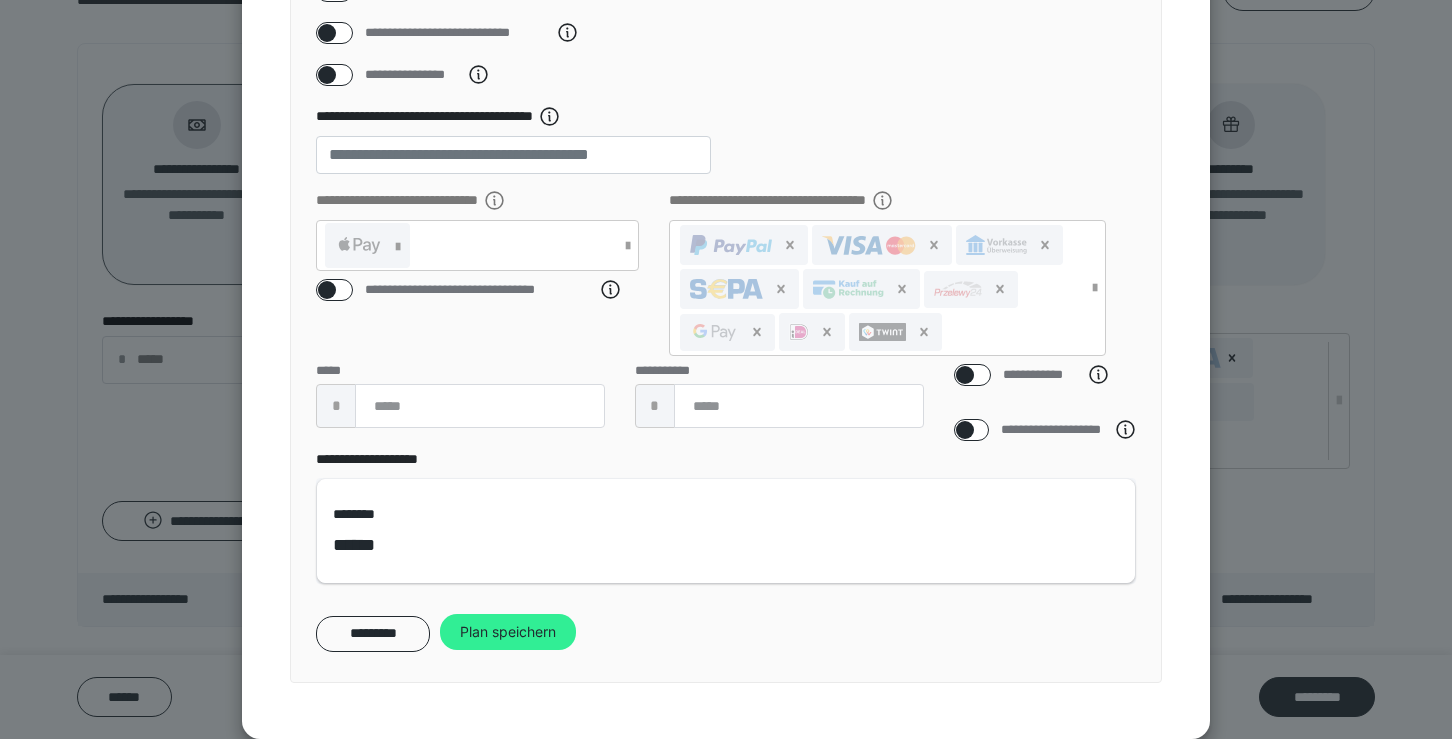 click on "Plan speichern" at bounding box center (508, 632) 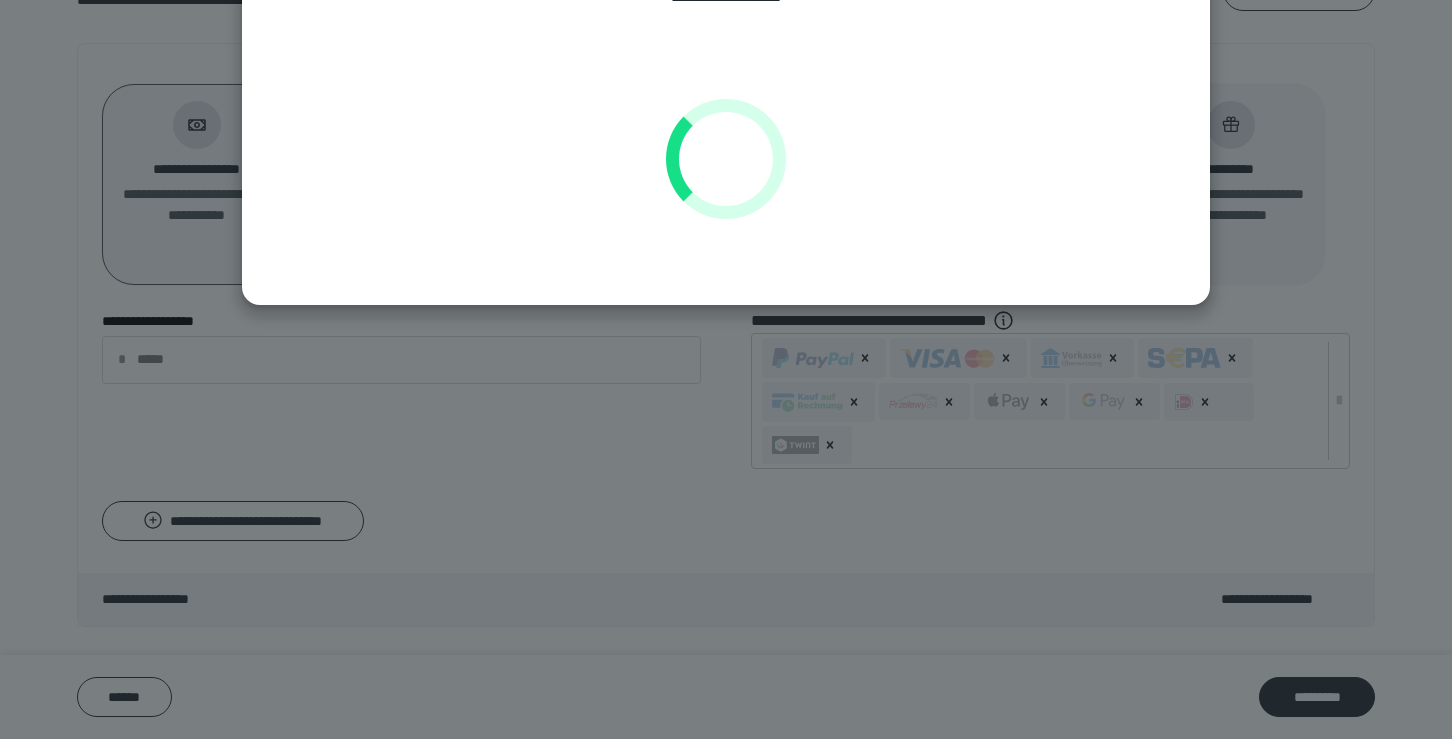 scroll, scrollTop: 0, scrollLeft: 0, axis: both 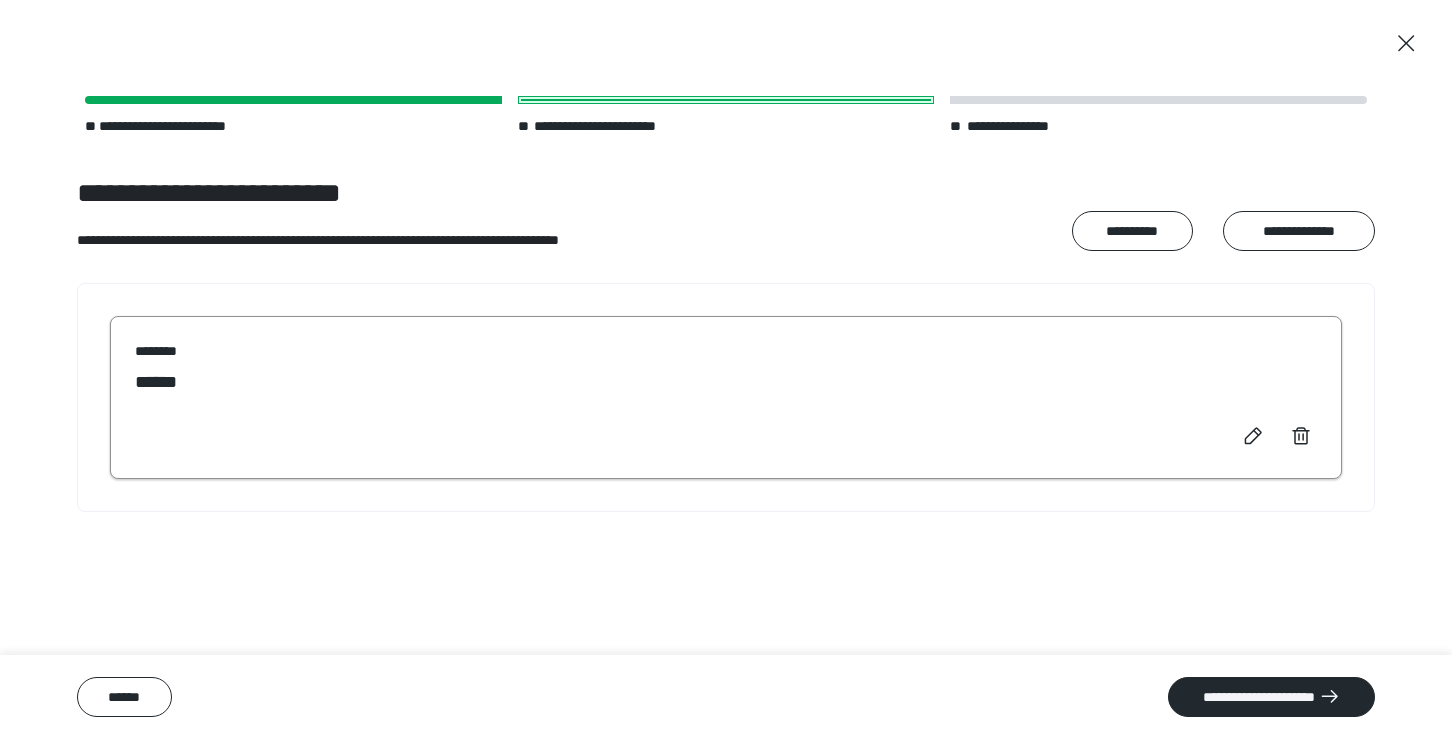 click on "******" at bounding box center [726, 382] 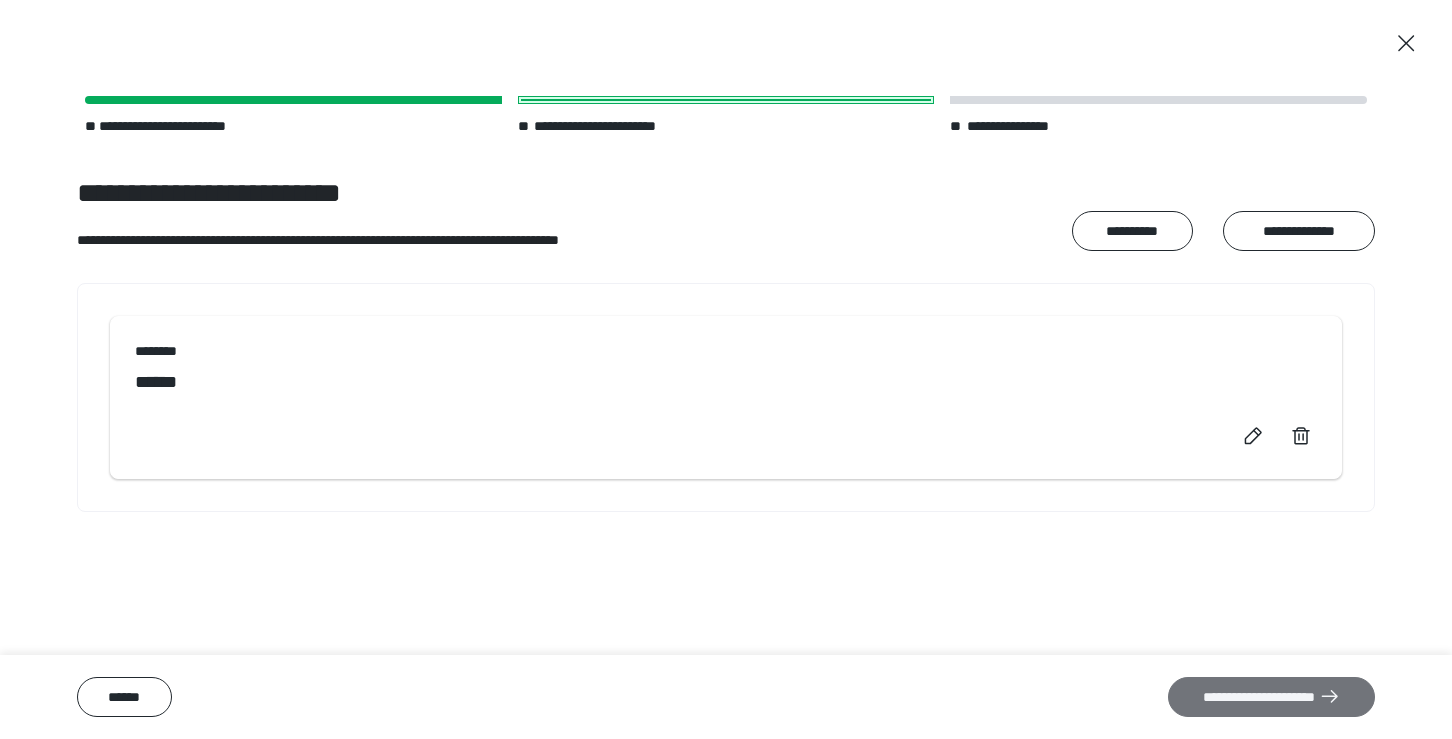 click on "**********" at bounding box center (1271, 697) 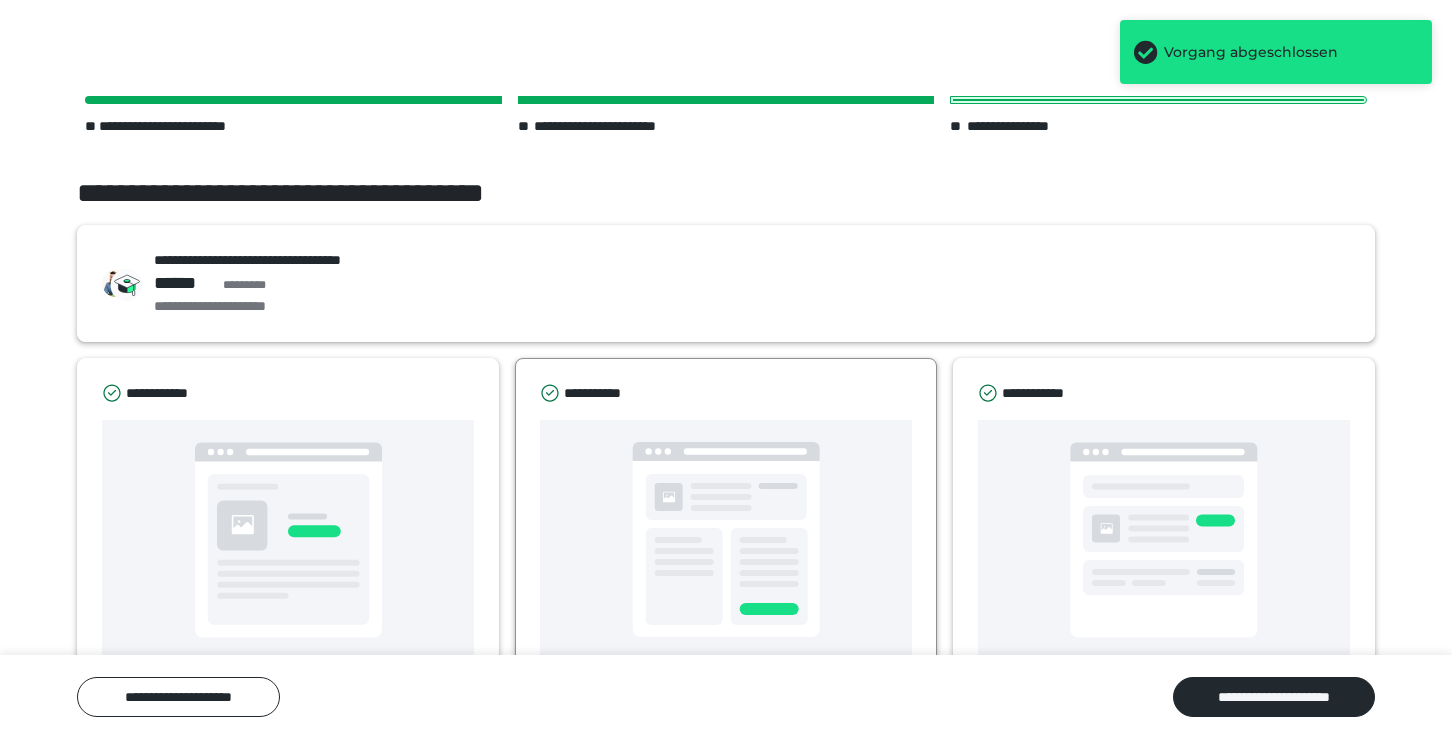 scroll, scrollTop: 54, scrollLeft: 0, axis: vertical 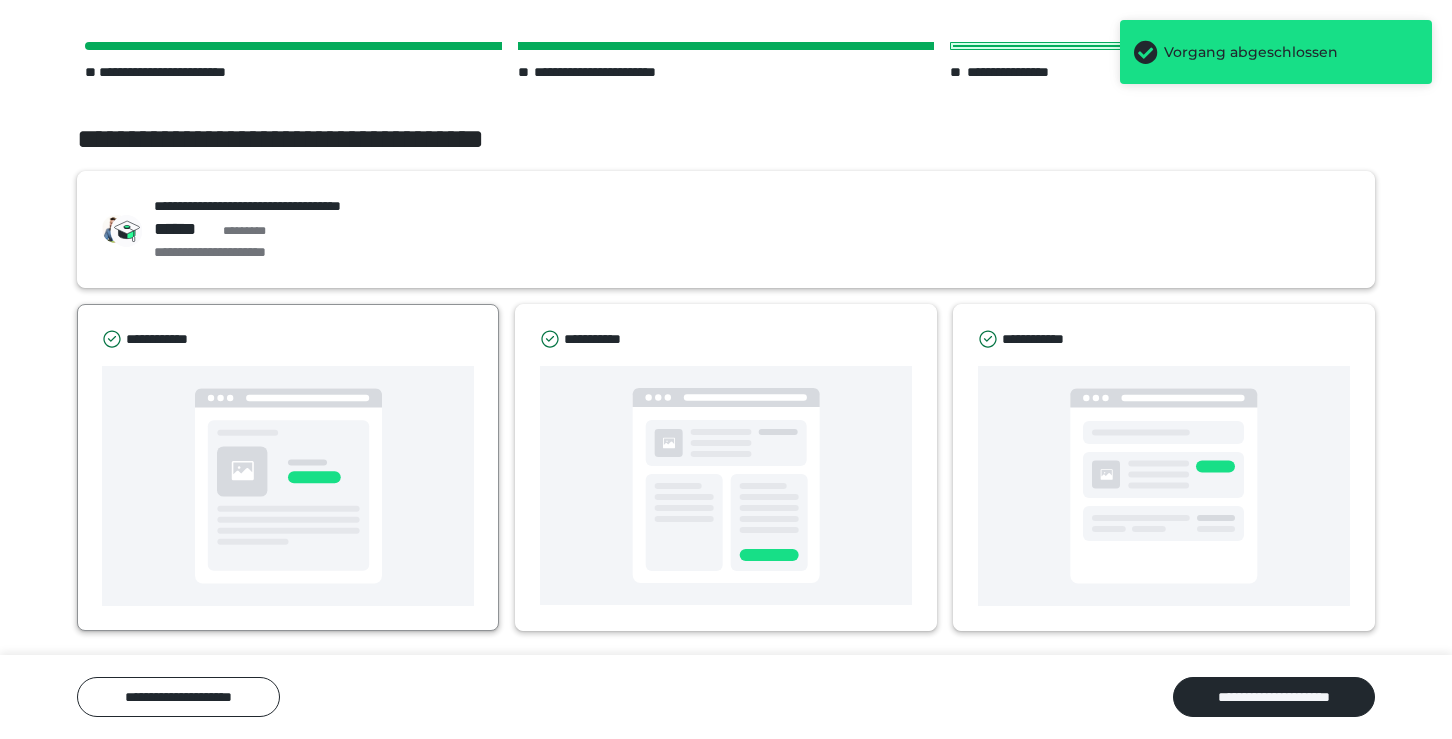 click at bounding box center [288, 486] 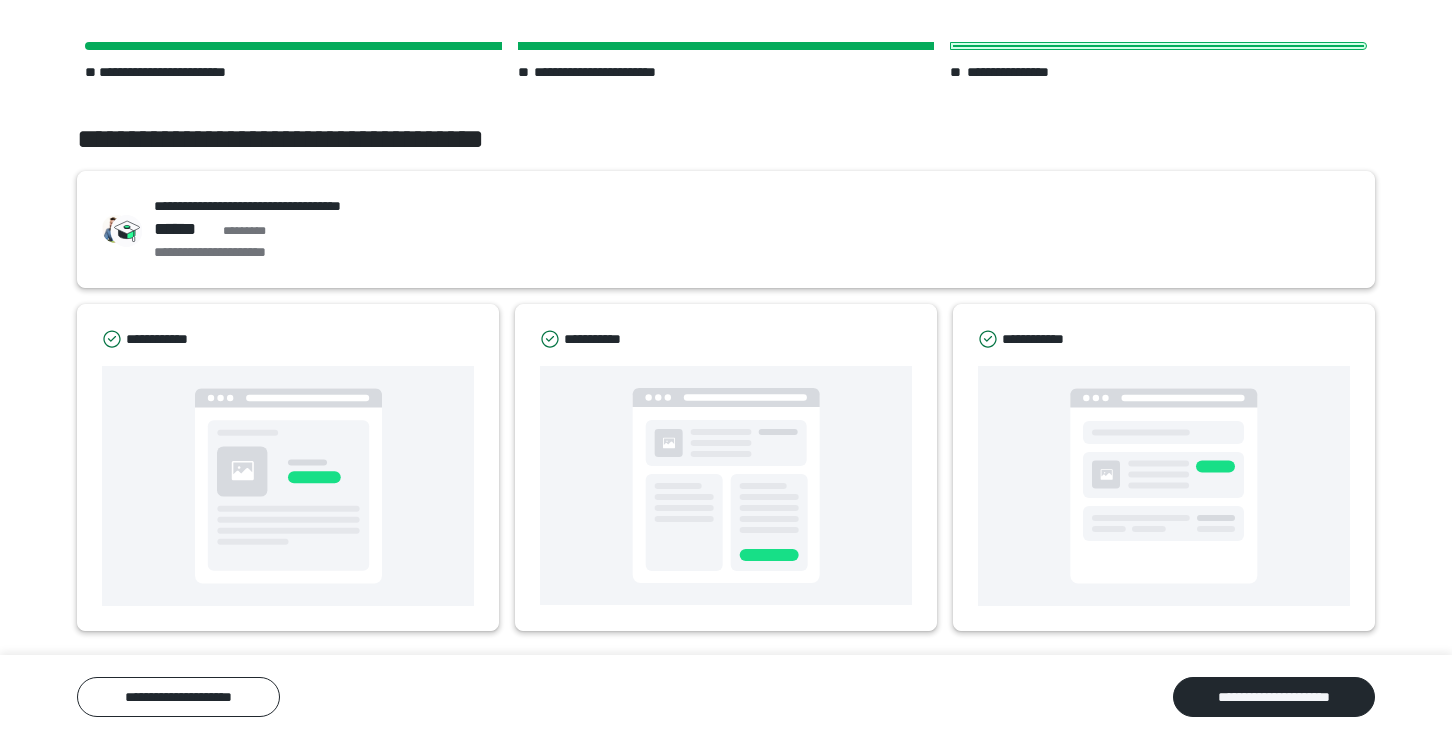 scroll, scrollTop: 0, scrollLeft: 0, axis: both 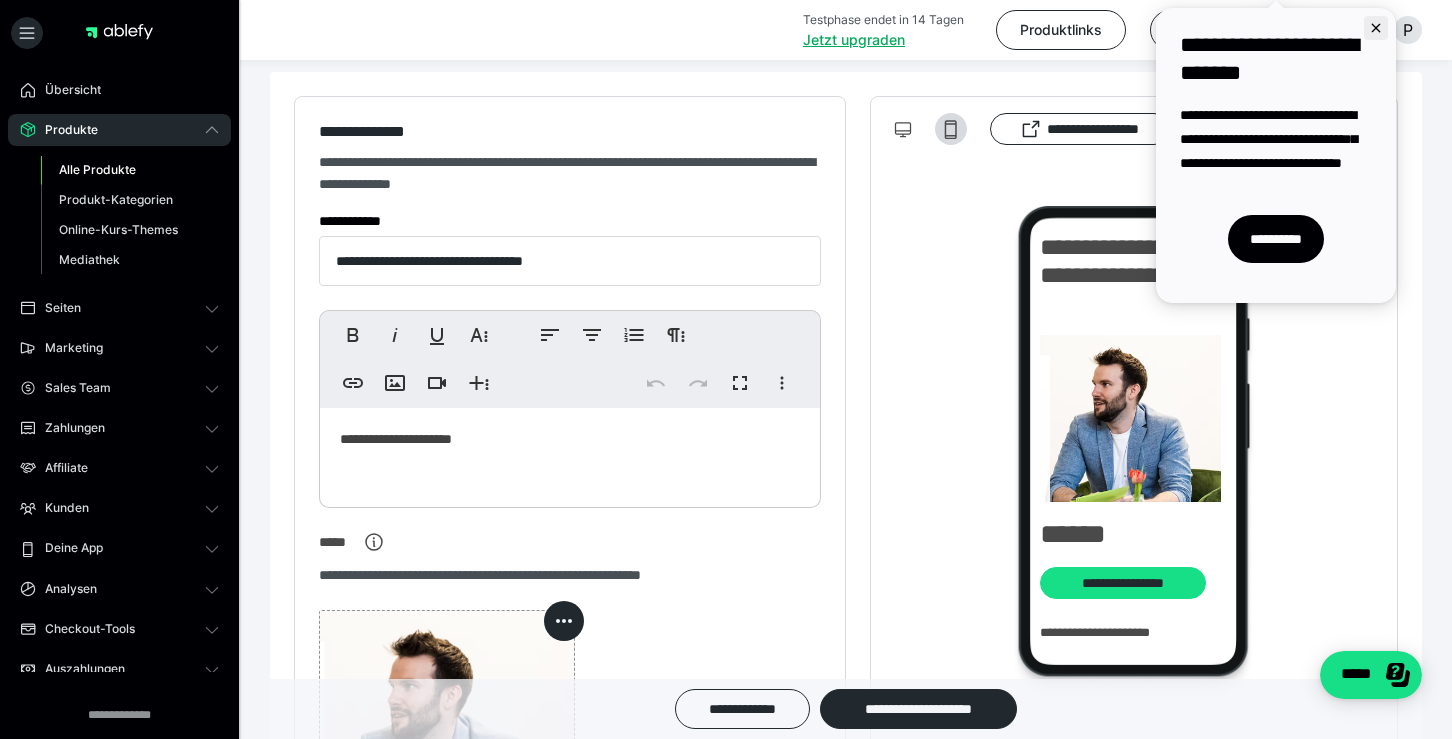 click at bounding box center (1376, 28) 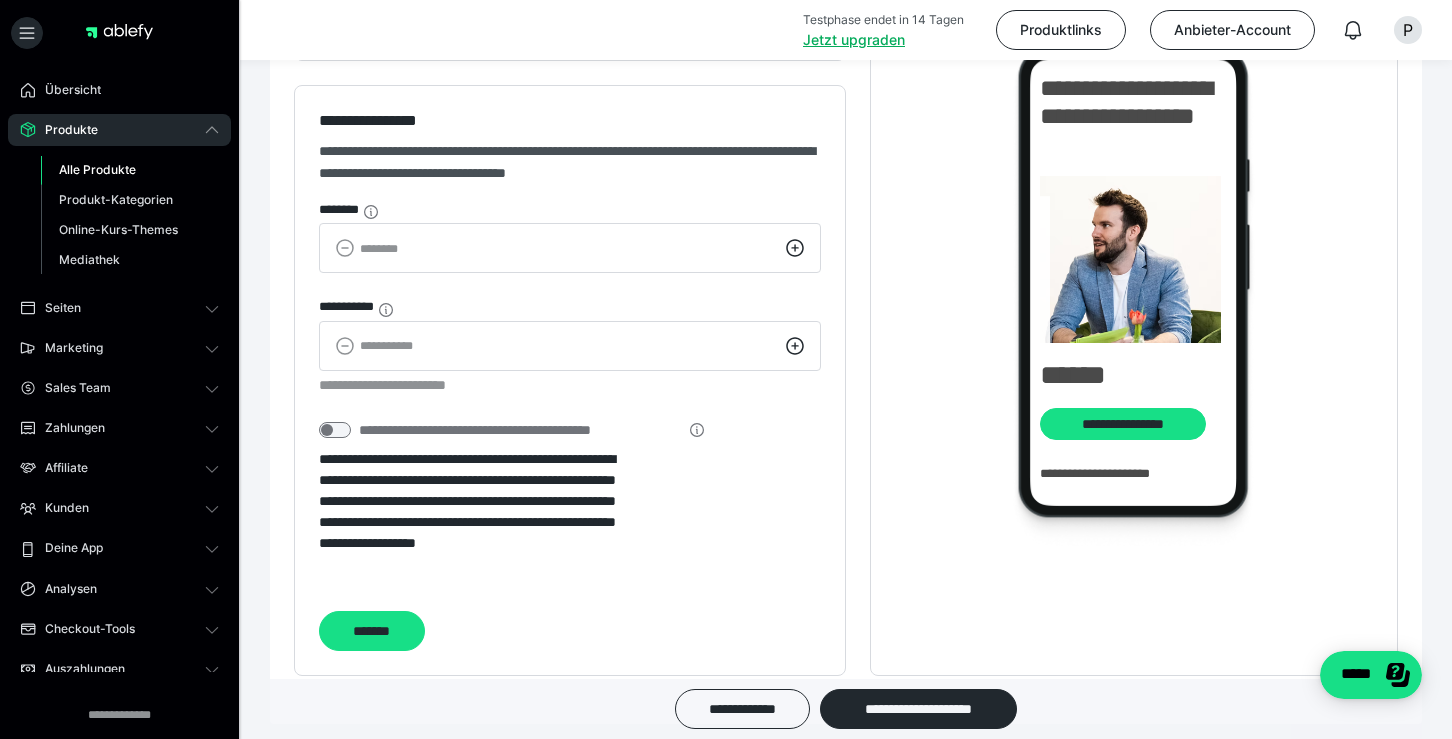 scroll, scrollTop: 2477, scrollLeft: 0, axis: vertical 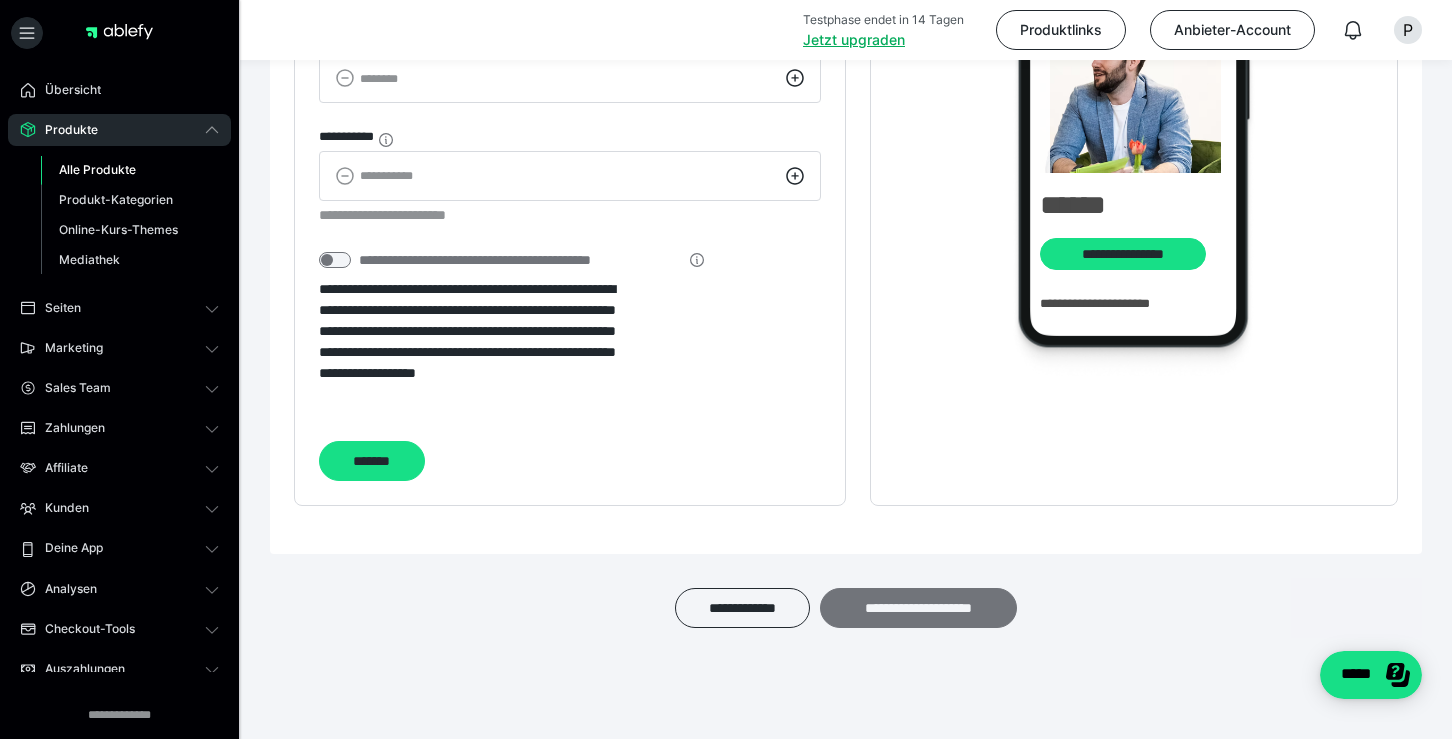 click on "**********" at bounding box center [918, 608] 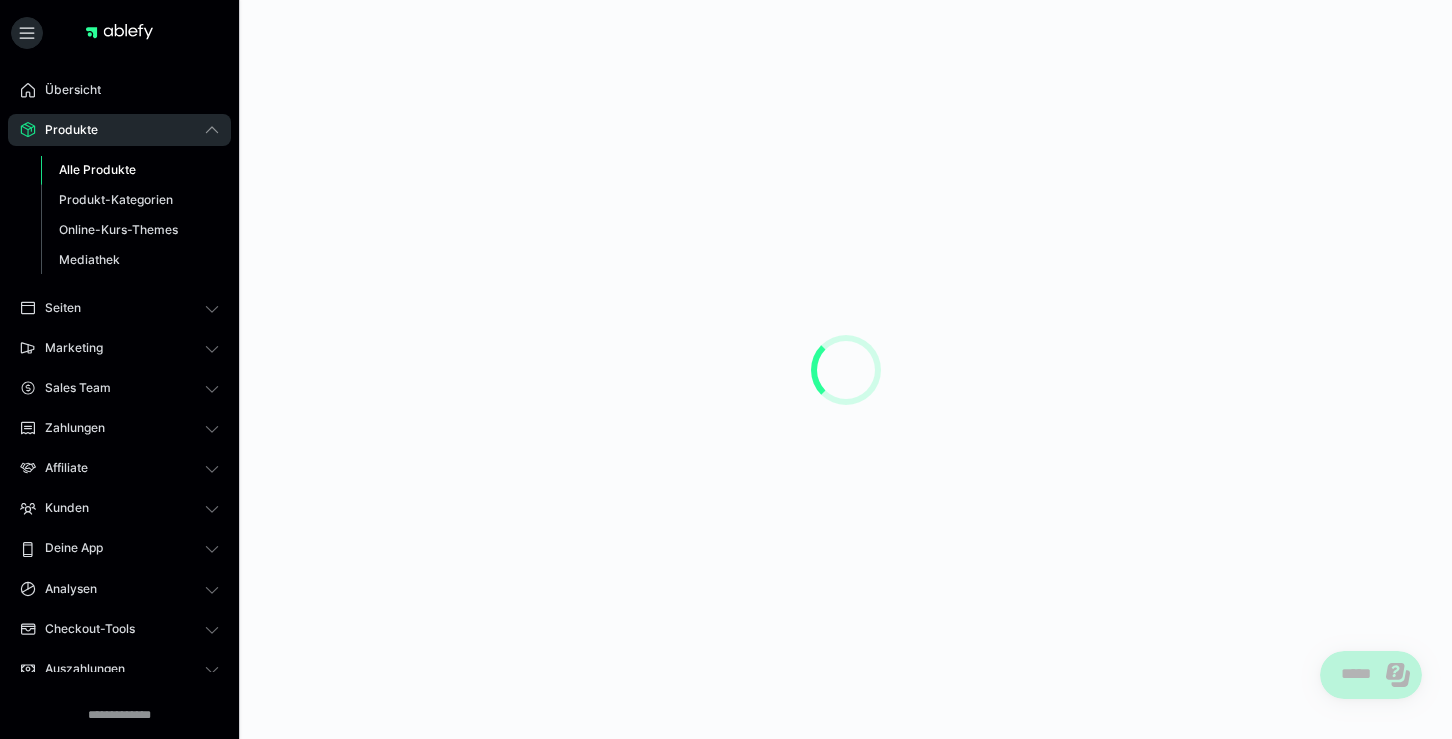 scroll, scrollTop: 0, scrollLeft: 0, axis: both 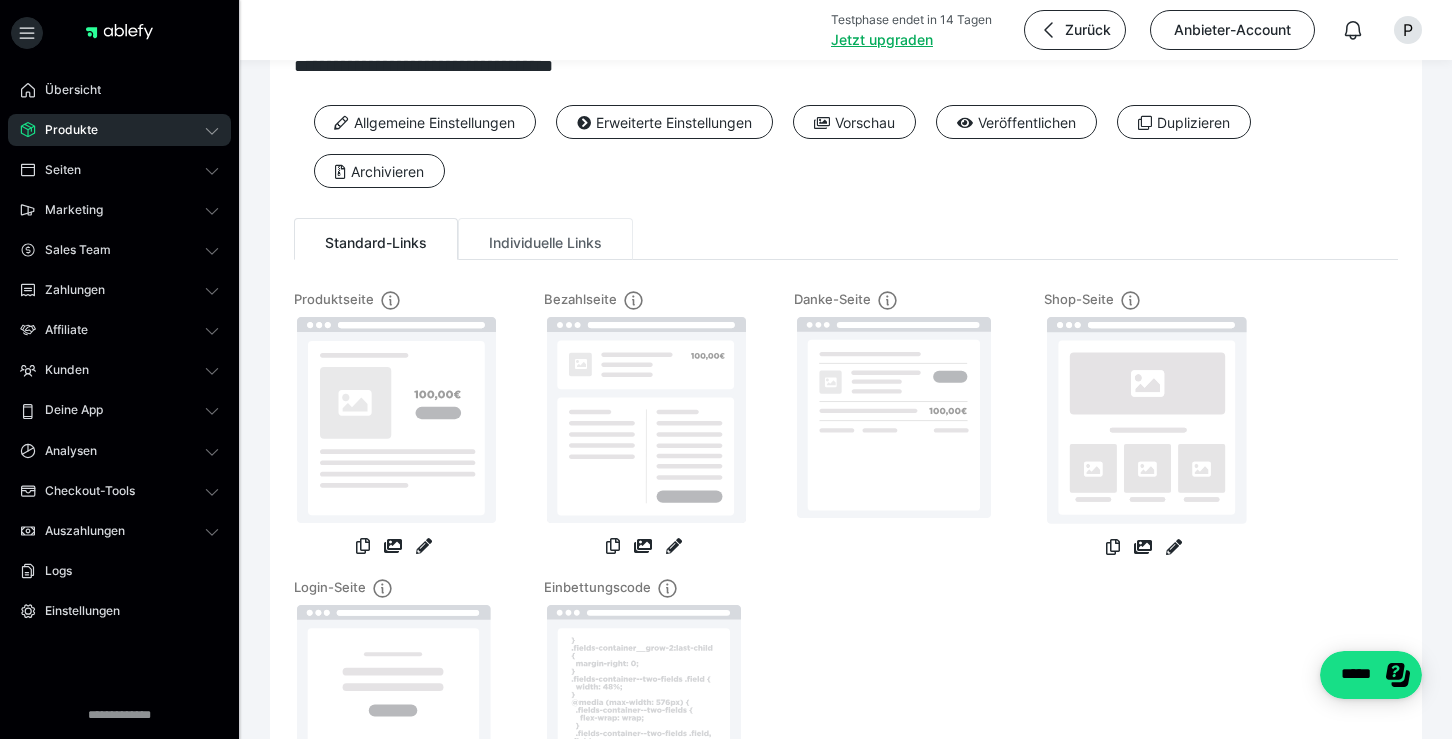 click on "Individuelle Links" at bounding box center [545, 239] 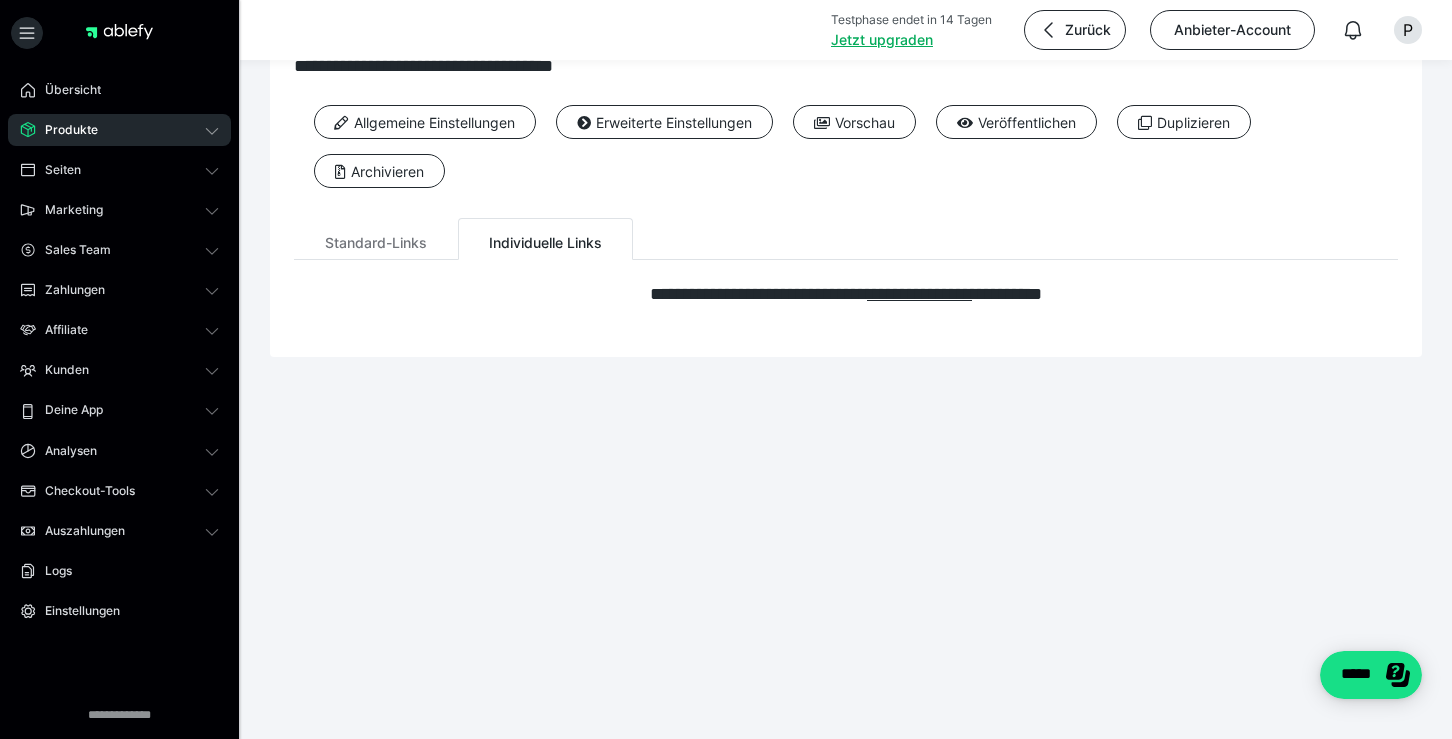 scroll, scrollTop: 0, scrollLeft: 0, axis: both 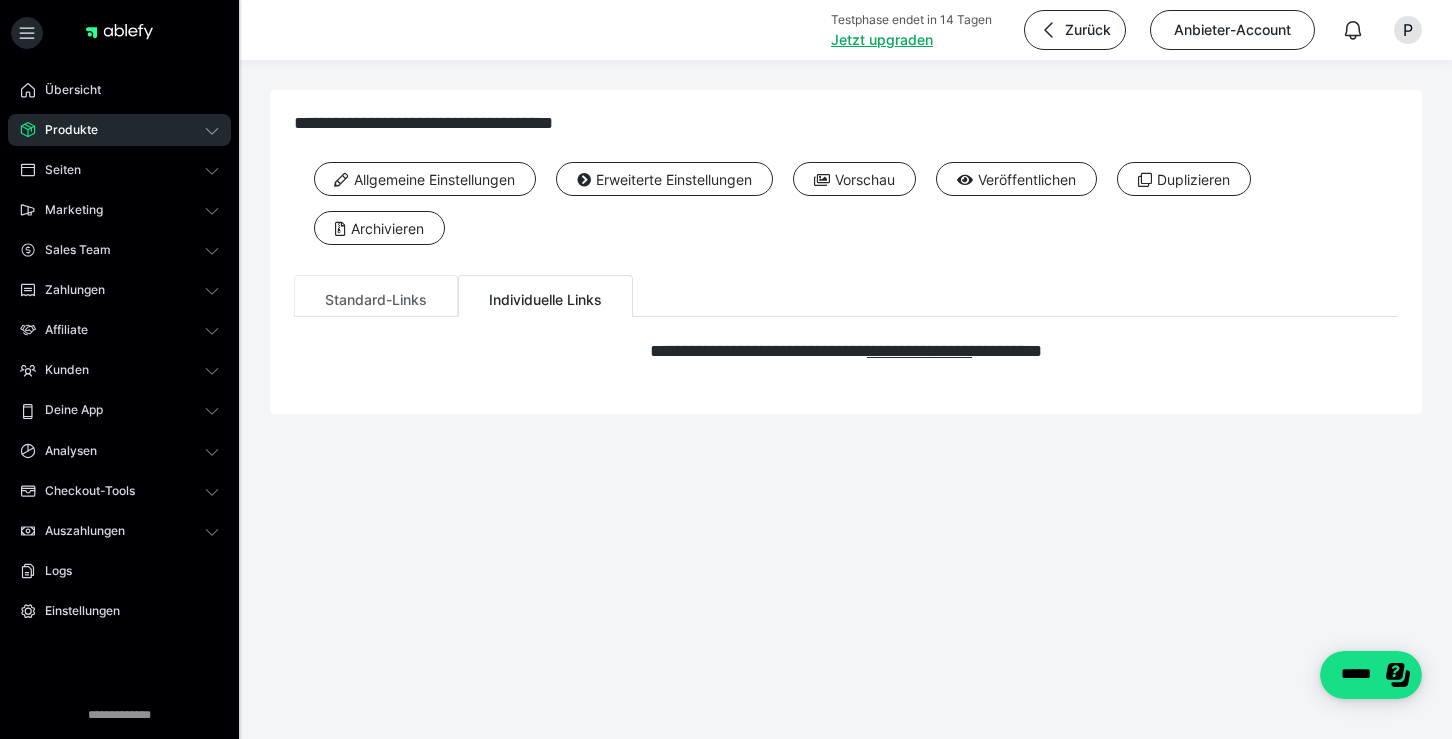 click on "Standard-Links" at bounding box center [376, 296] 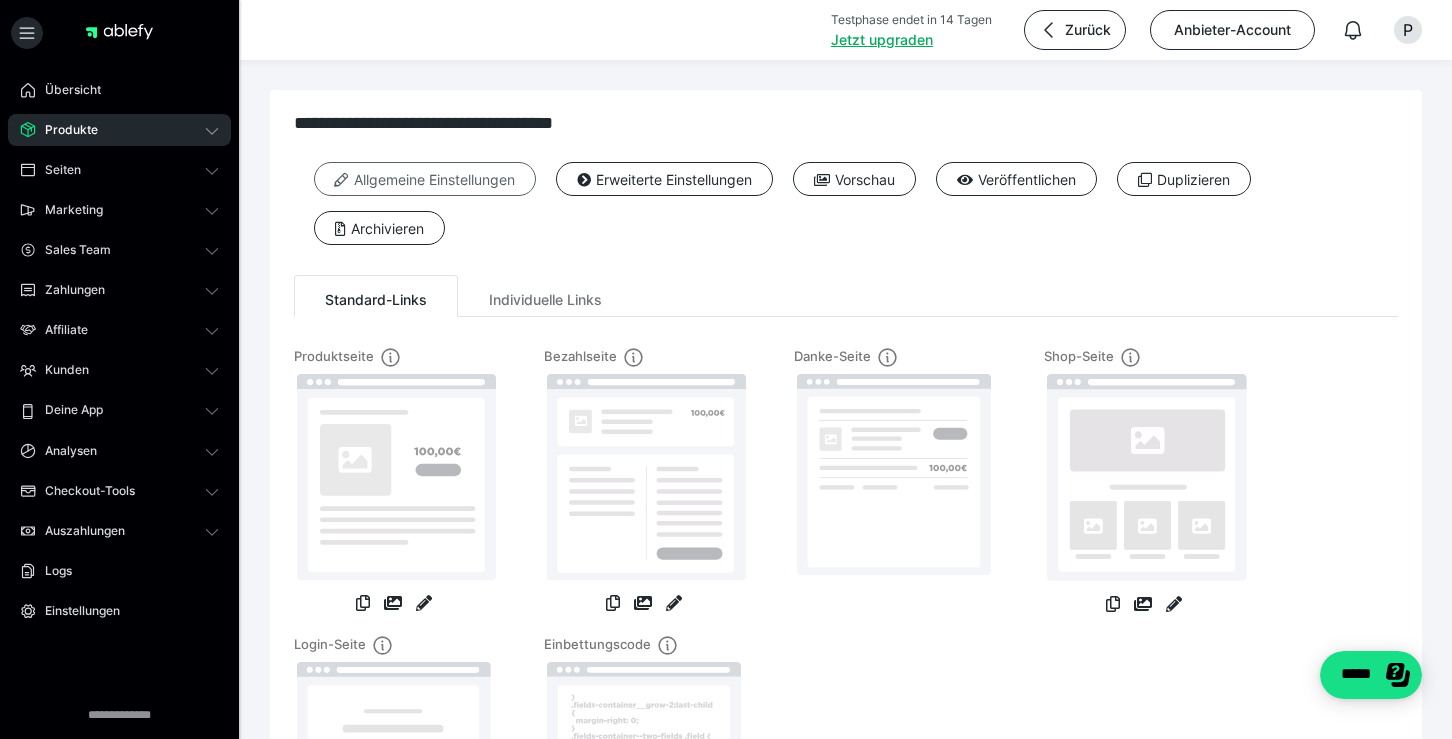 click on "Allgemeine Einstellungen" at bounding box center [425, 179] 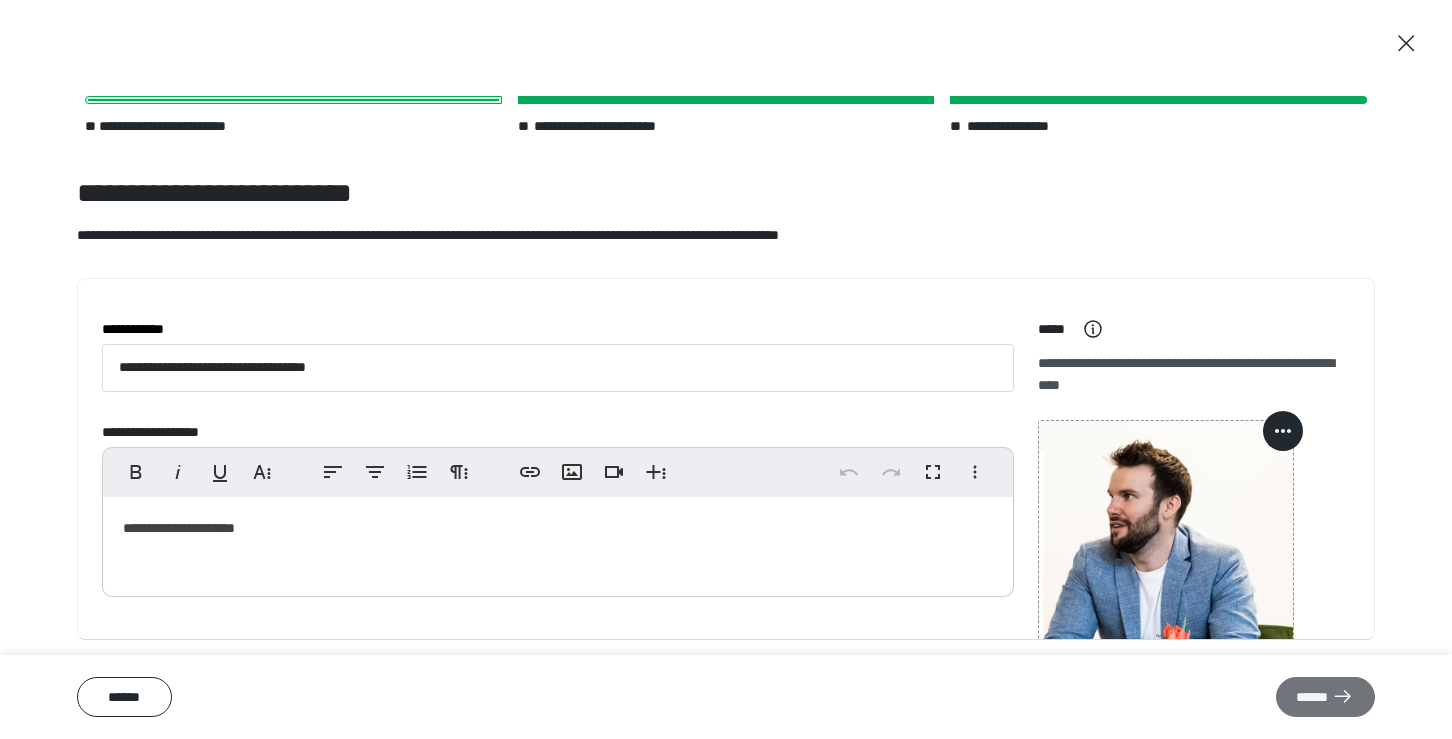 click on "******" at bounding box center (1325, 697) 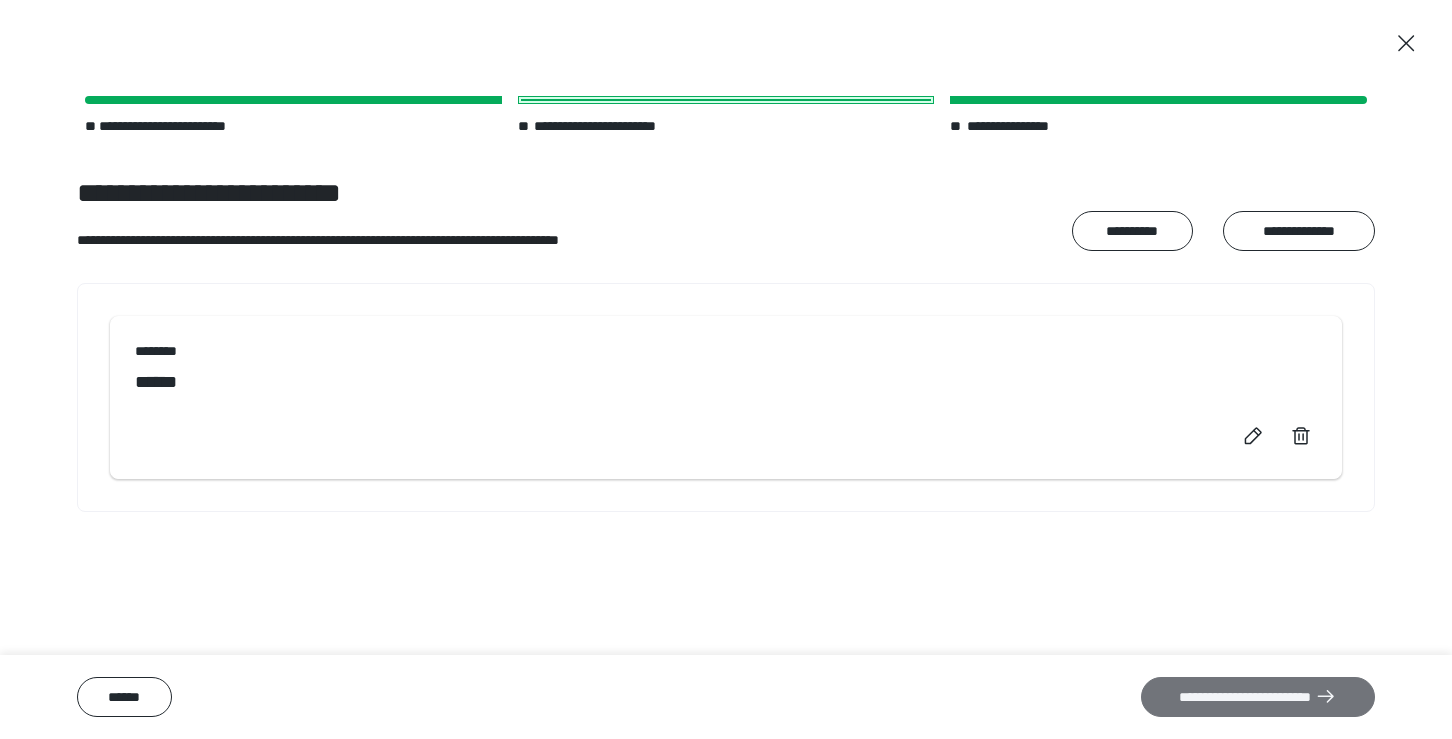 click on "**********" at bounding box center [1258, 697] 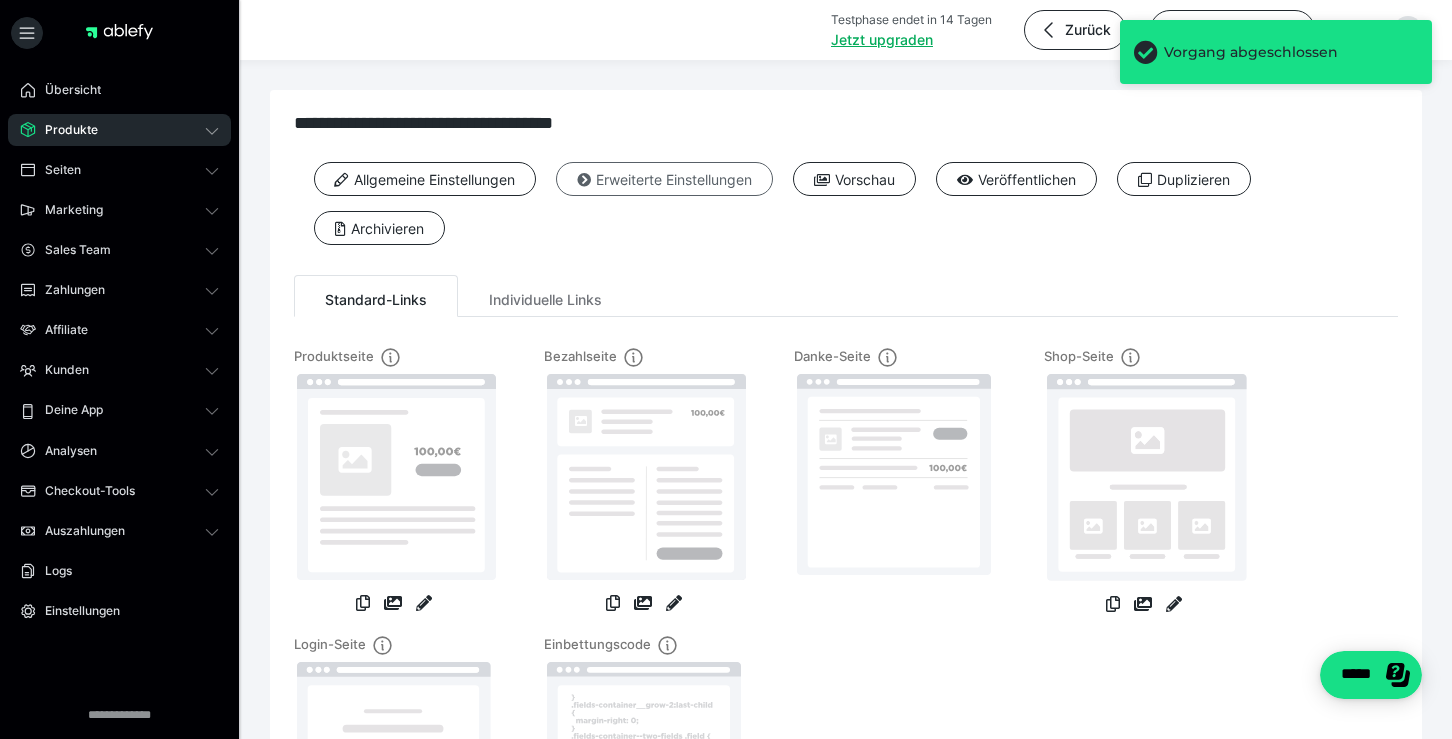 click on "Erweiterte Einstellungen" at bounding box center [664, 179] 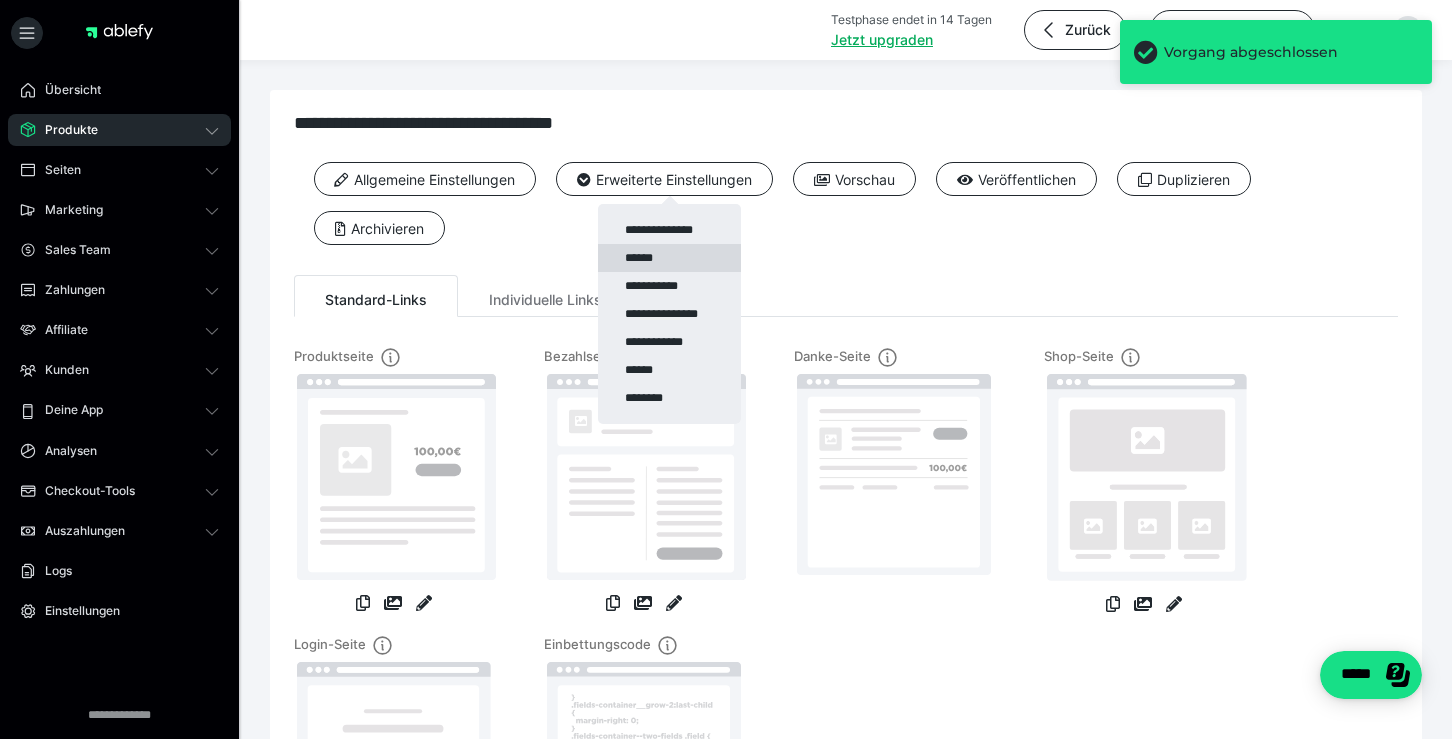 click on "******" at bounding box center (669, 258) 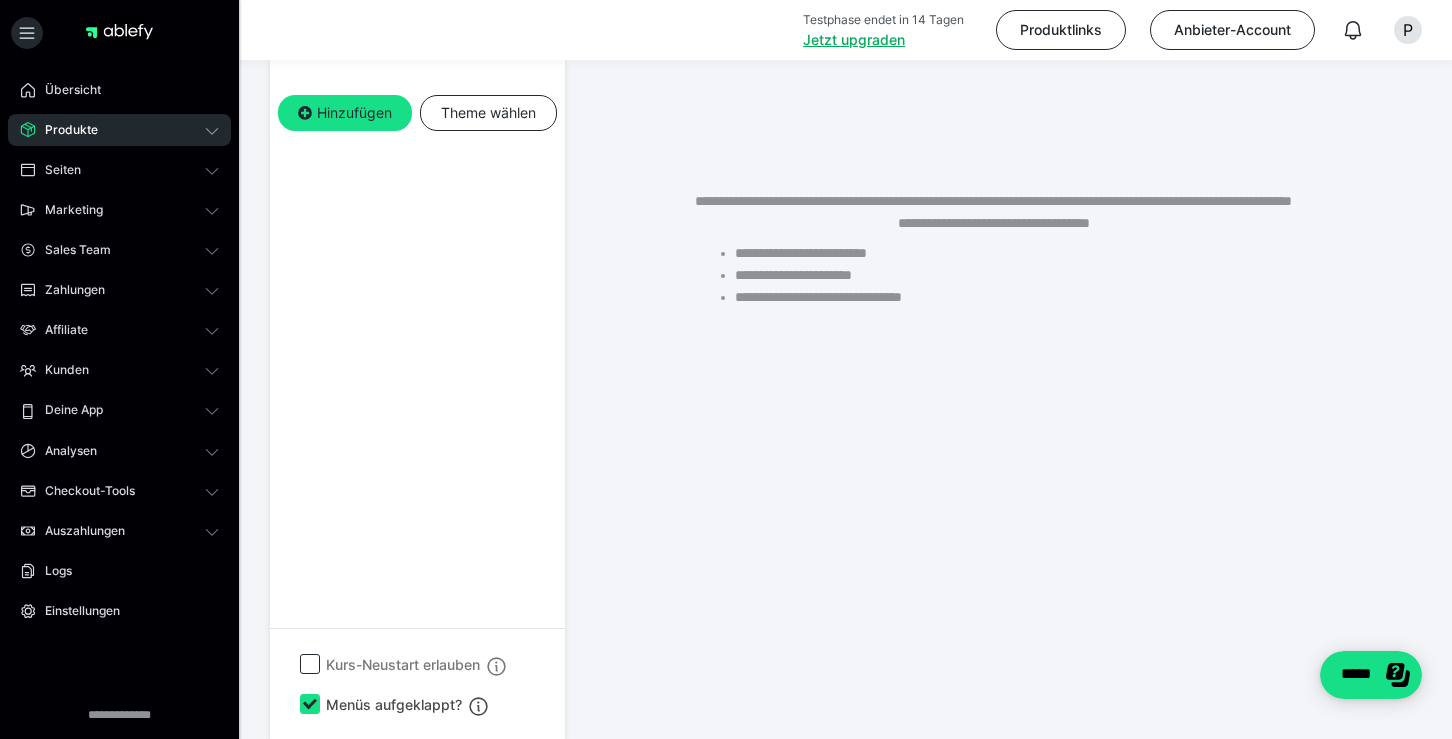 scroll, scrollTop: 0, scrollLeft: 0, axis: both 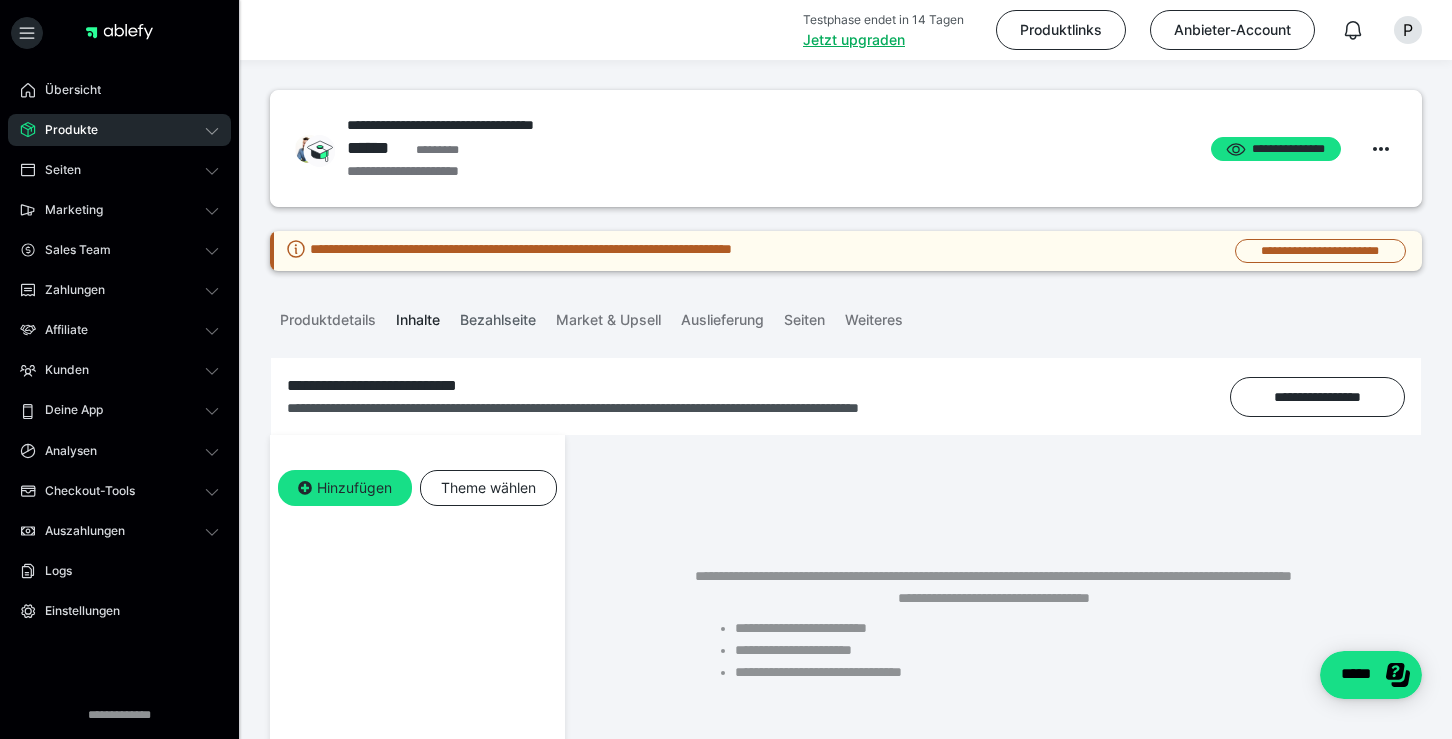 click on "Bezahlseite" at bounding box center [498, 316] 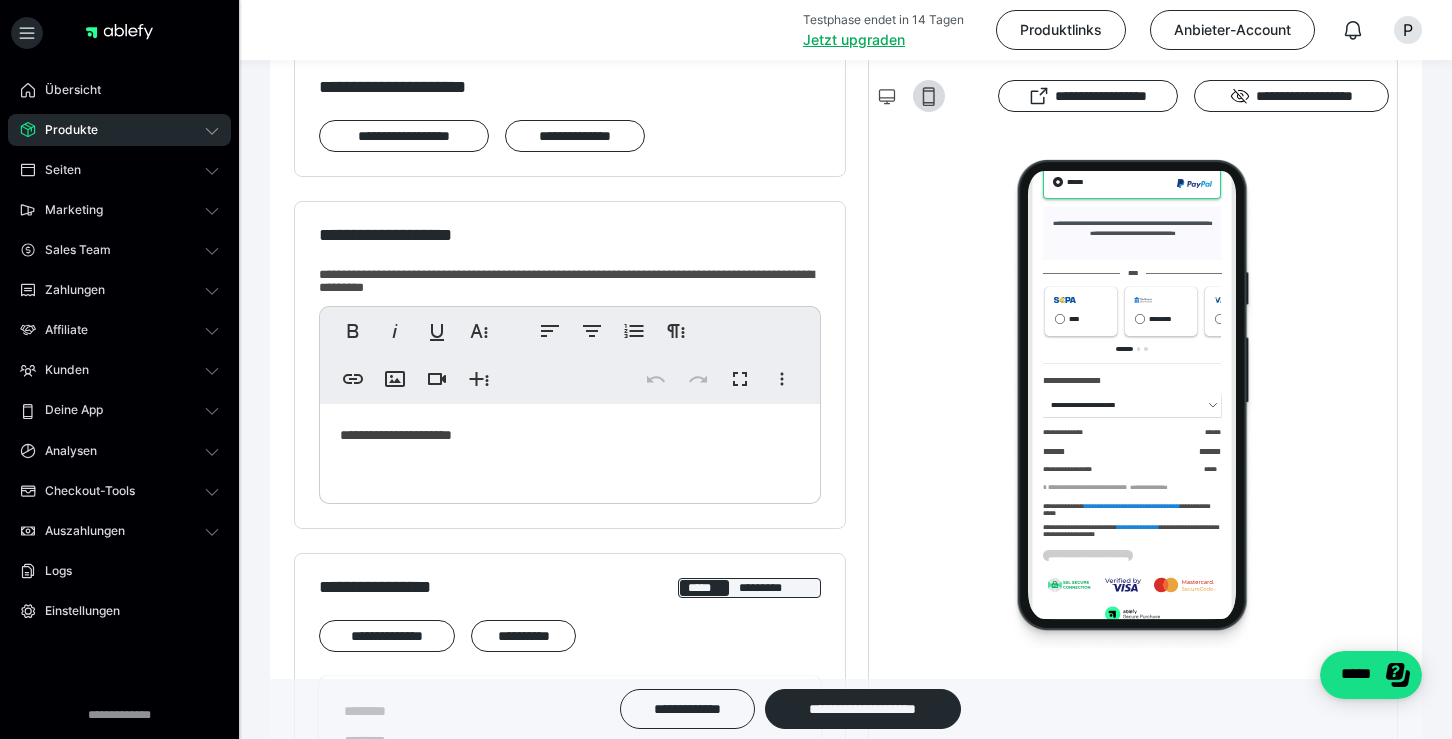 scroll, scrollTop: 386, scrollLeft: 0, axis: vertical 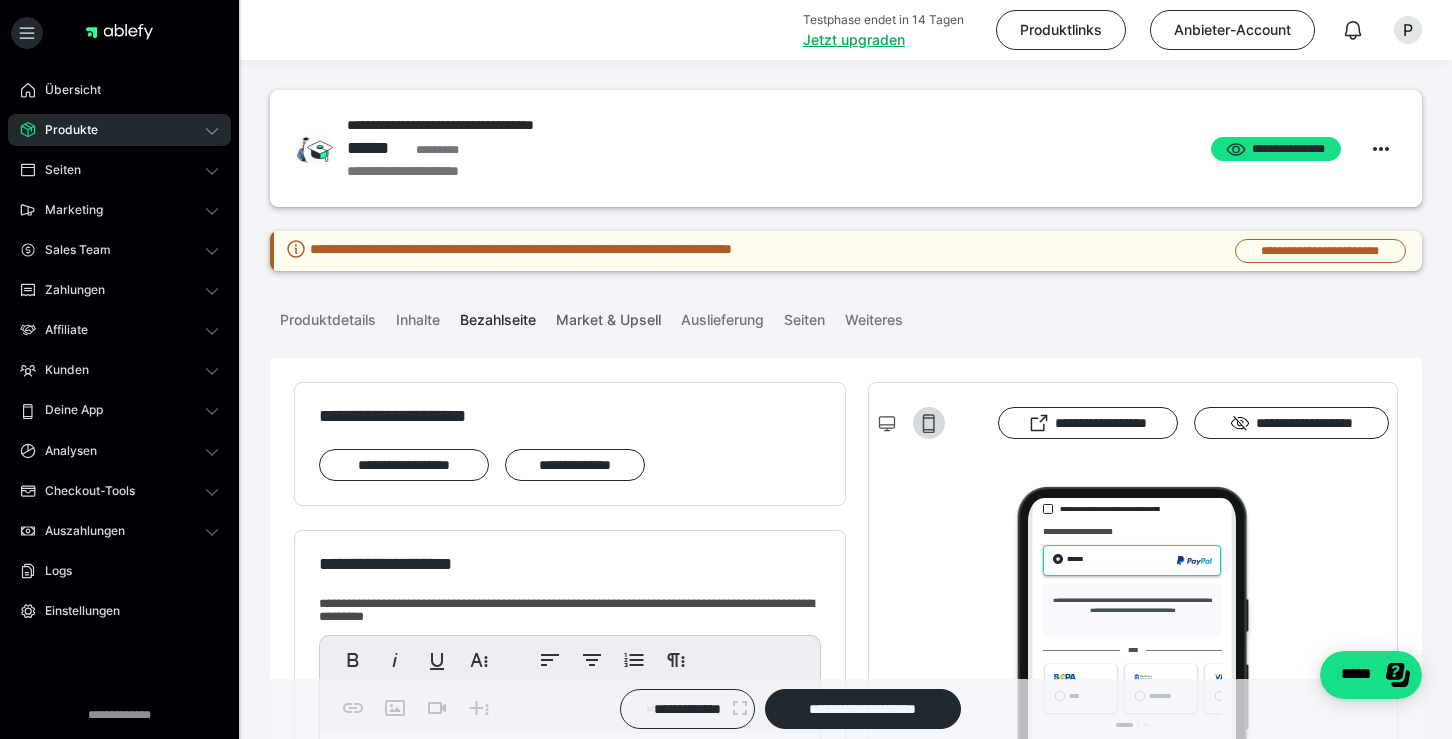 click on "Market & Upsell" at bounding box center [608, 316] 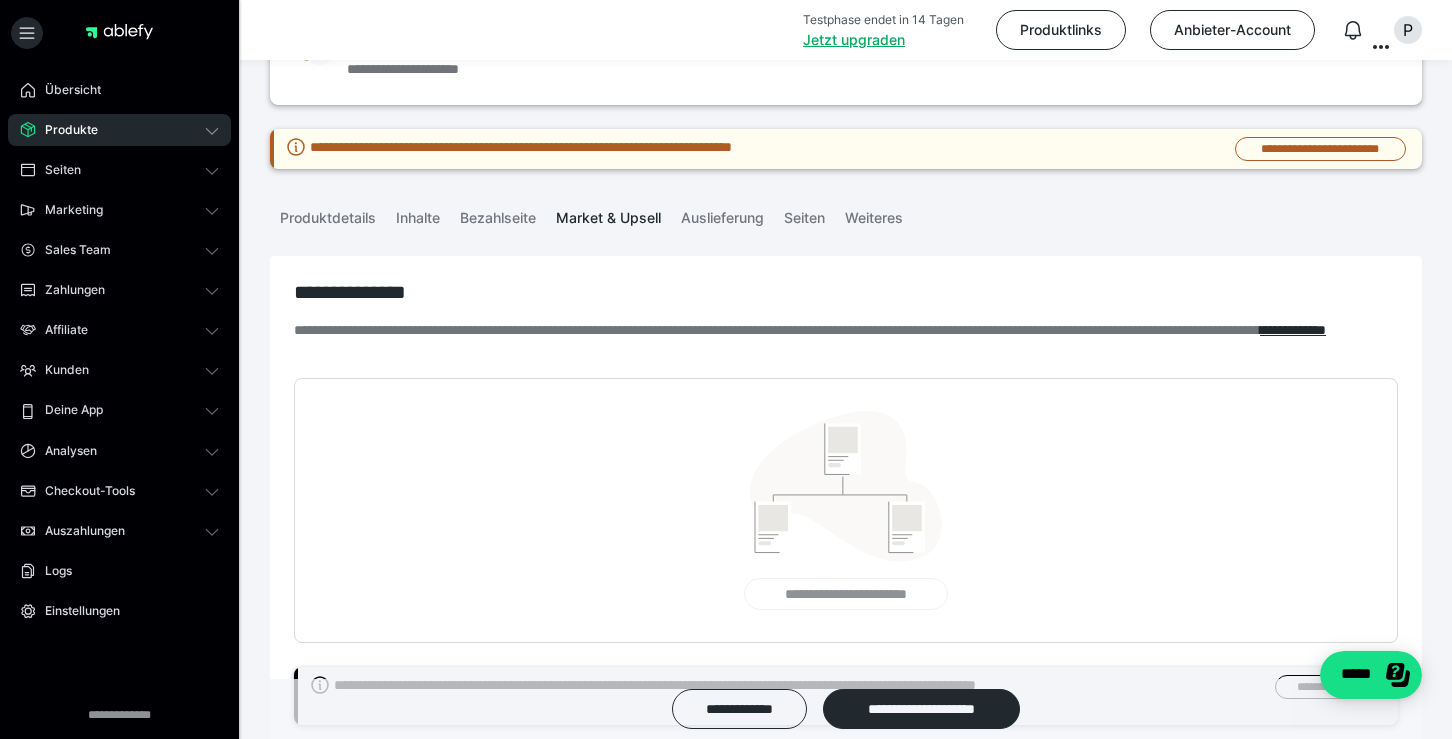 scroll, scrollTop: 0, scrollLeft: 0, axis: both 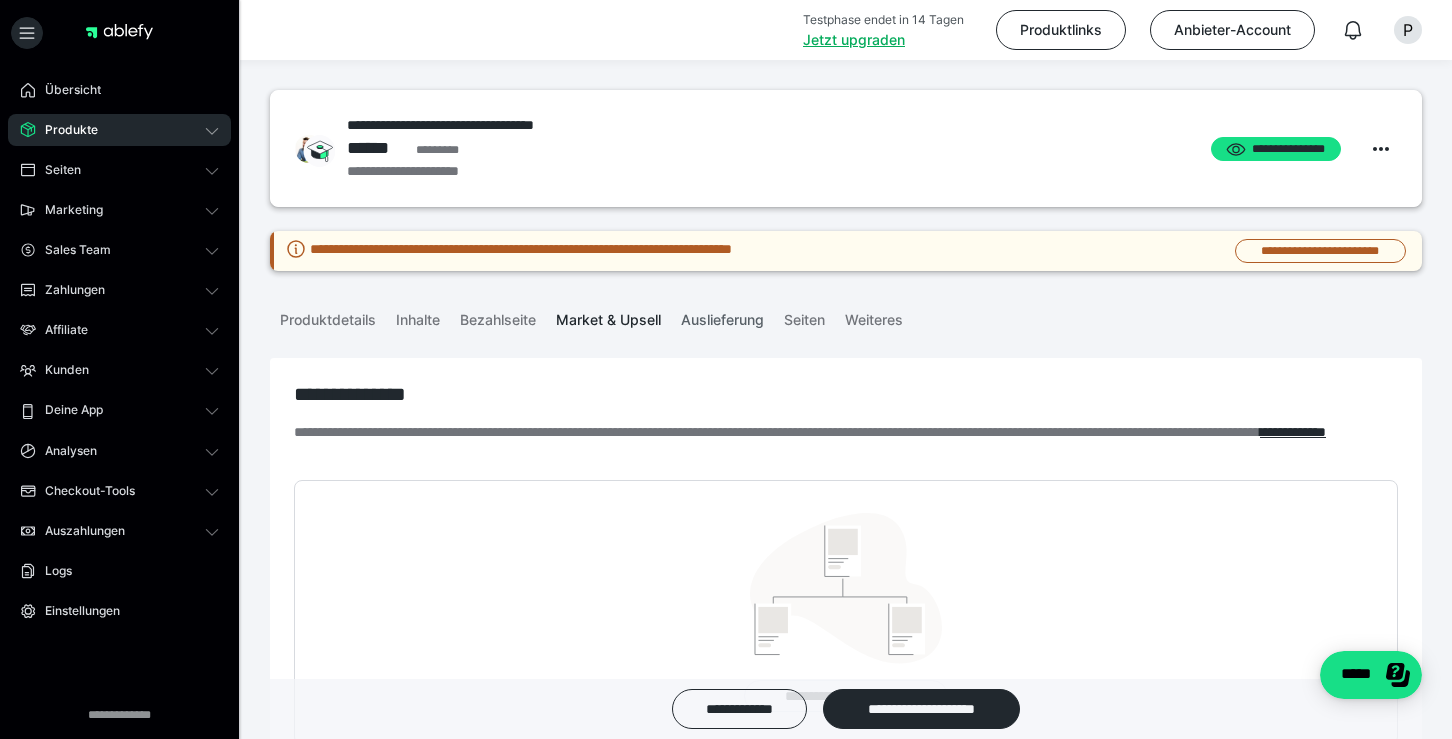 click on "Auslieferung" at bounding box center (722, 316) 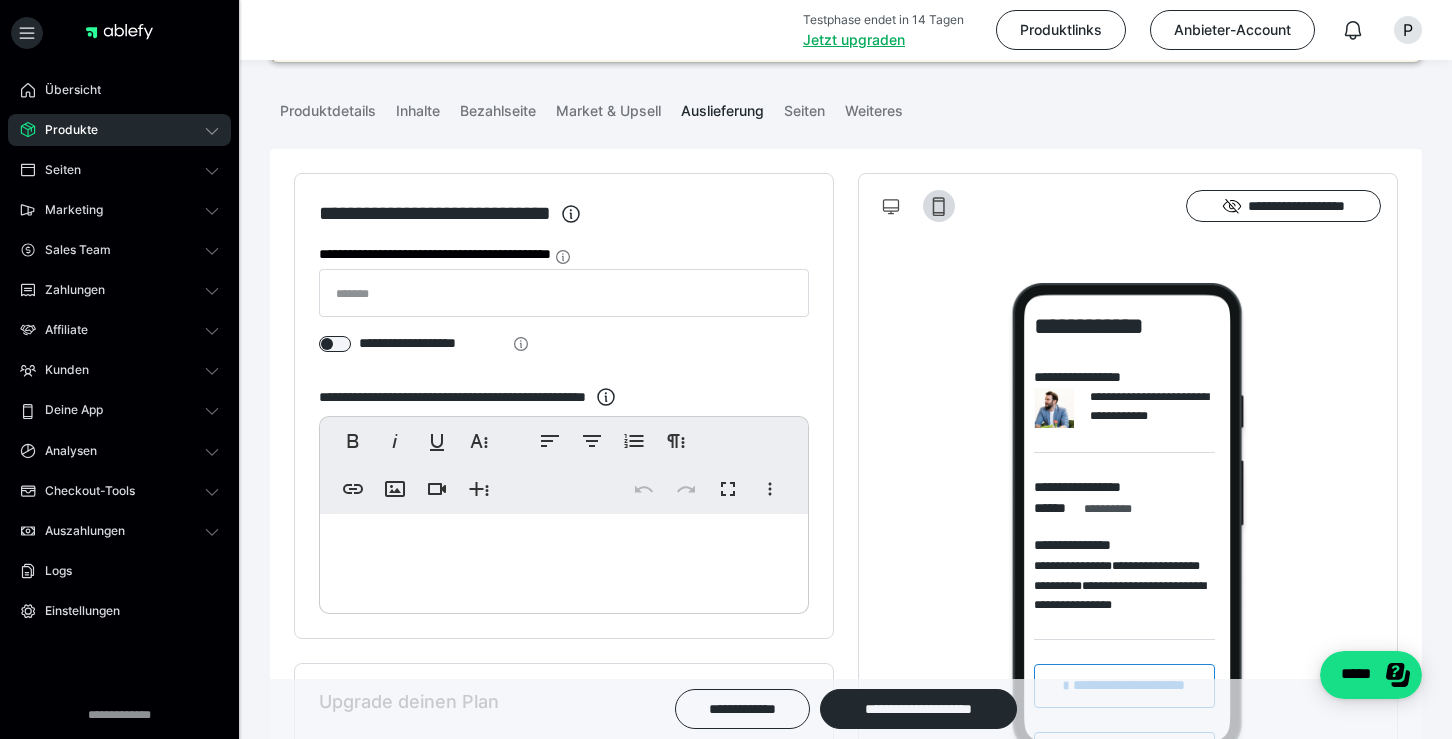 scroll, scrollTop: 211, scrollLeft: 0, axis: vertical 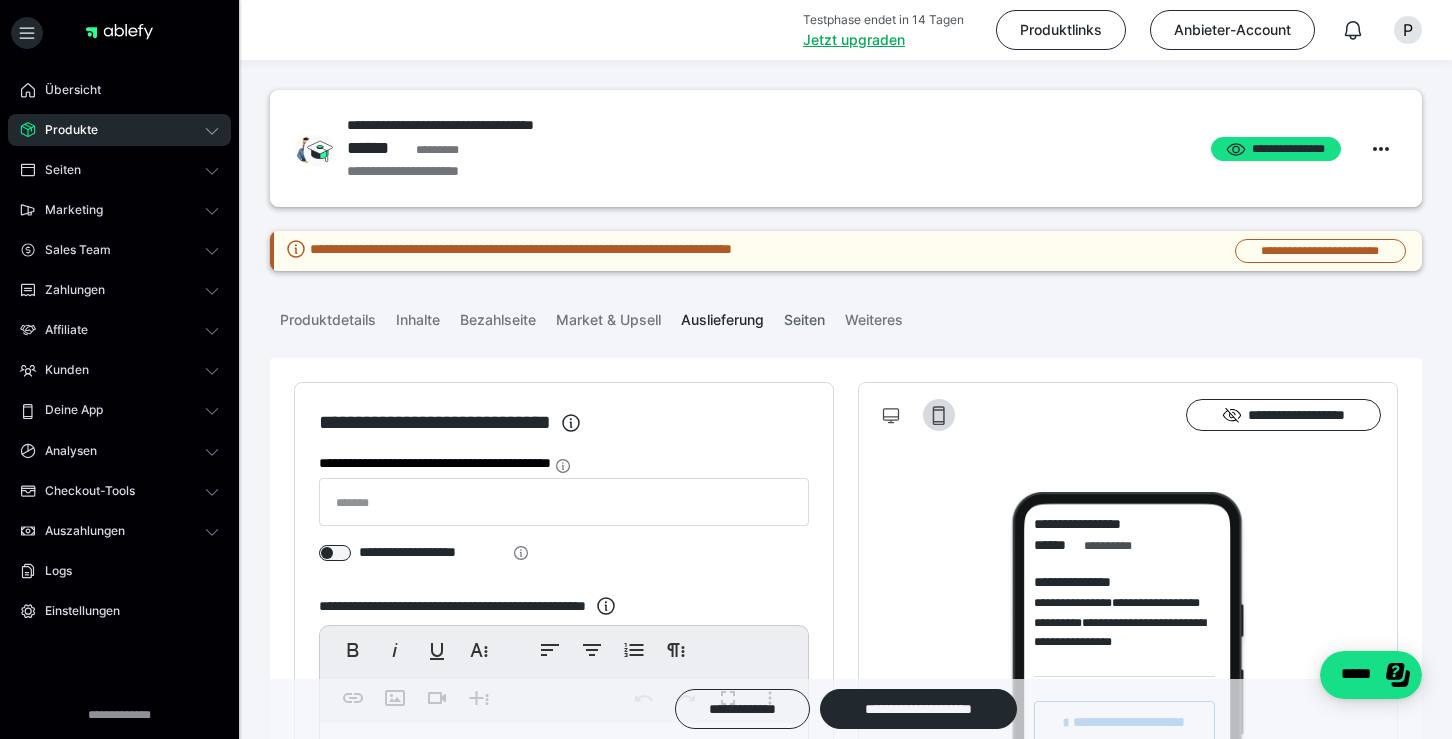 click on "Seiten" at bounding box center (804, 316) 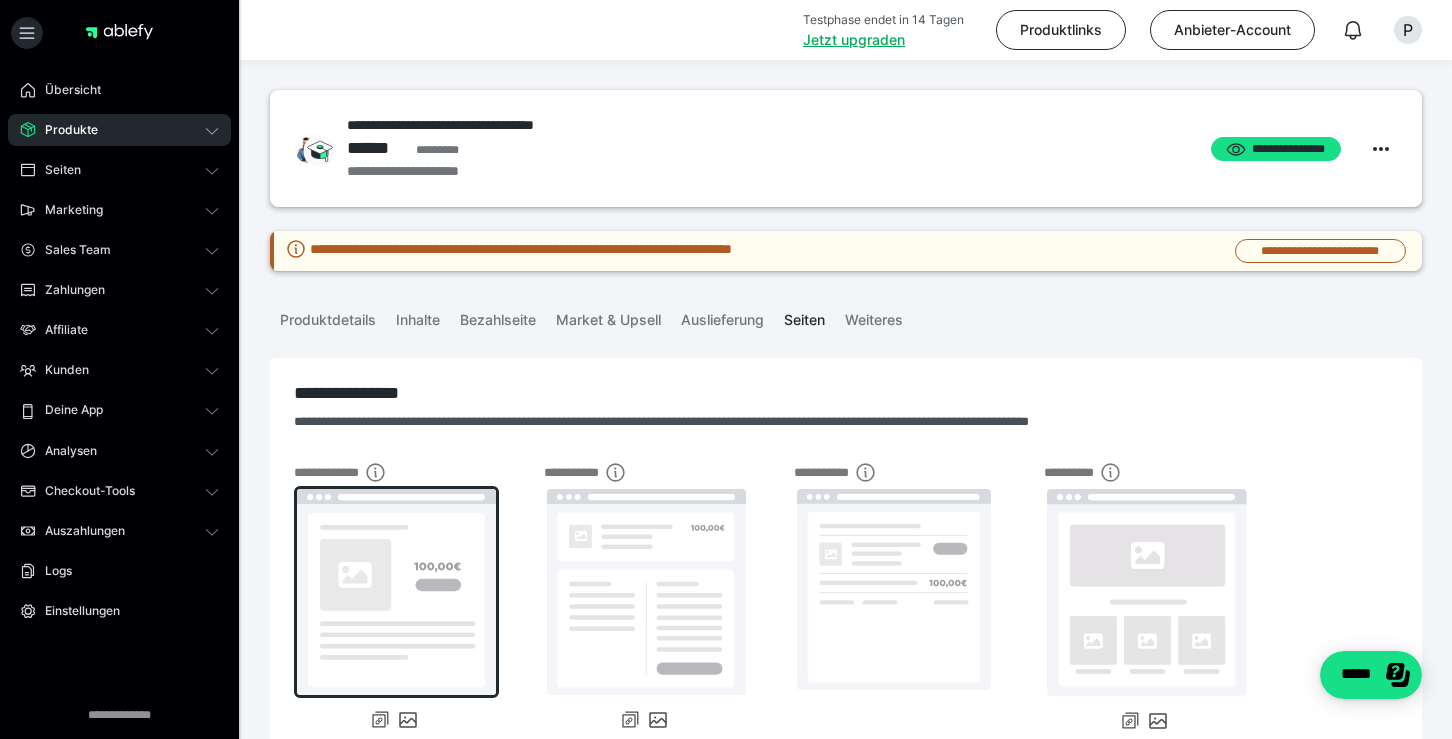 click at bounding box center (396, 592) 